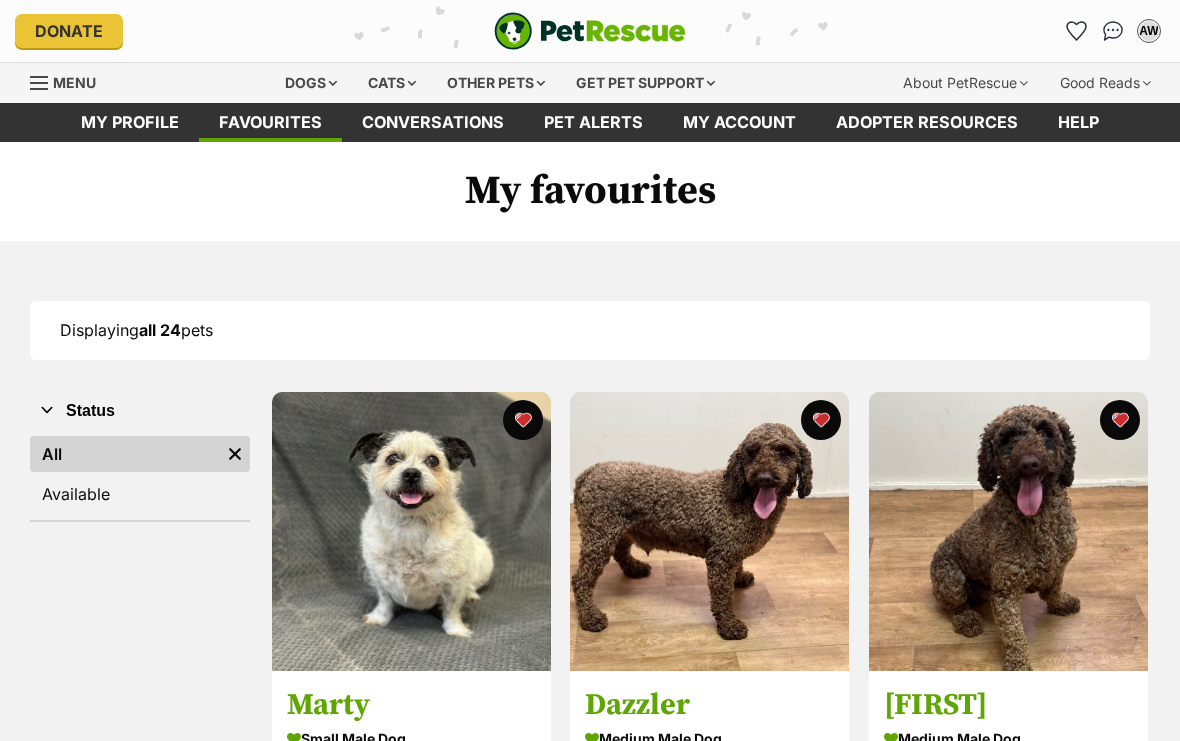 scroll, scrollTop: 0, scrollLeft: 0, axis: both 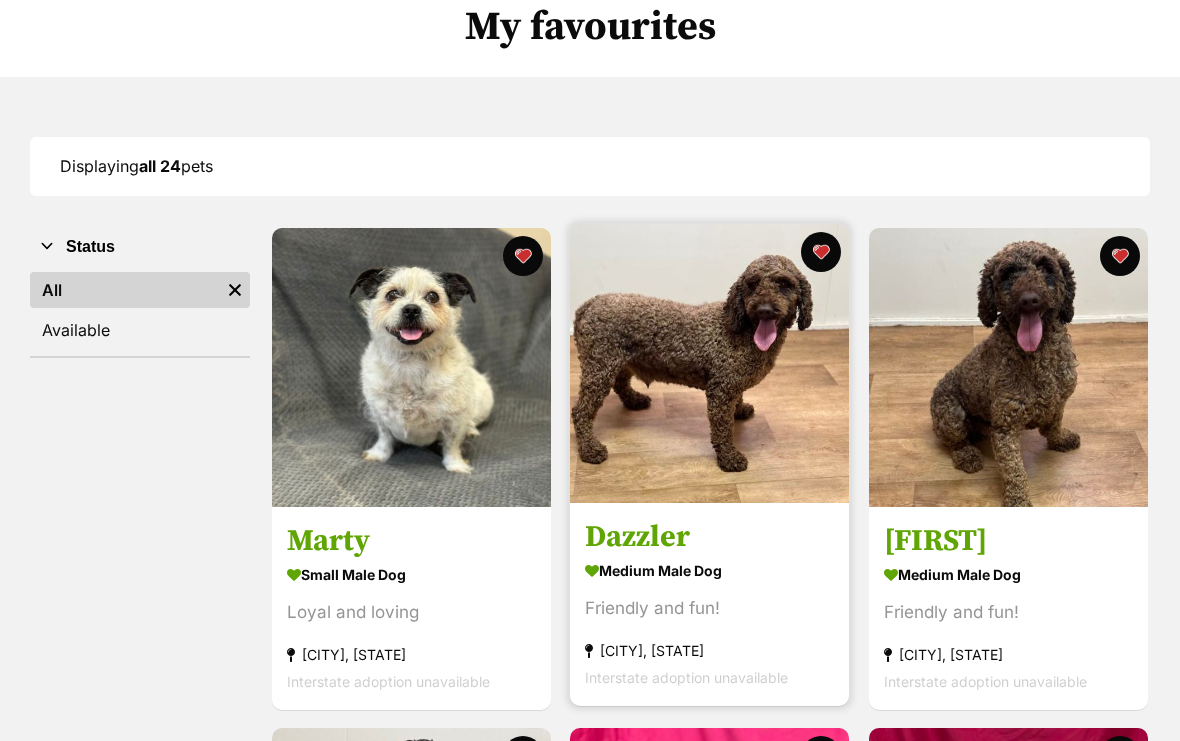 click at bounding box center [709, 363] 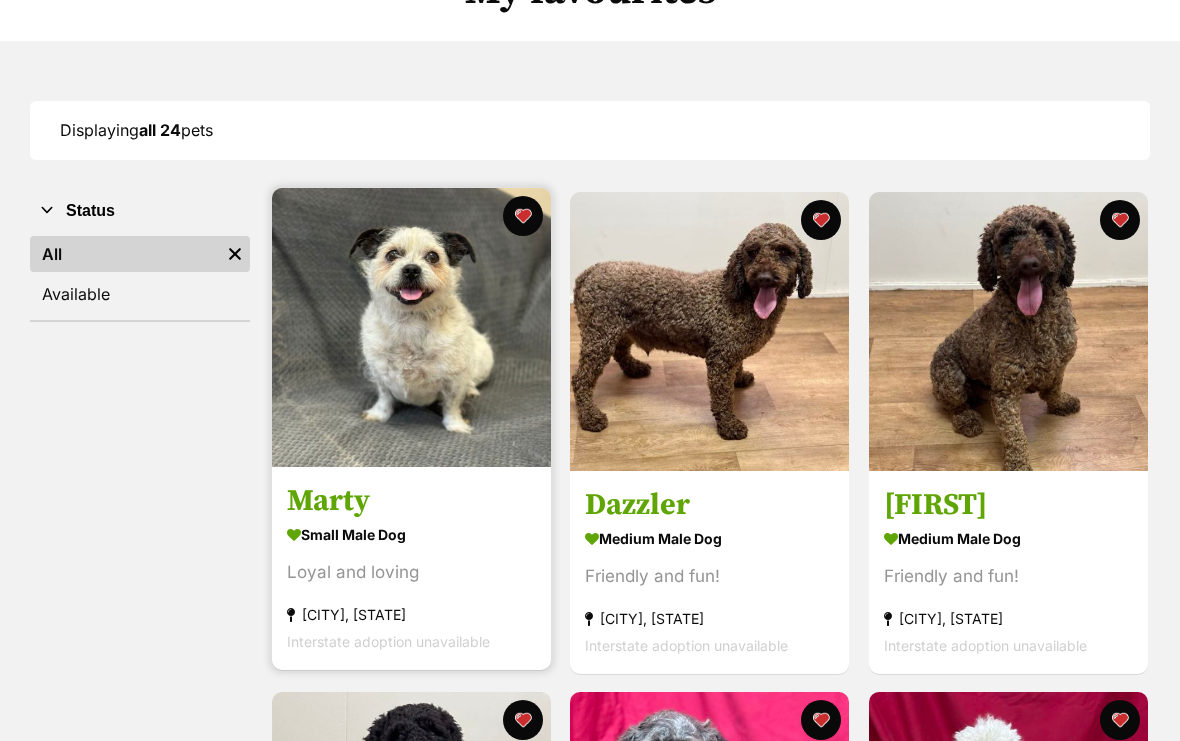 click at bounding box center [411, 327] 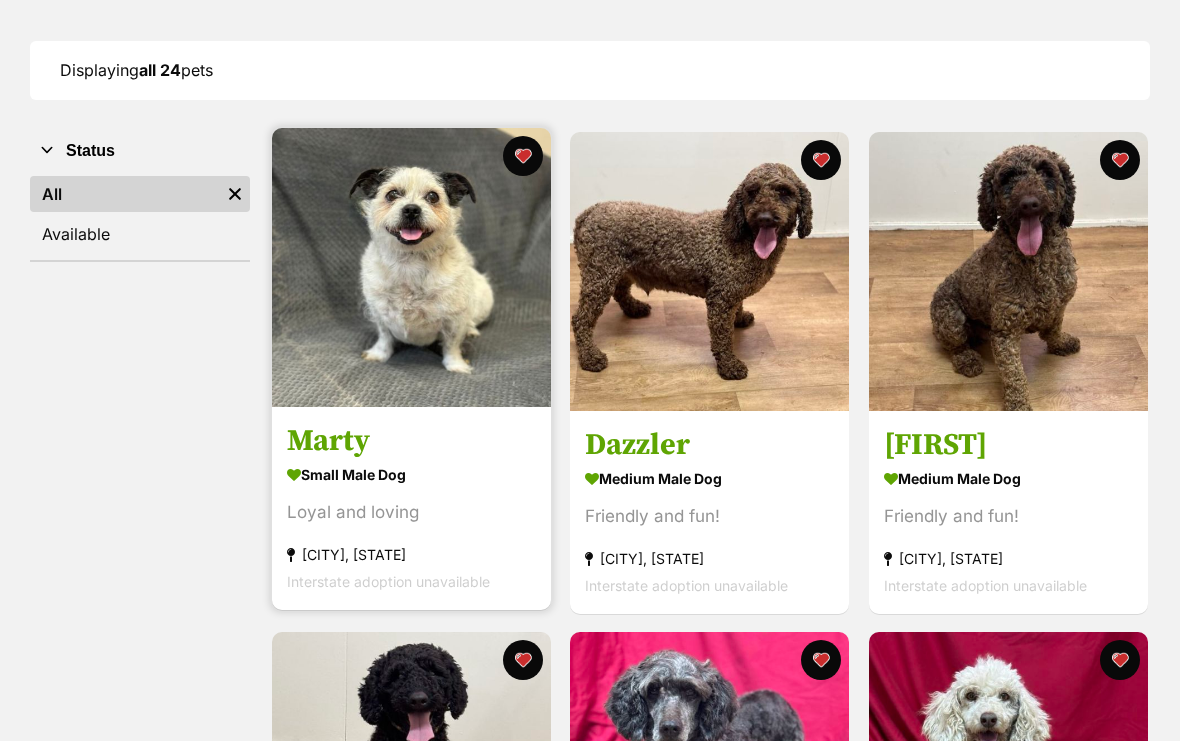scroll, scrollTop: 0, scrollLeft: 0, axis: both 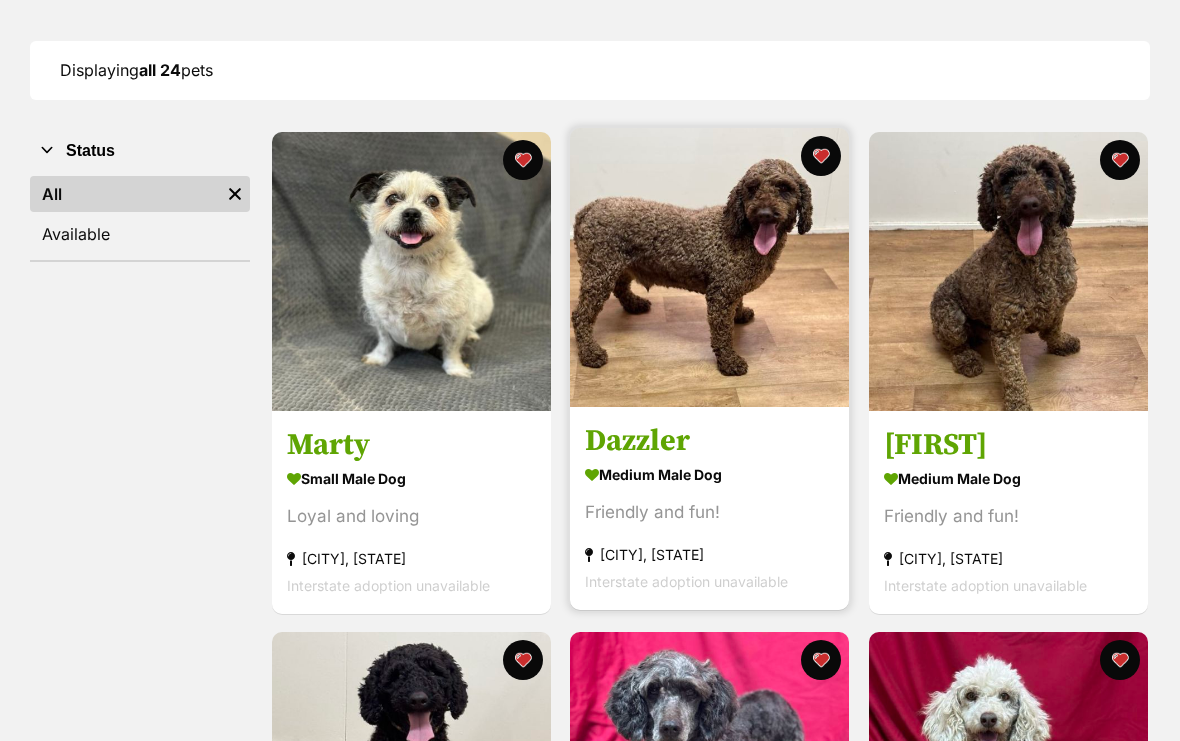 click at bounding box center [709, 267] 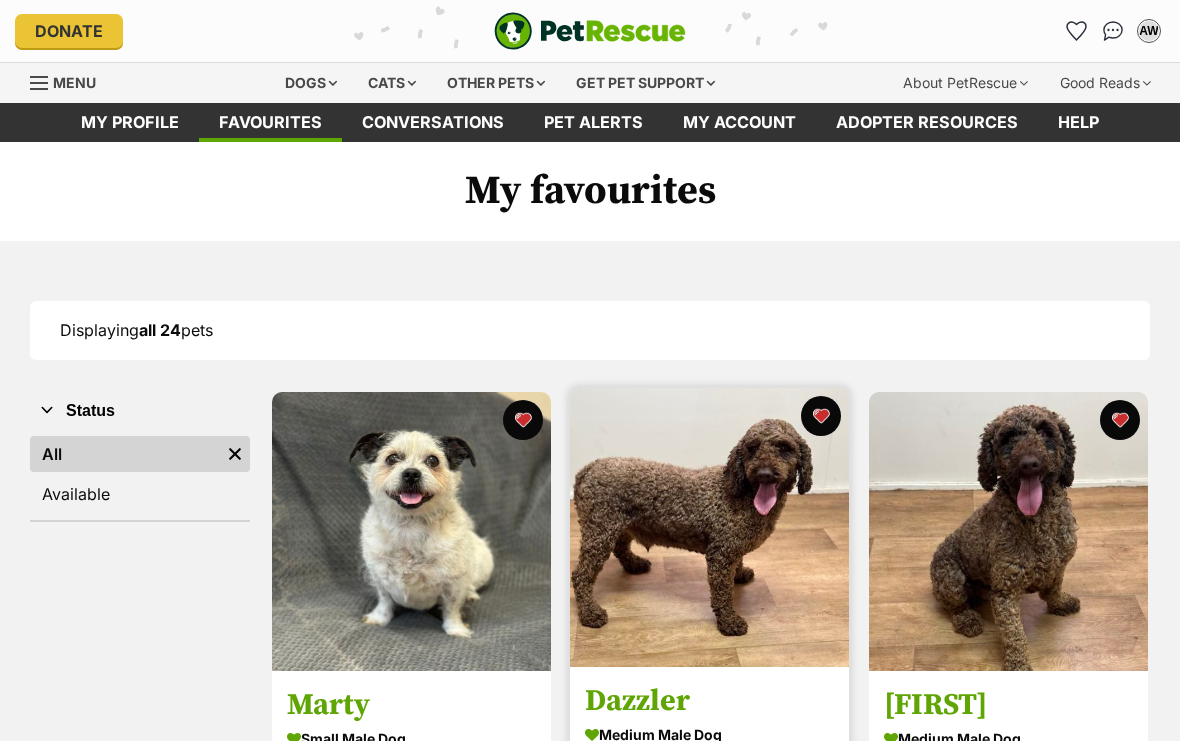 scroll, scrollTop: 0, scrollLeft: 0, axis: both 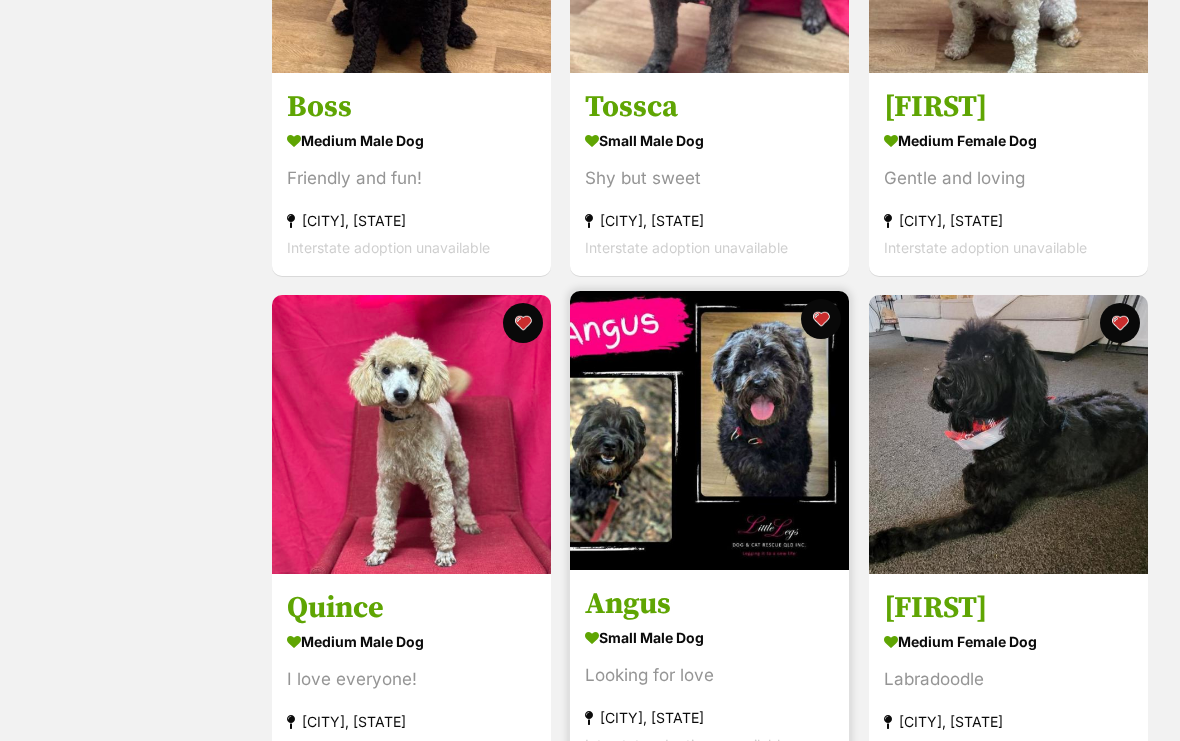 click at bounding box center [709, 430] 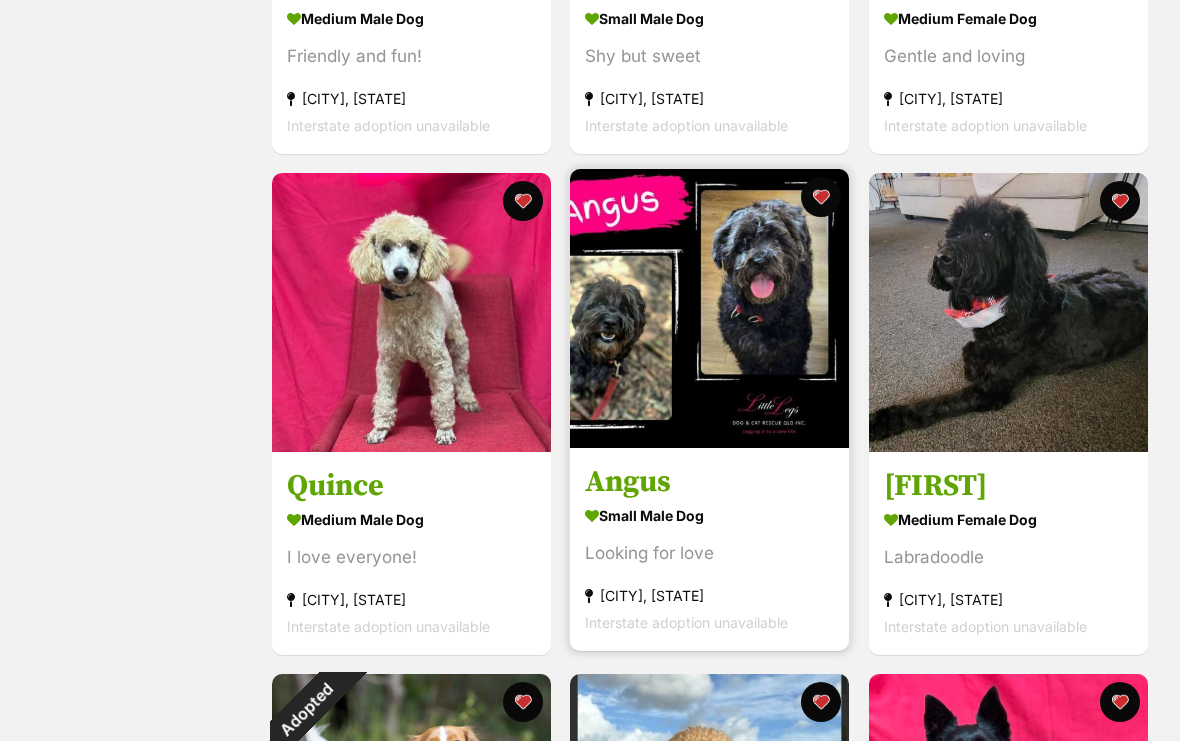 scroll, scrollTop: 0, scrollLeft: 0, axis: both 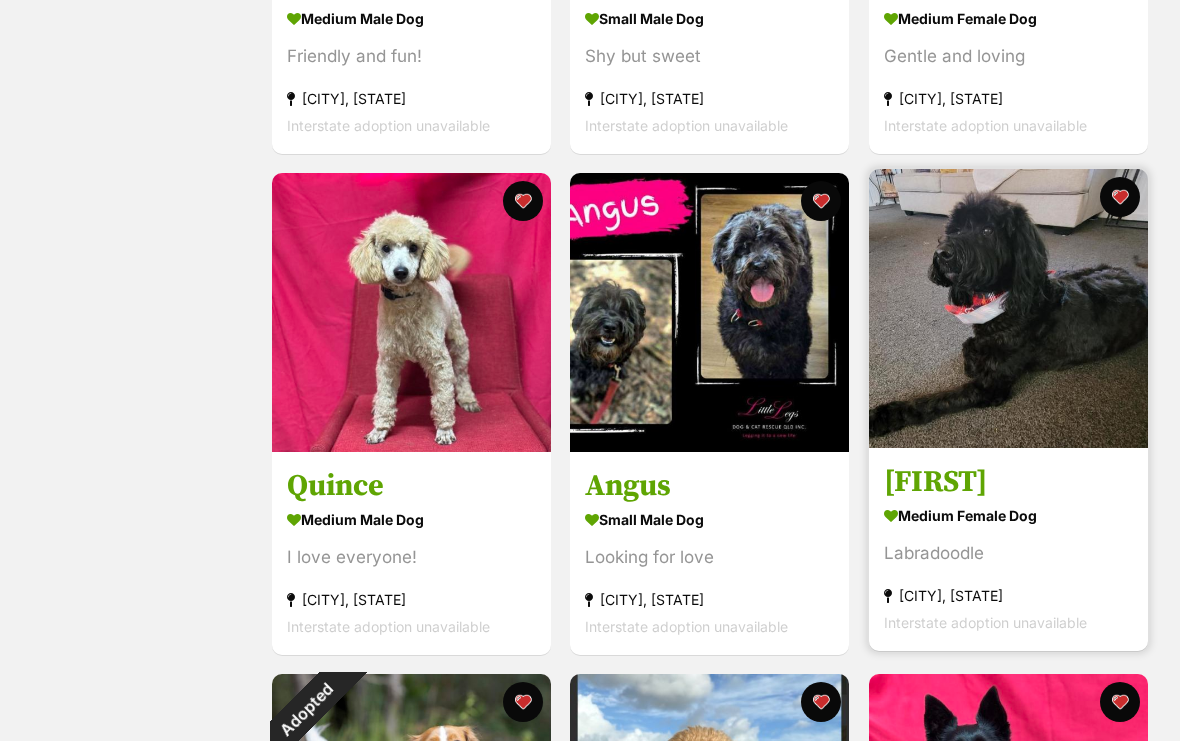 click at bounding box center [1008, 308] 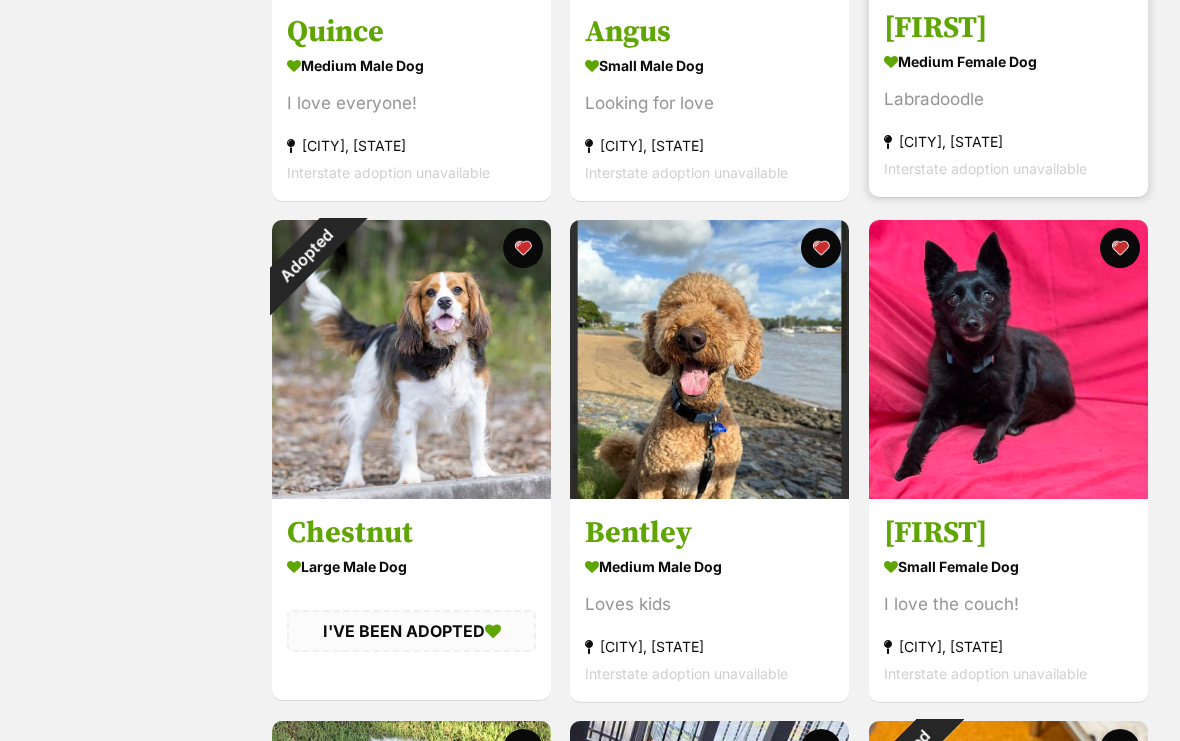 scroll, scrollTop: 0, scrollLeft: 0, axis: both 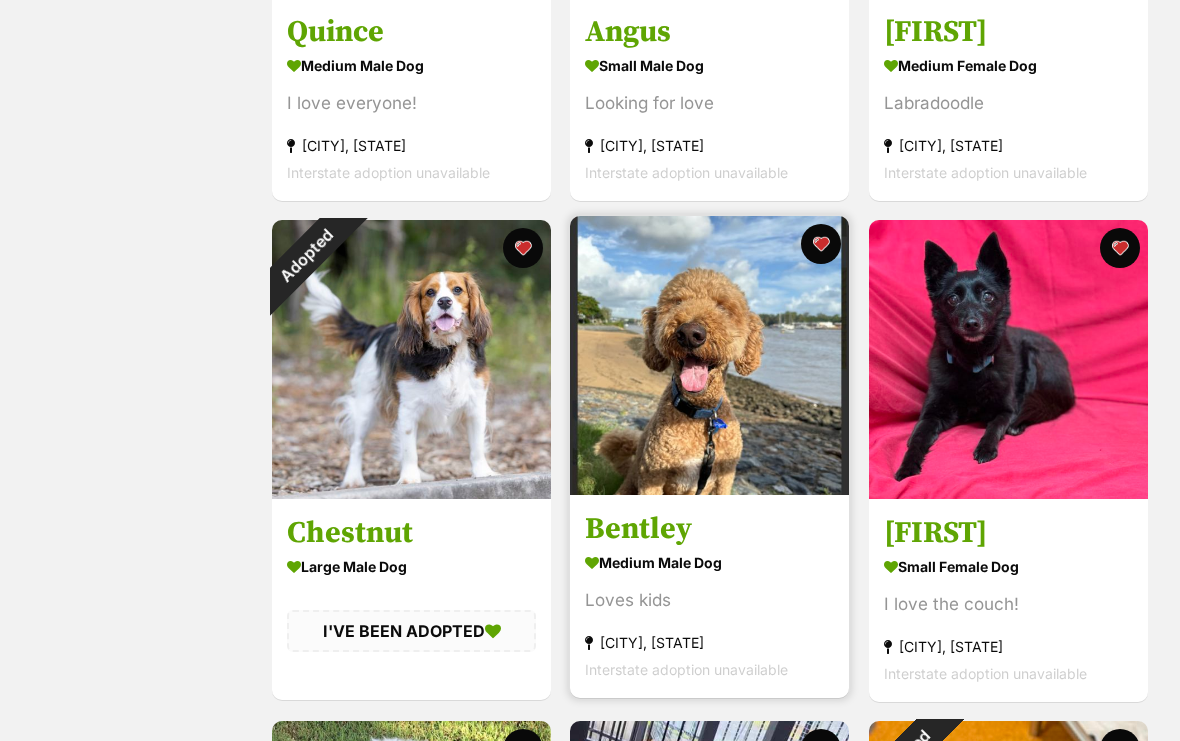 click at bounding box center [709, 355] 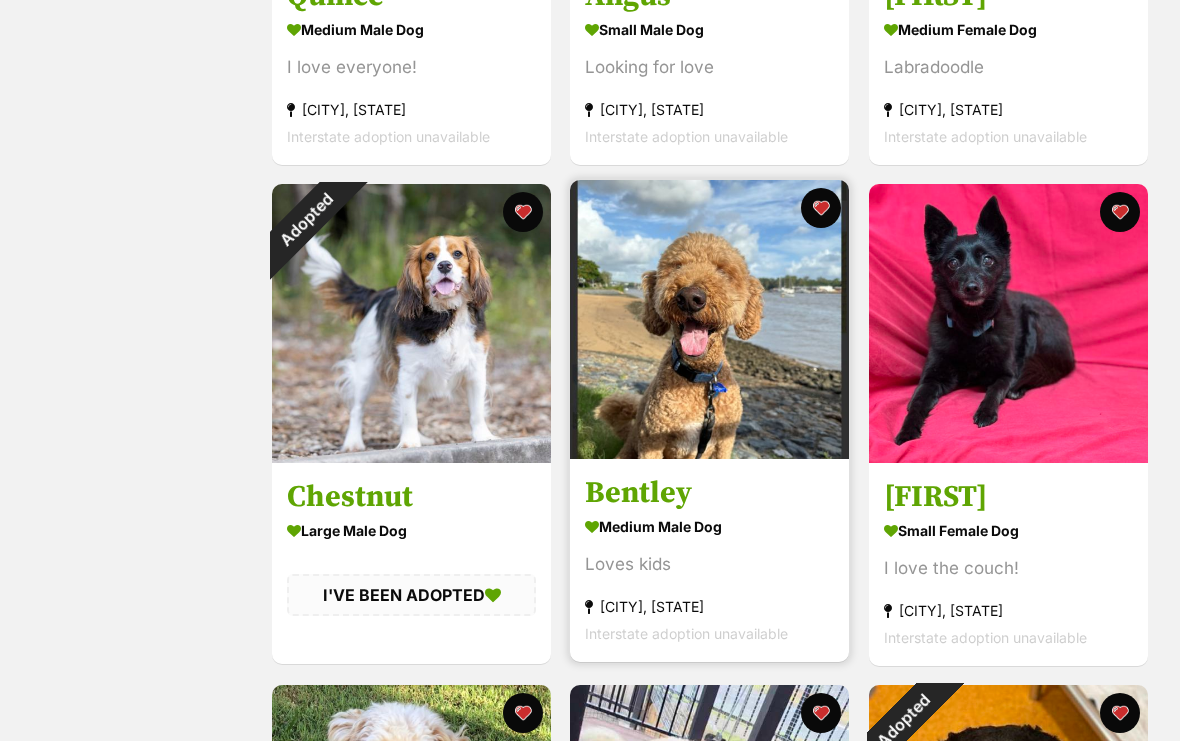 scroll, scrollTop: 0, scrollLeft: 0, axis: both 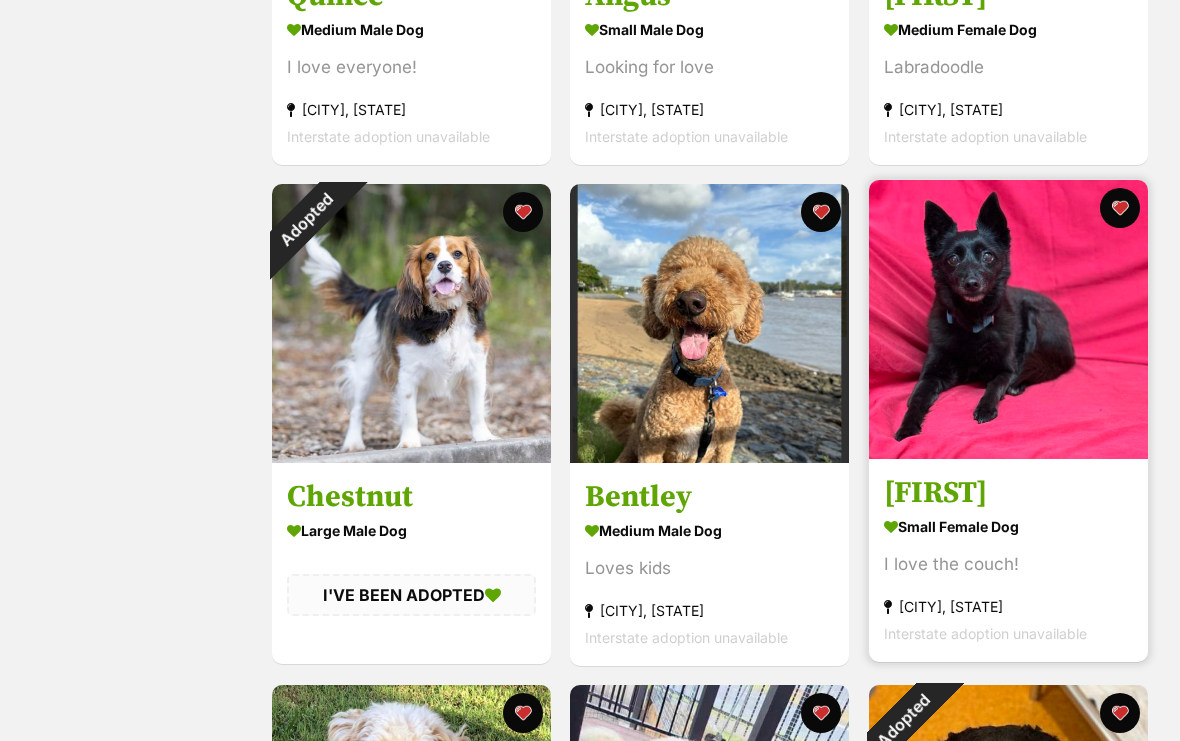 click at bounding box center (1008, 319) 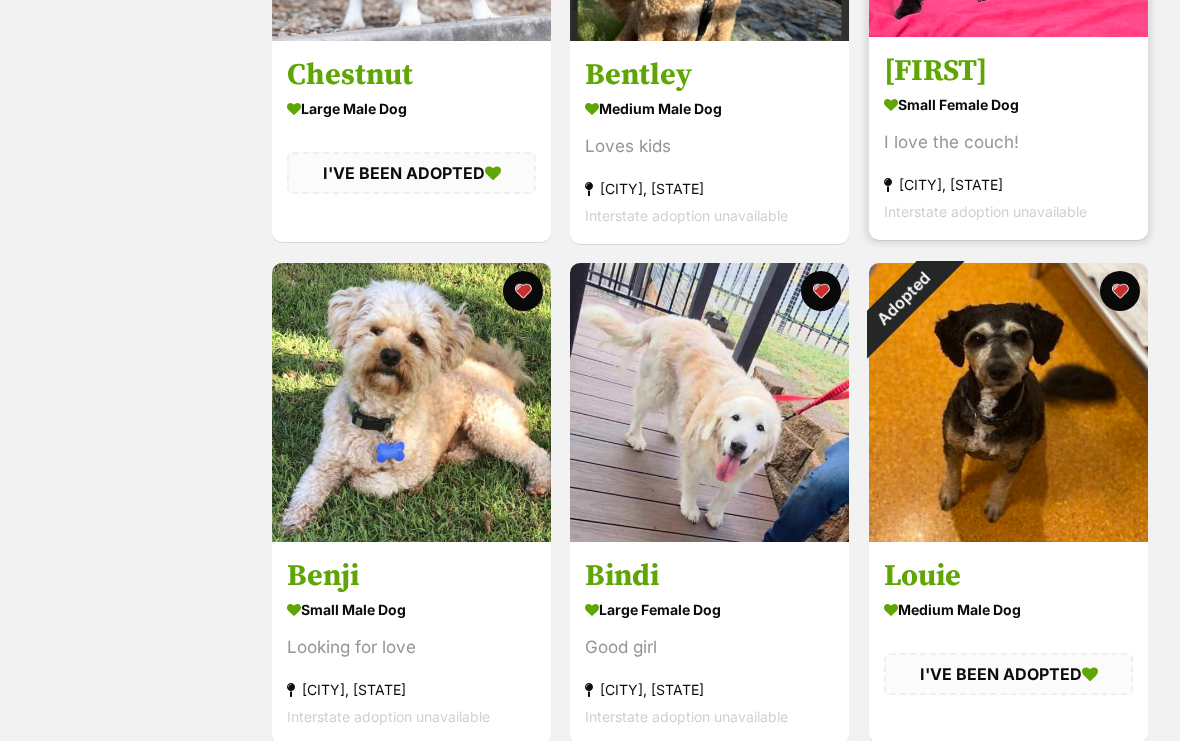 scroll, scrollTop: 0, scrollLeft: 0, axis: both 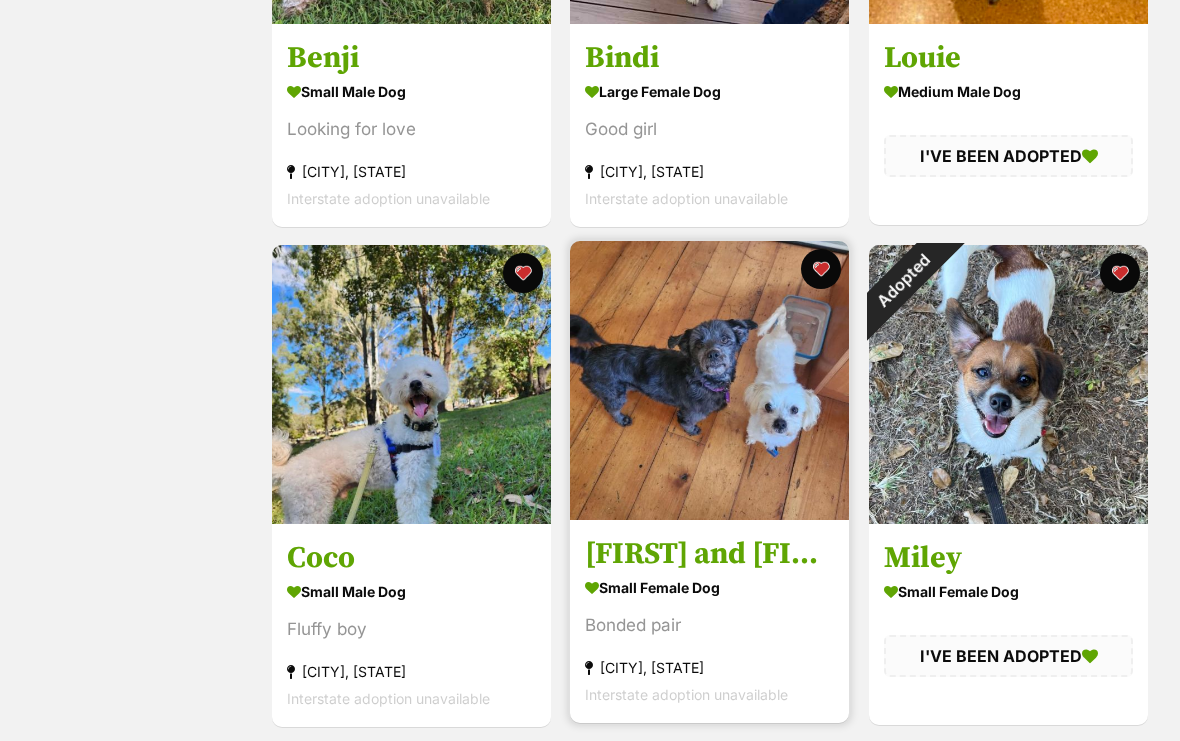 click at bounding box center [709, 380] 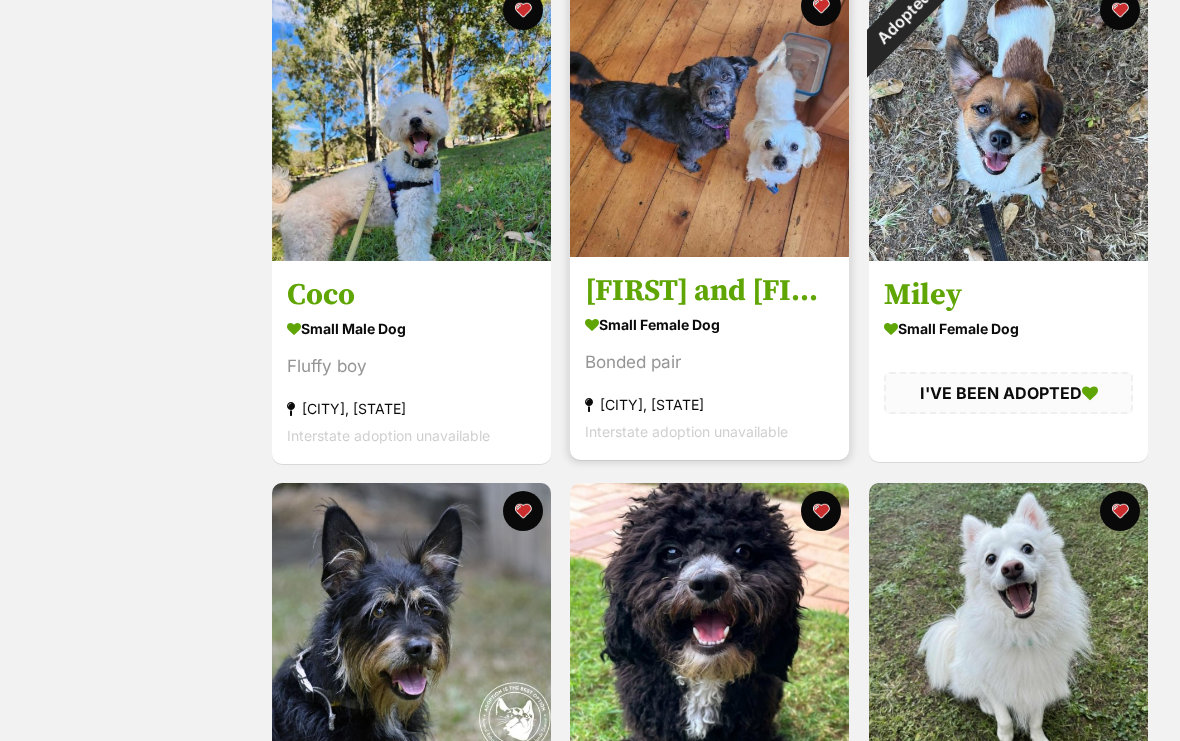 scroll, scrollTop: 2994, scrollLeft: 0, axis: vertical 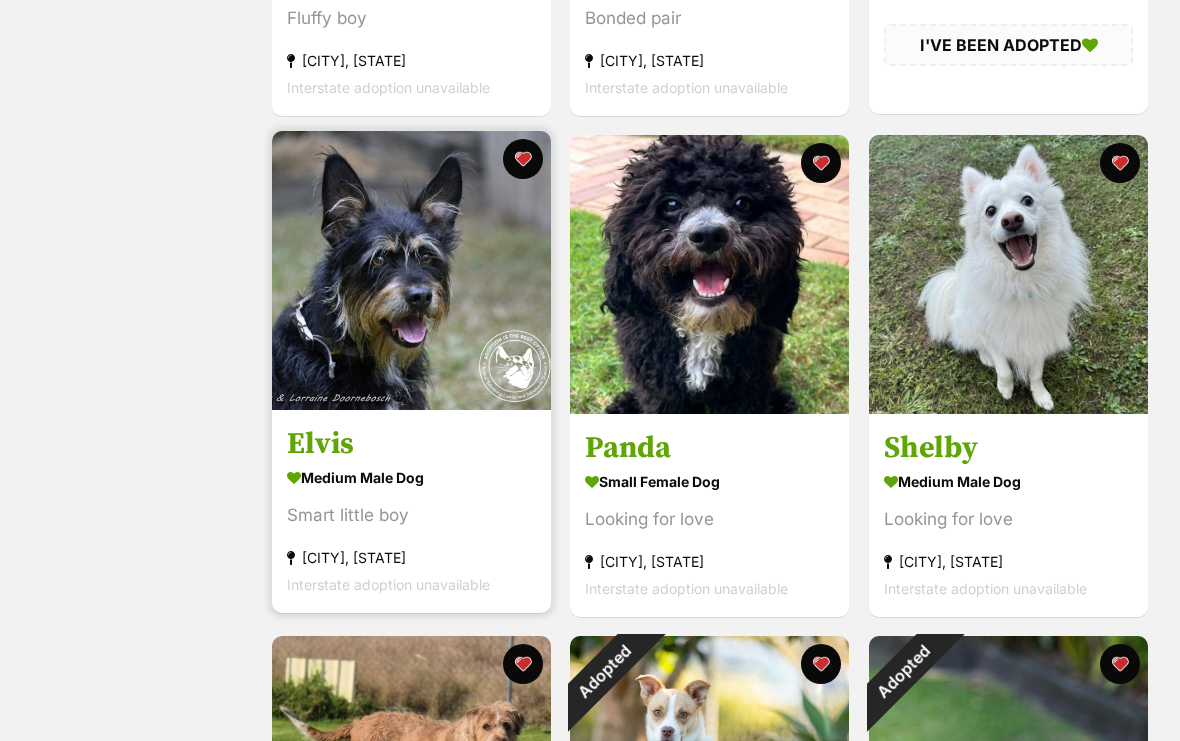 click at bounding box center [411, 270] 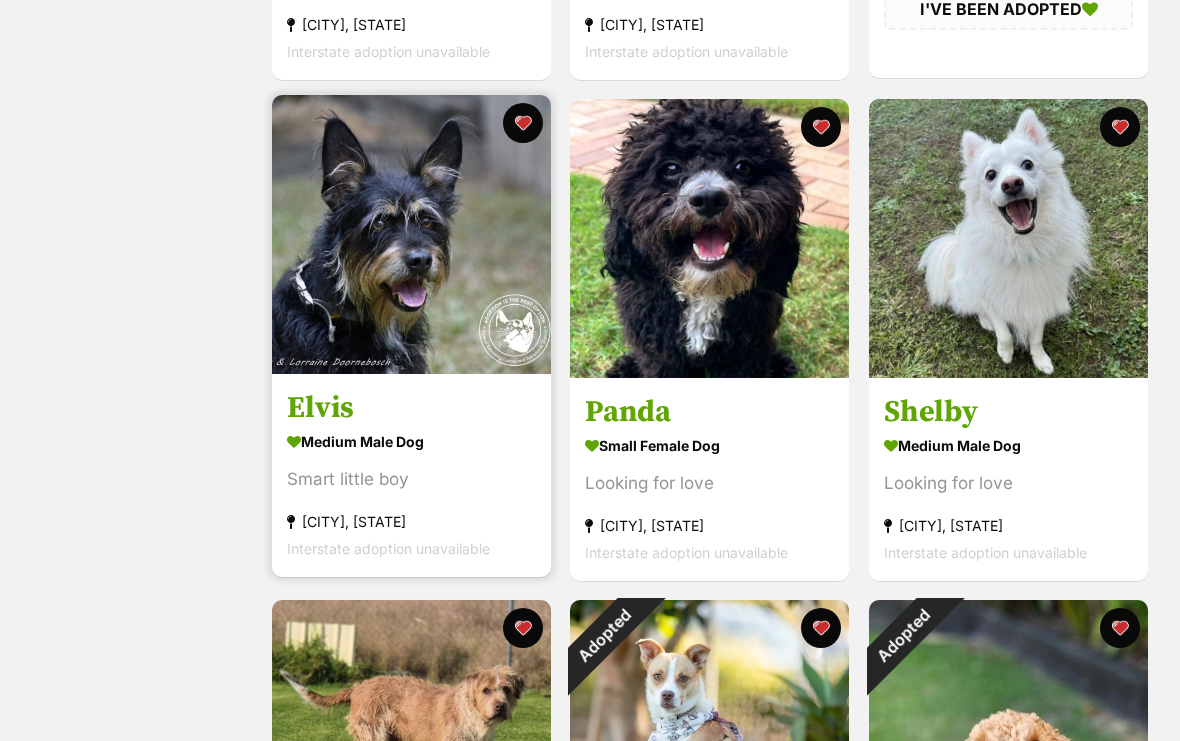 scroll, scrollTop: 0, scrollLeft: 0, axis: both 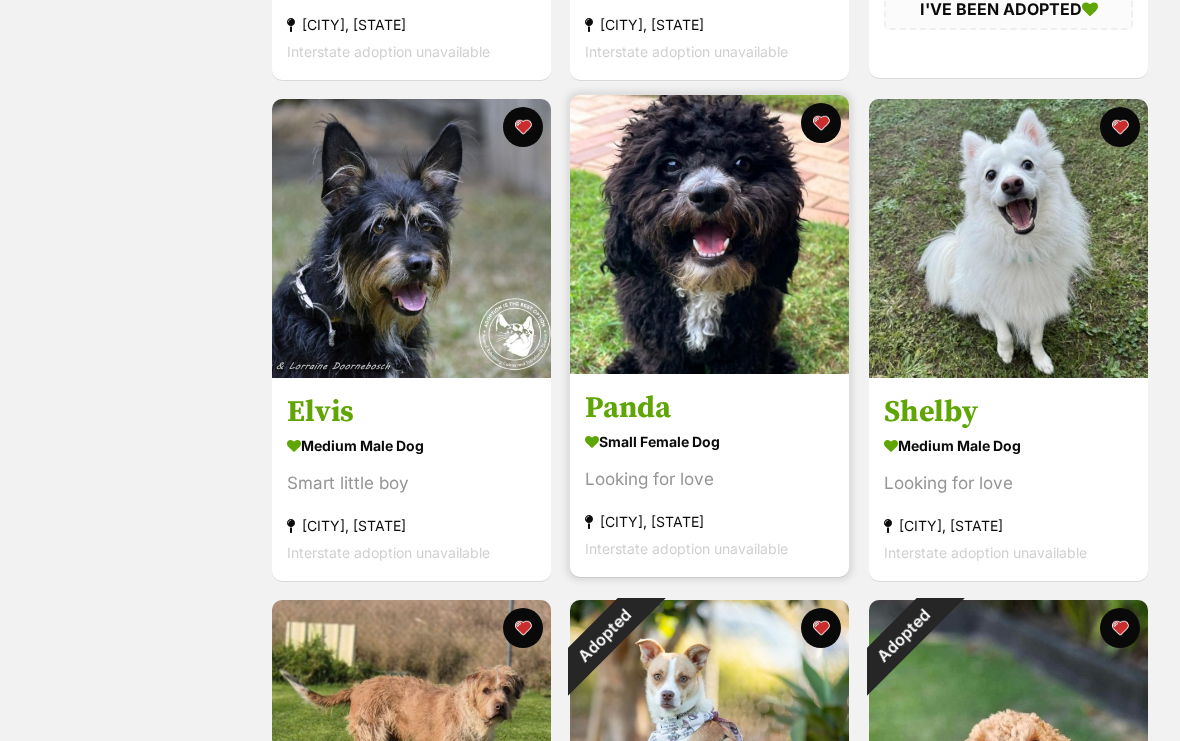 click at bounding box center (709, 234) 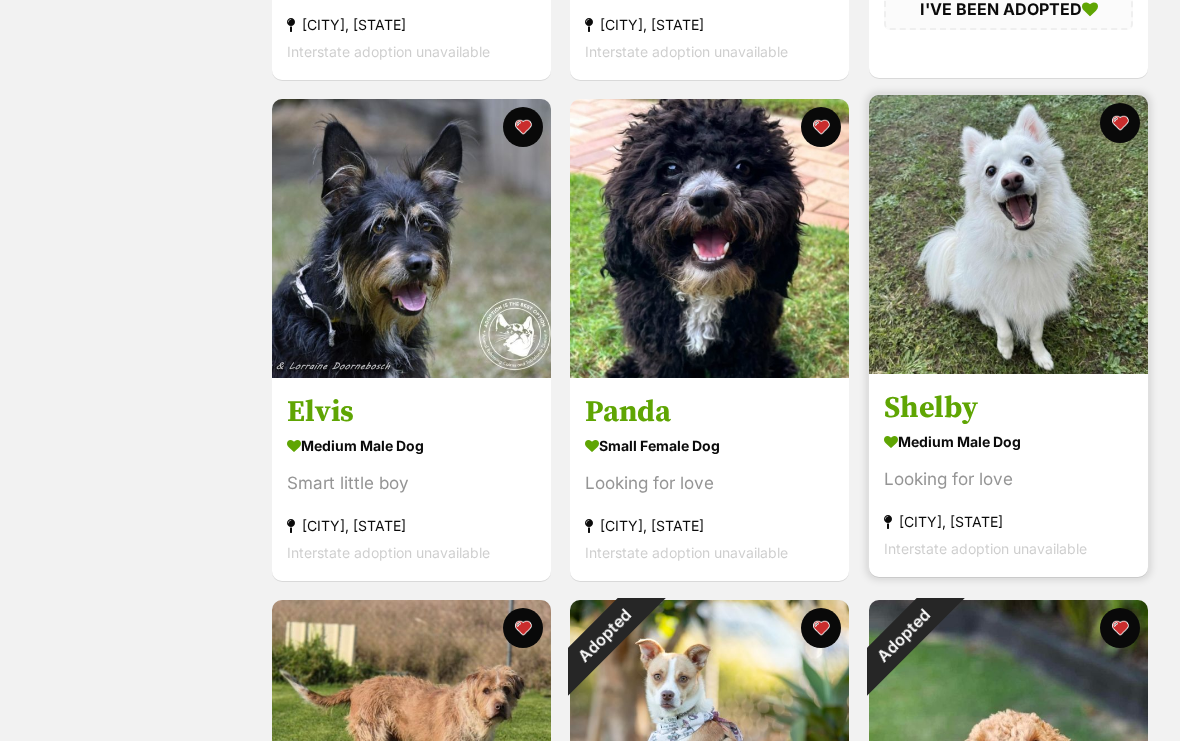 click at bounding box center (1008, 234) 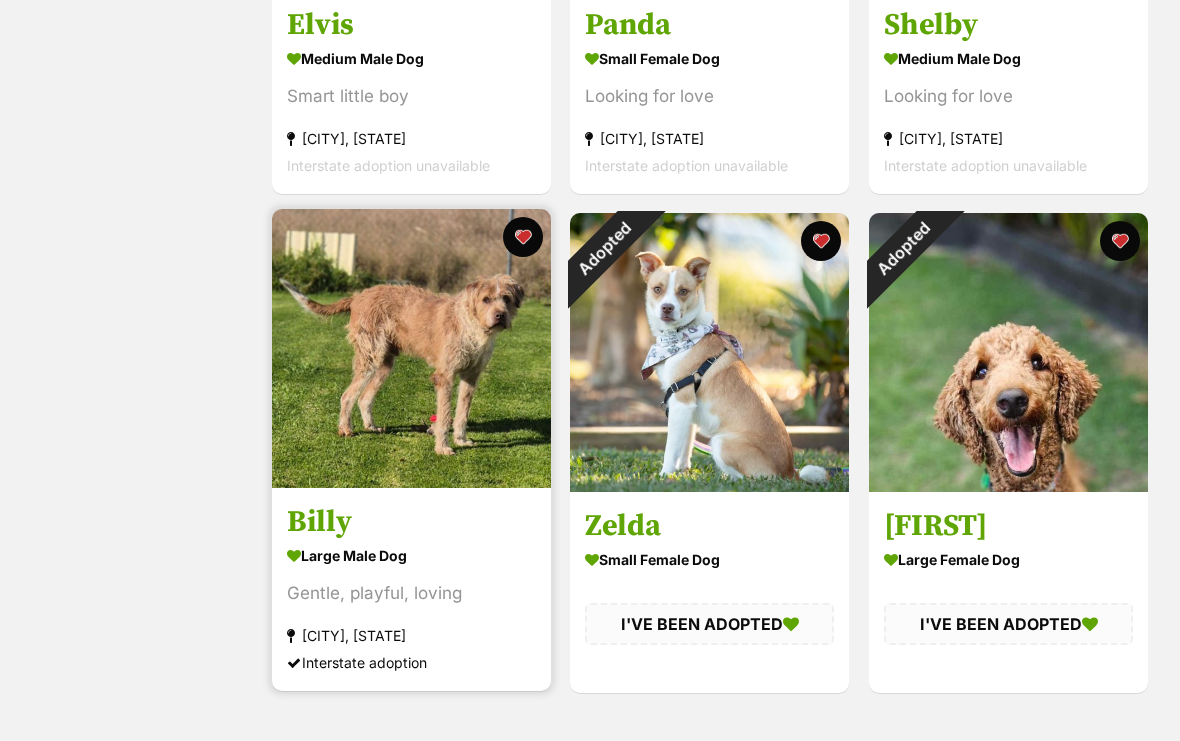 scroll, scrollTop: 3684, scrollLeft: 0, axis: vertical 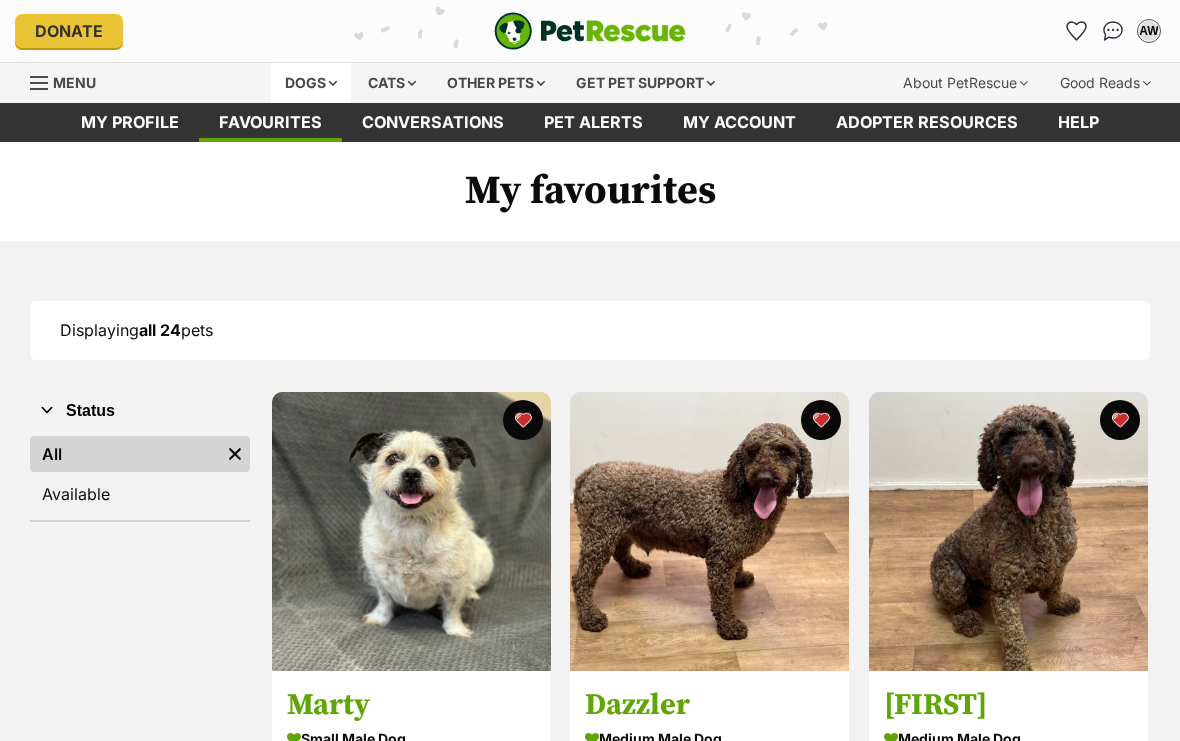 click on "Dogs" at bounding box center [311, 83] 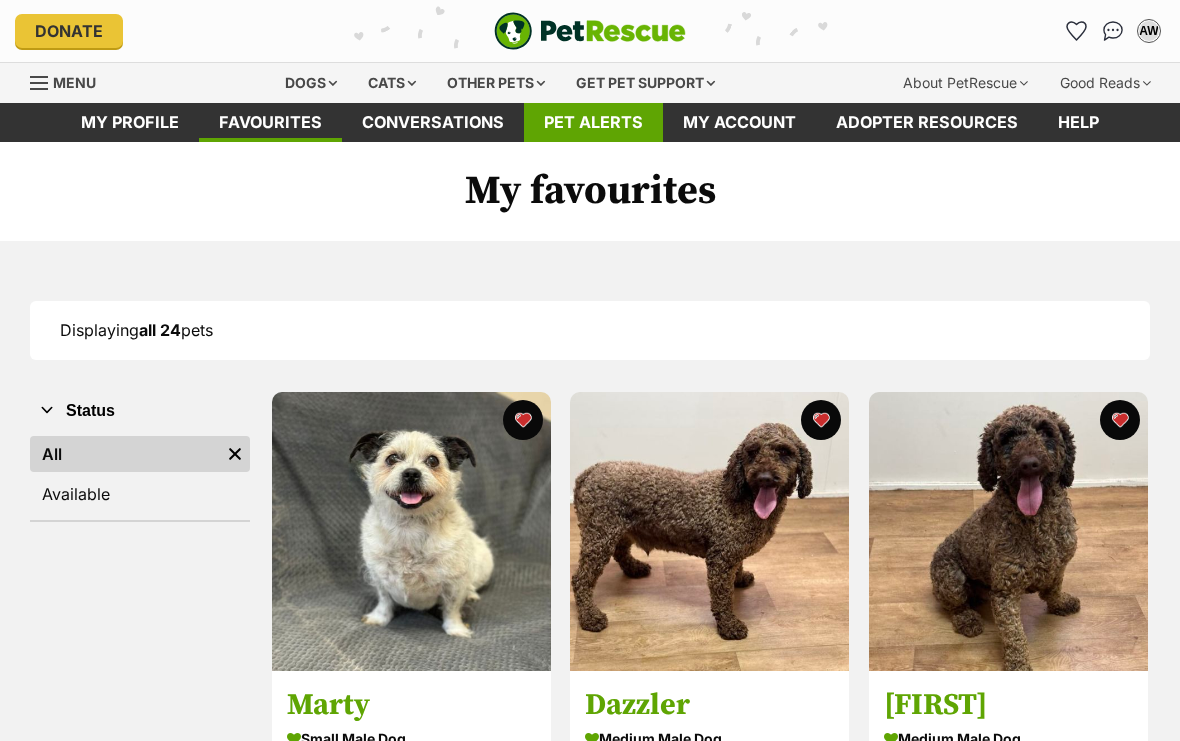 click on "Pet alerts" at bounding box center (593, 122) 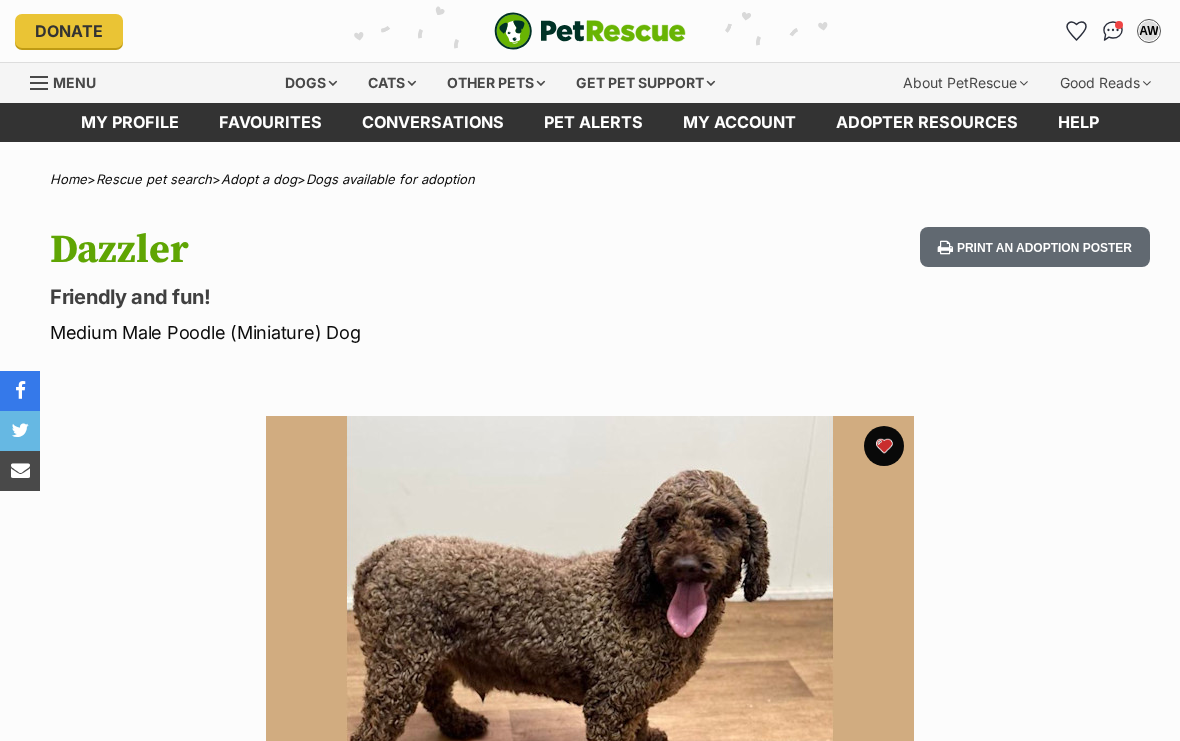 scroll, scrollTop: 0, scrollLeft: 0, axis: both 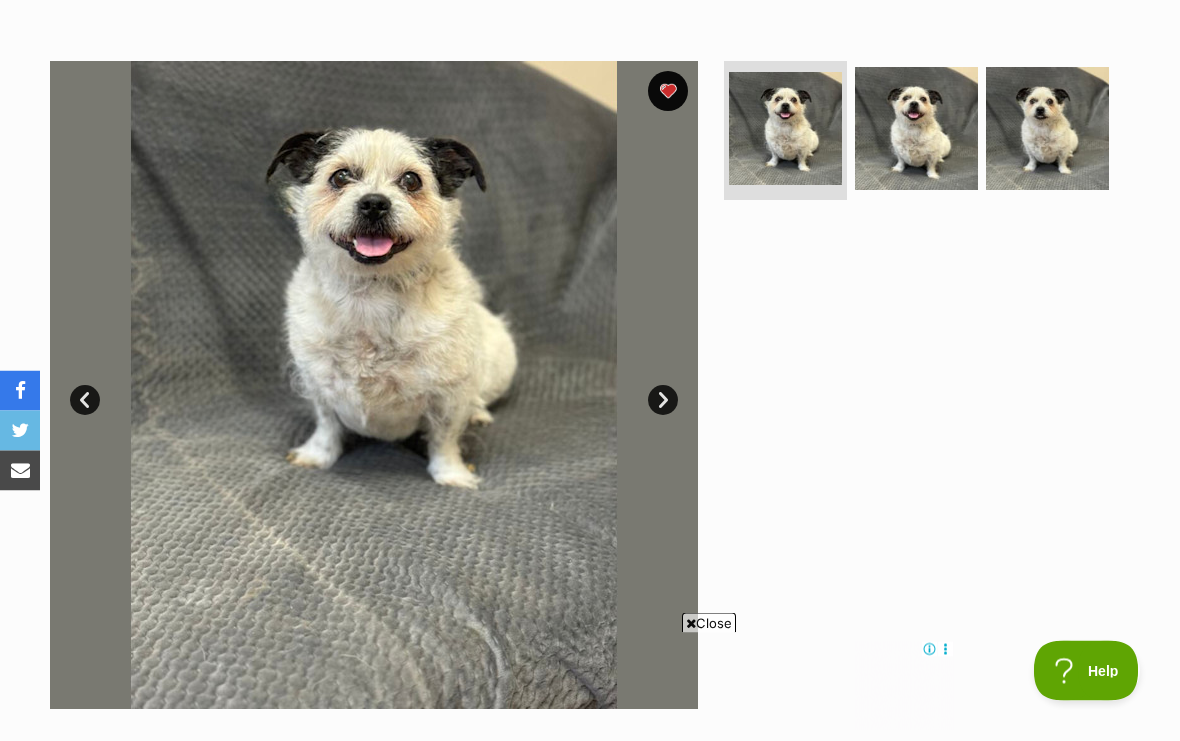 click at bounding box center (374, 386) 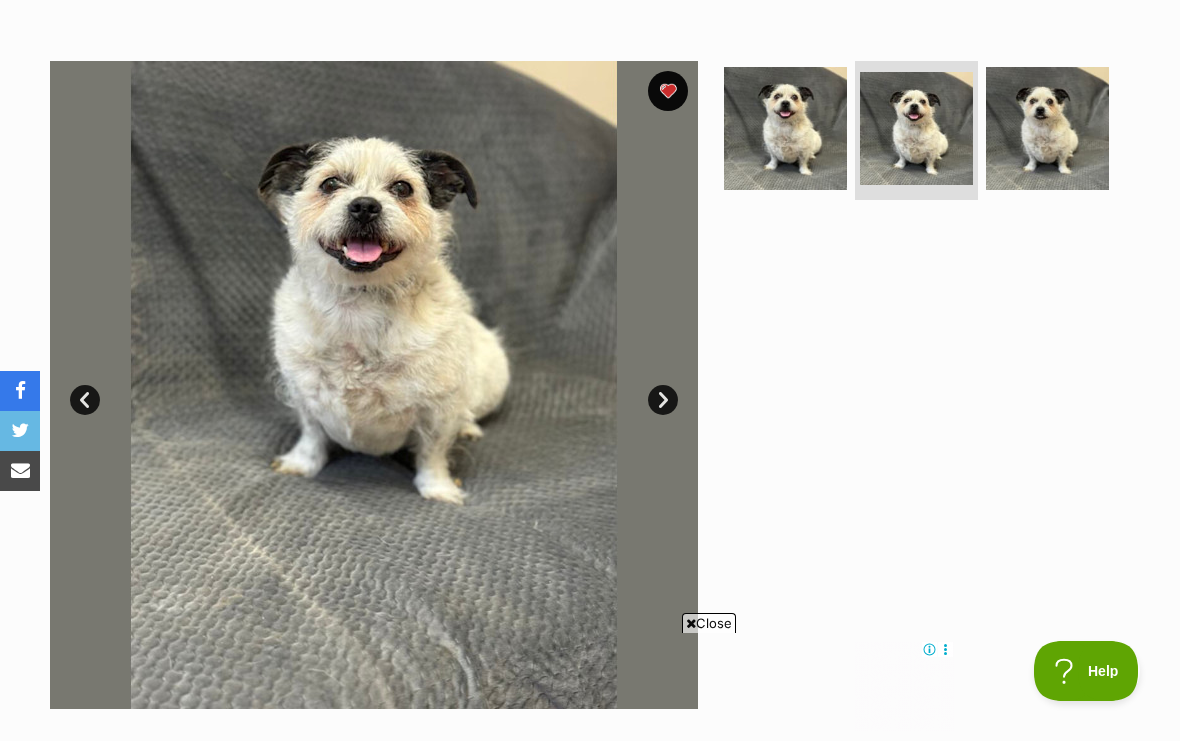 click at bounding box center (374, 385) 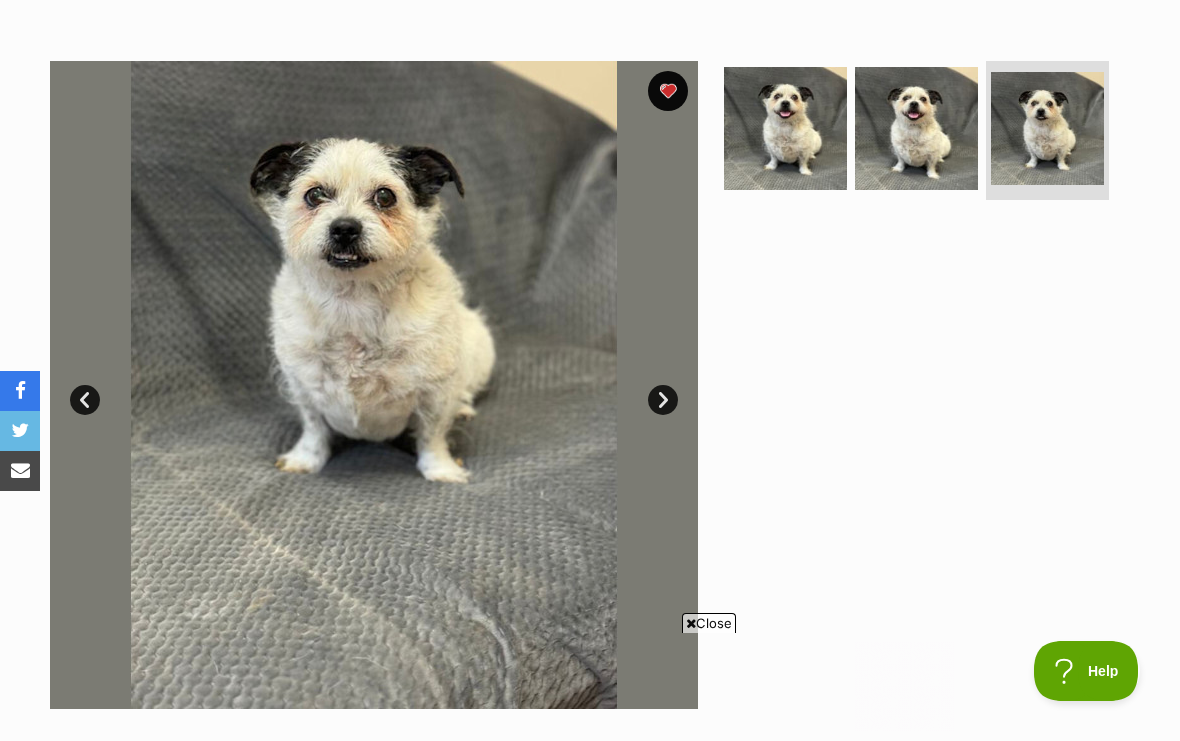 scroll, scrollTop: 0, scrollLeft: 0, axis: both 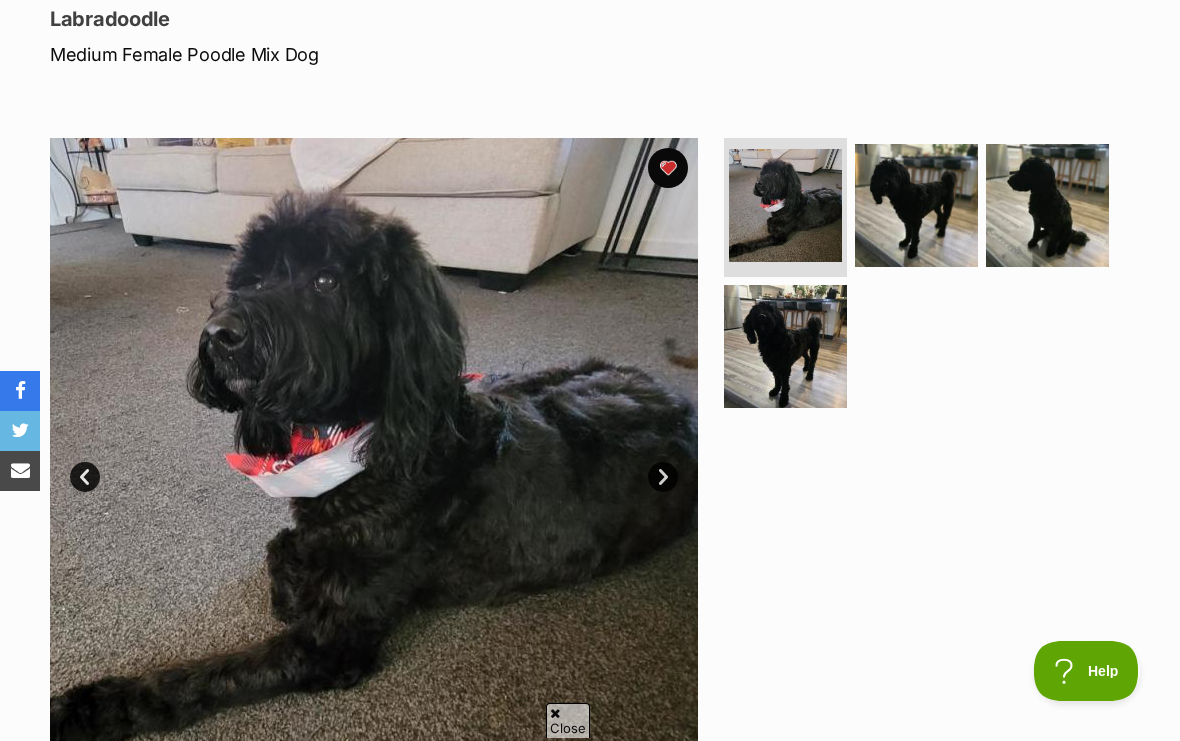 click on "Next" at bounding box center [663, 477] 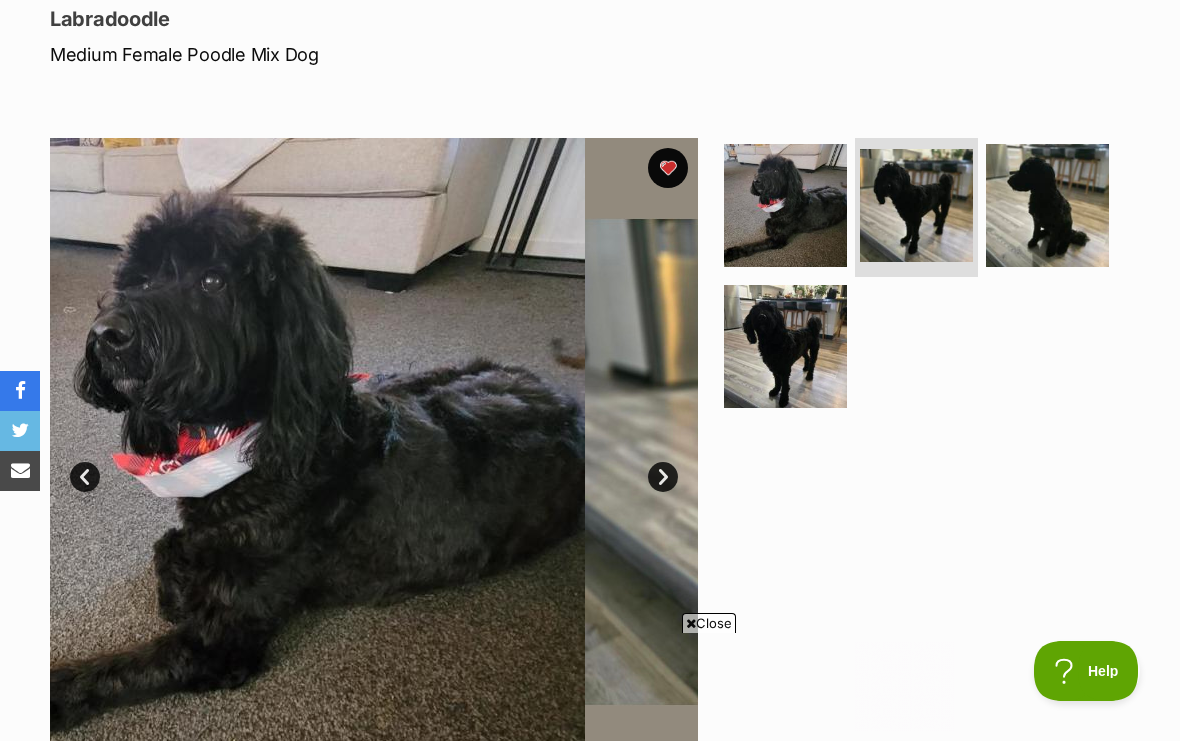 scroll, scrollTop: 0, scrollLeft: 0, axis: both 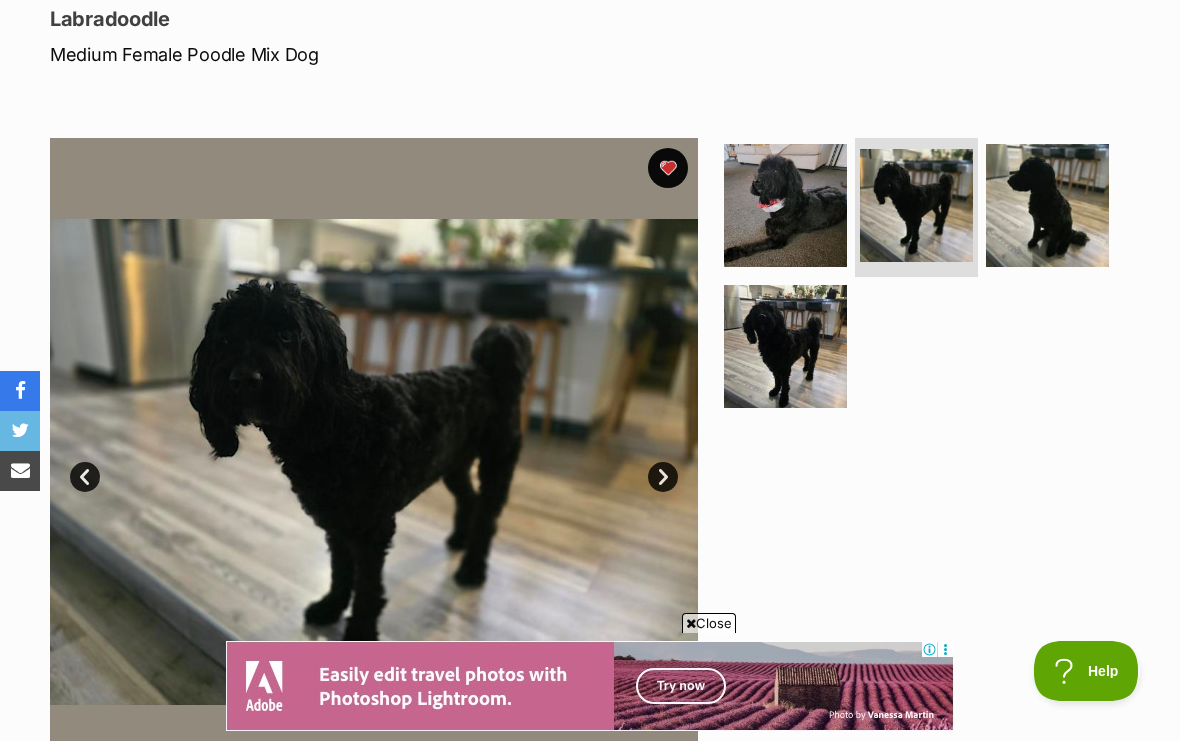 click on "Next" at bounding box center (663, 477) 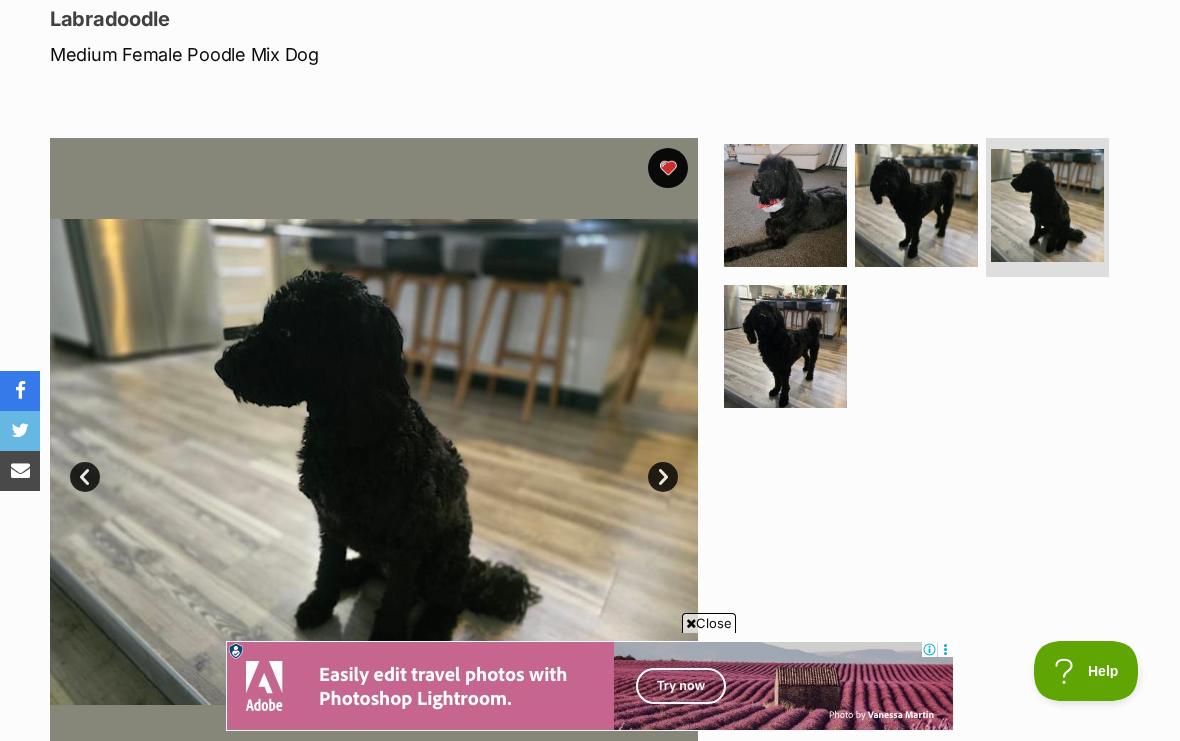 click at bounding box center (374, 462) 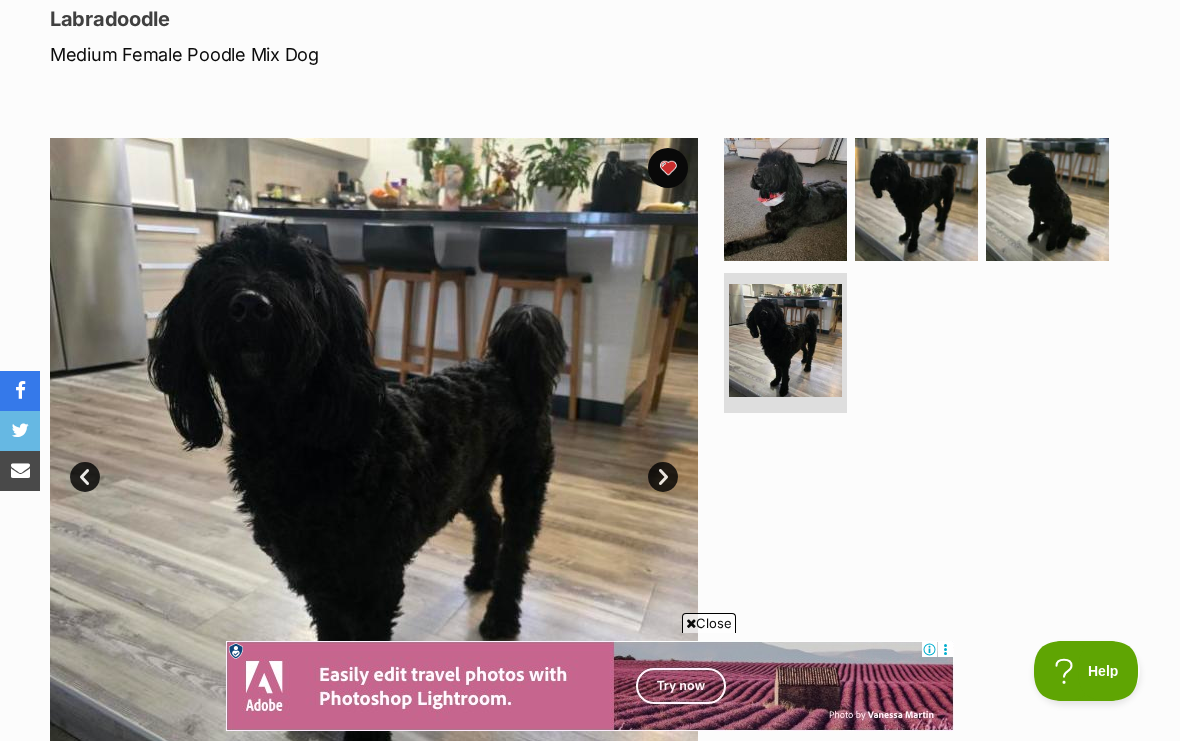 click on "Next" at bounding box center [663, 477] 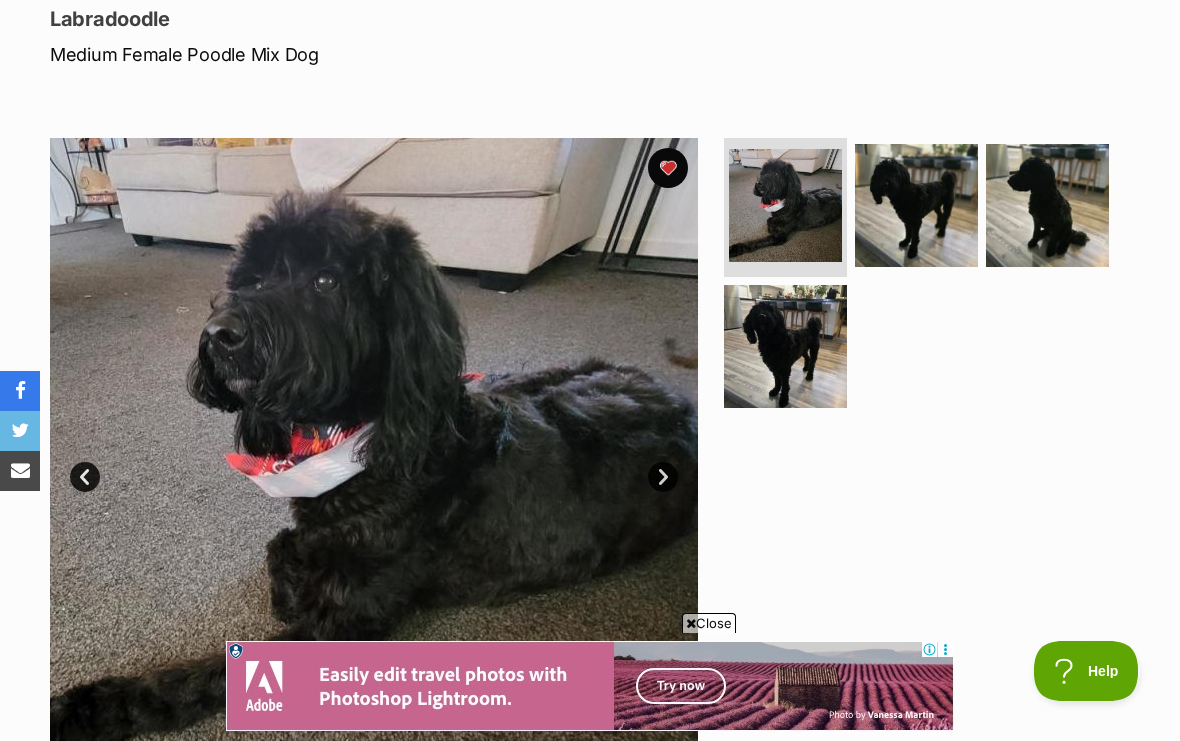 click on "Next" at bounding box center [663, 477] 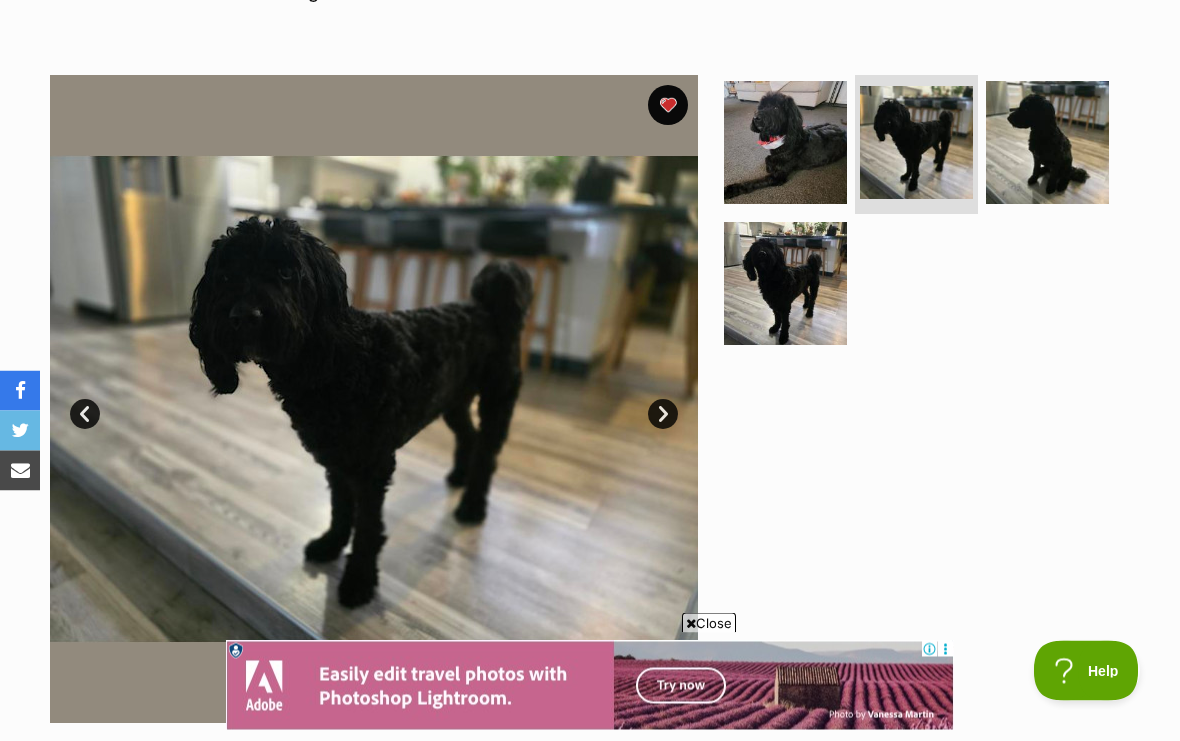 scroll, scrollTop: 0, scrollLeft: 0, axis: both 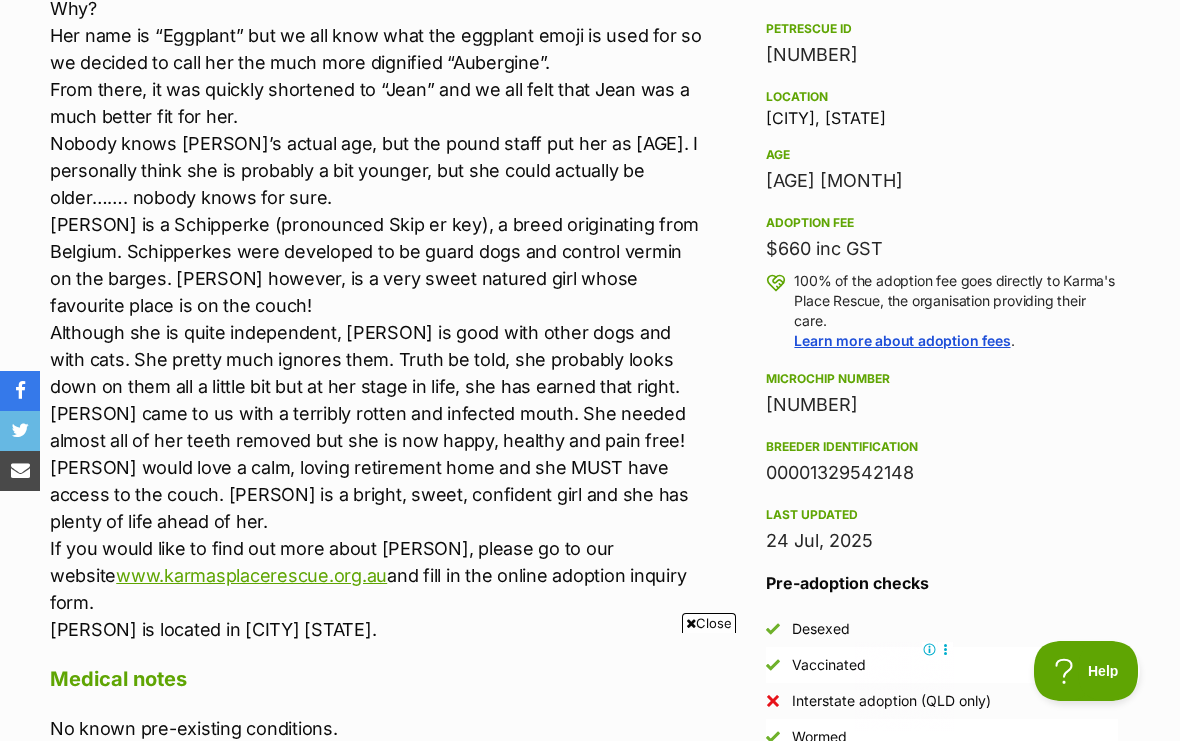 click on "Rescue group
Karma's Place Rescue
PetRescue ID
1134238
Location
Kingaroy, QLD
Age
12 years 1 month
Adoption fee
$660 inc GST
100% of the adoption fee goes directly to Karma's Place Rescue, the organisation providing their care.
Learn more about adoption fees .
Microchip number
900164000164940
Breeder identification
00001329542148
Last updated
24 Jul, 2025
Pre-adoption checks
Desexed
Vaccinated
Interstate adoption (QLD only)
Wormed
Has received heartworm preventative" at bounding box center (942, 370) 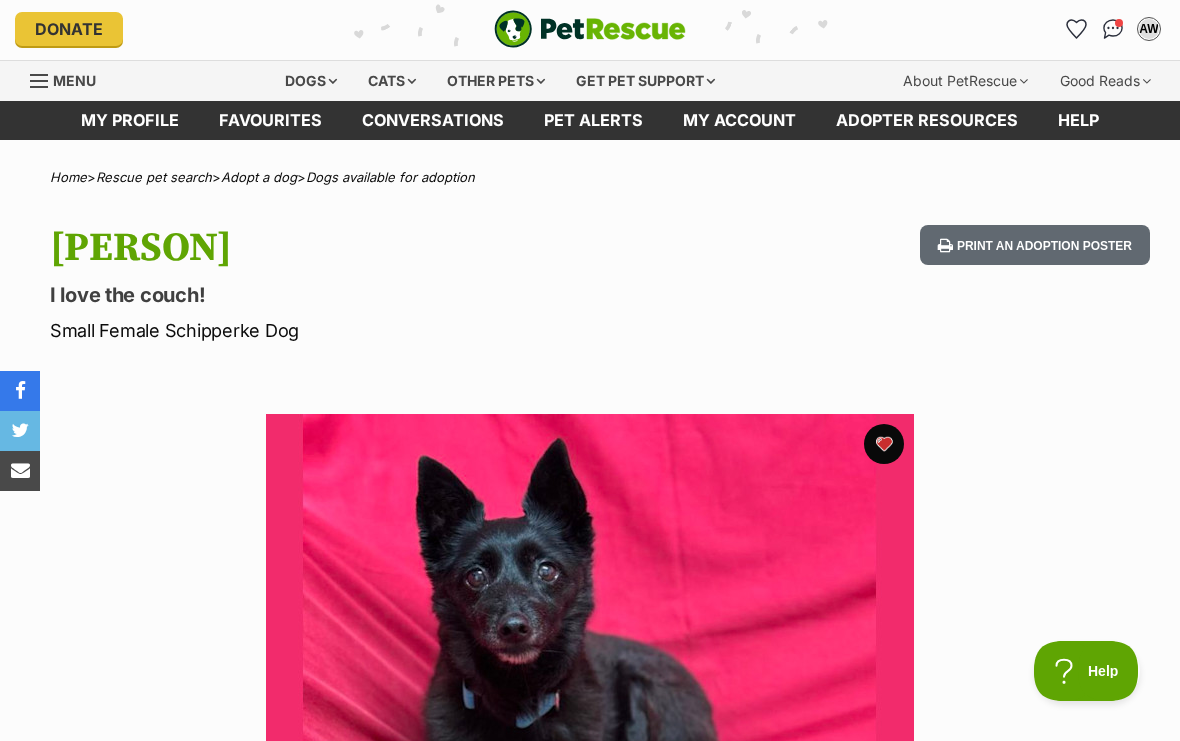 scroll, scrollTop: 0, scrollLeft: 0, axis: both 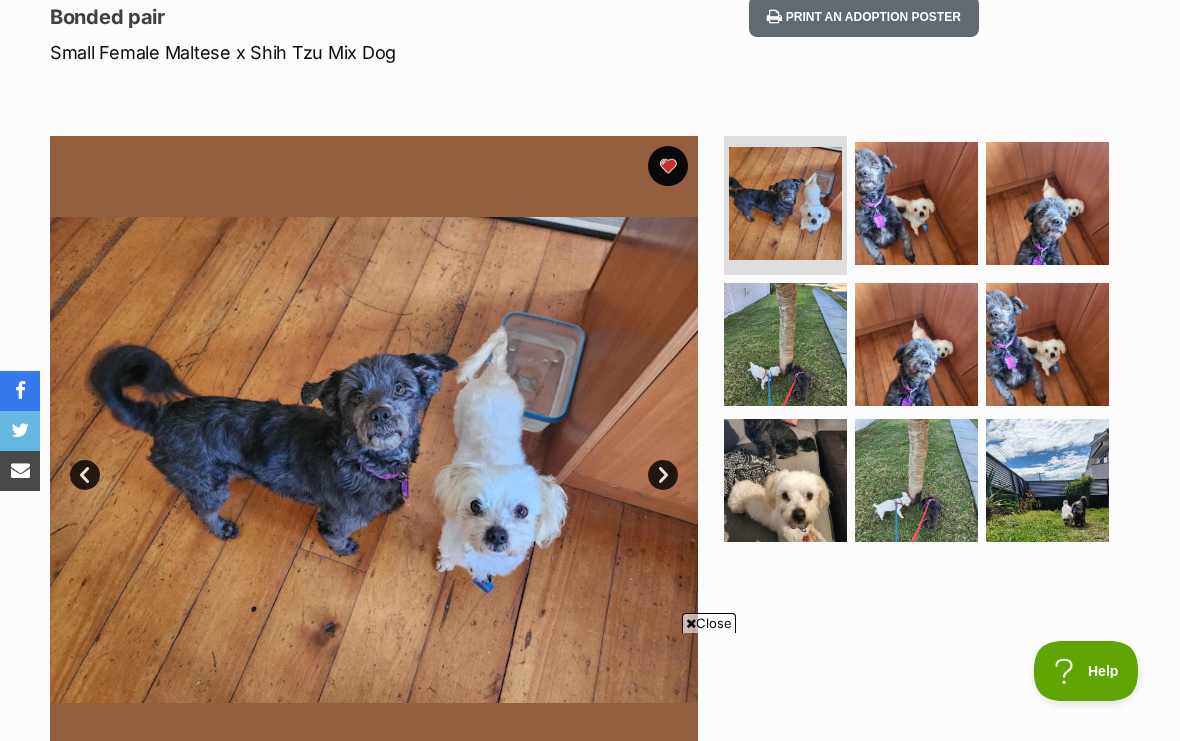 click on "Close" at bounding box center [709, 623] 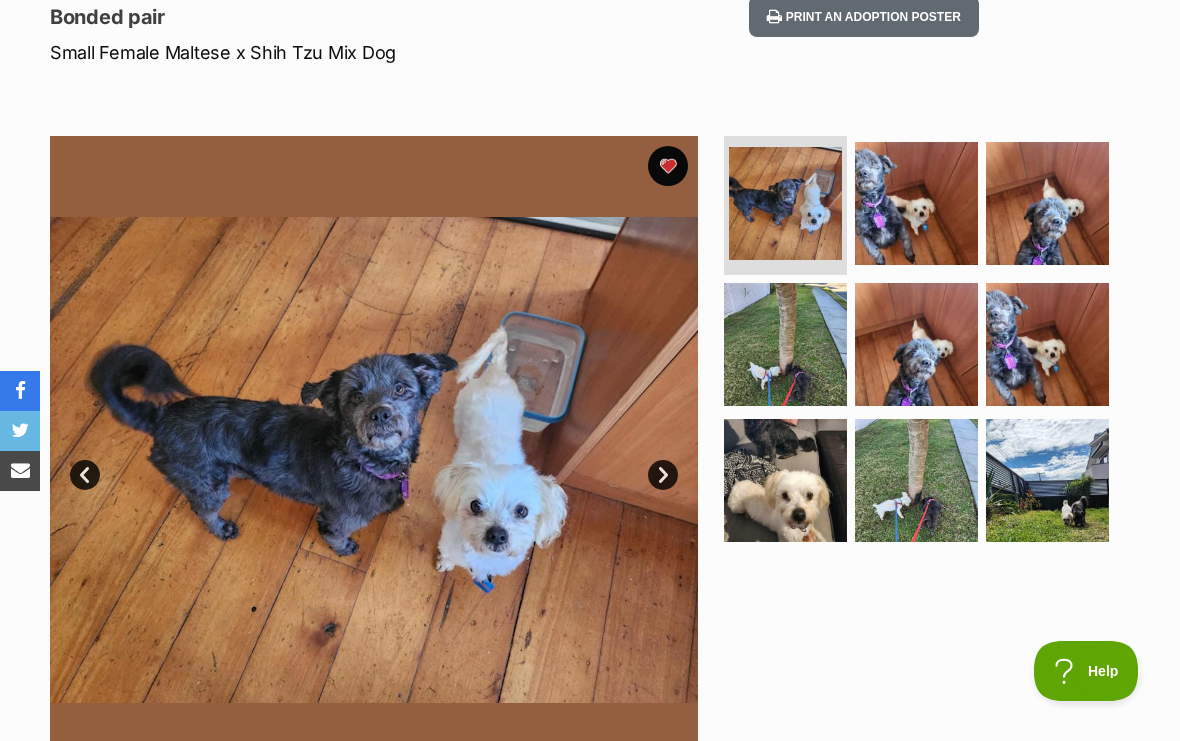 click at bounding box center (374, 460) 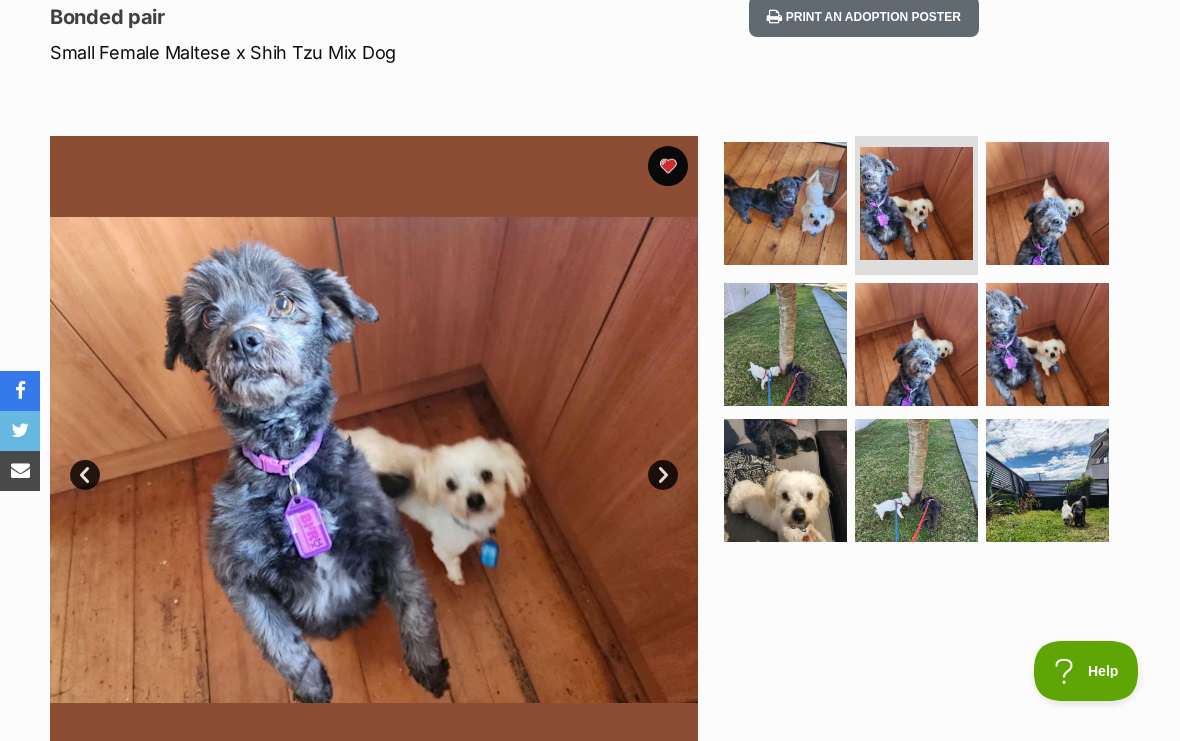 click on "Next" at bounding box center (663, 475) 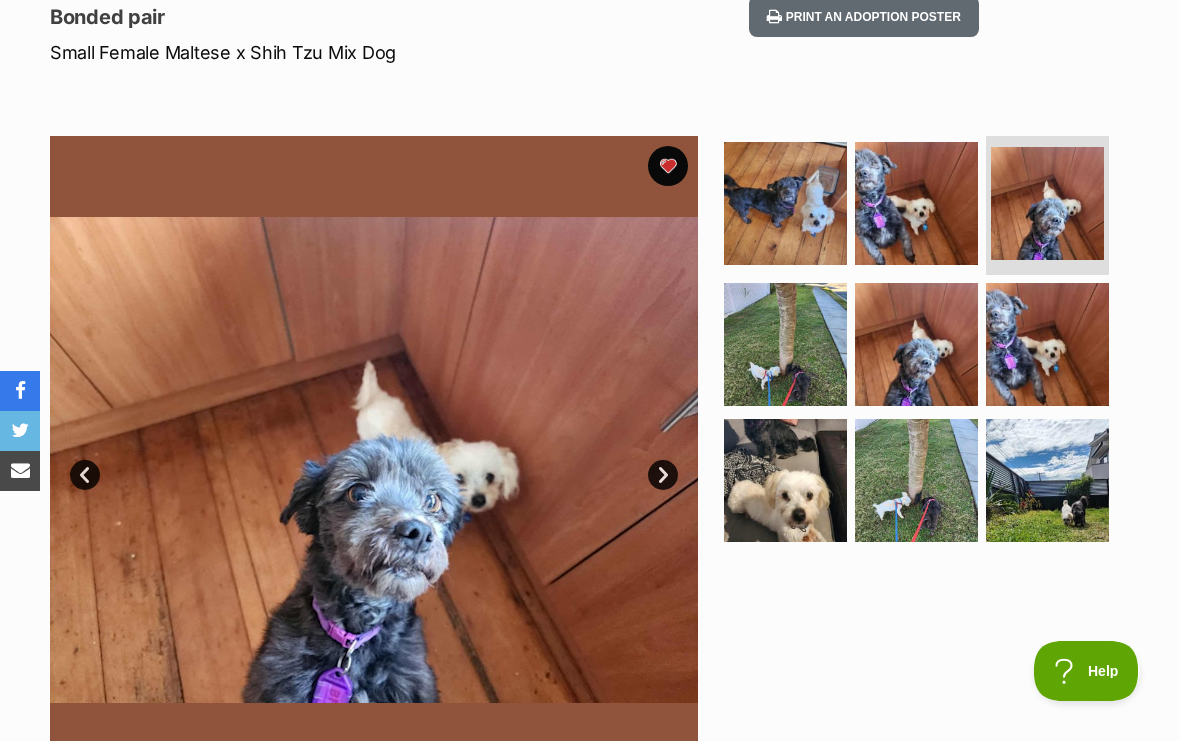 click on "Next" at bounding box center (663, 475) 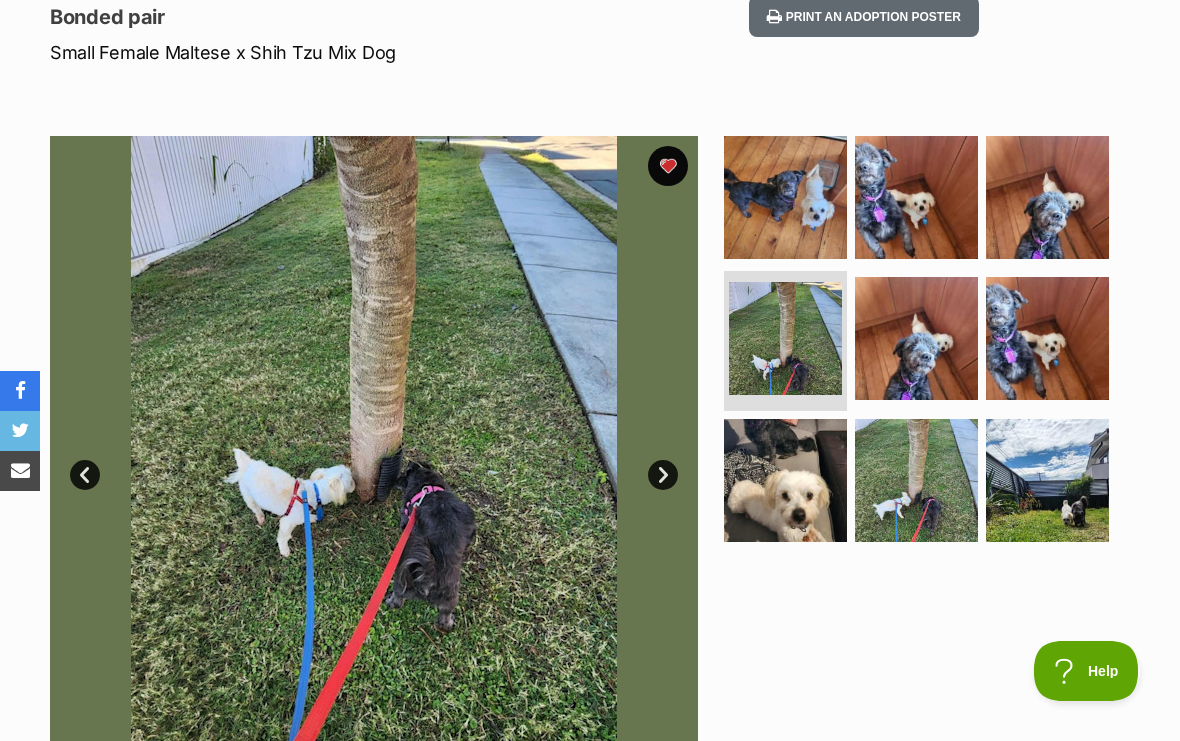 click on "Next" at bounding box center [663, 475] 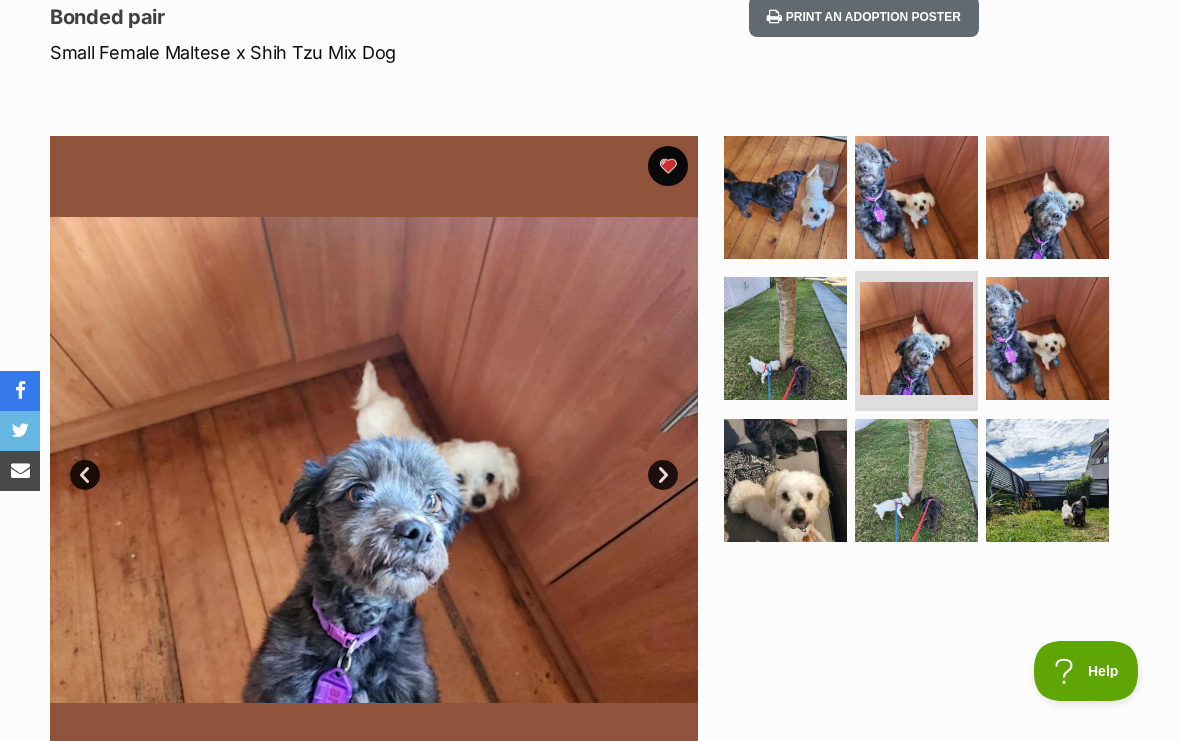 click on "Next" at bounding box center (663, 475) 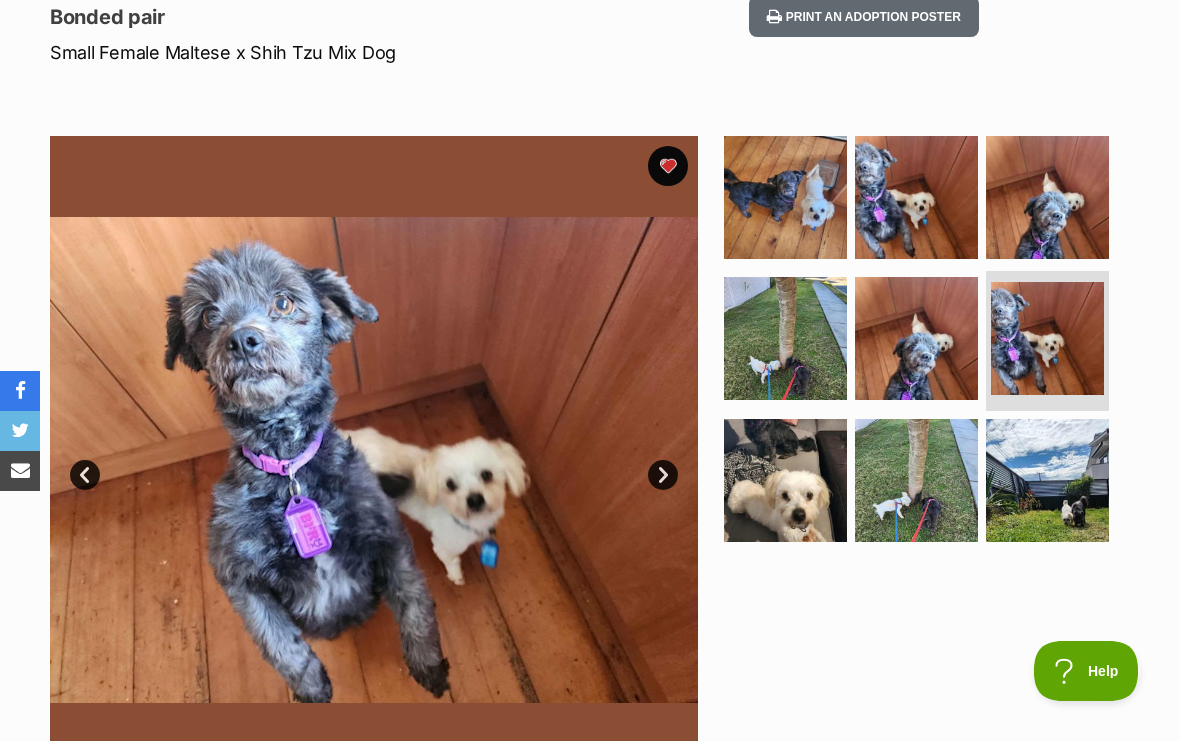 click on "Next" at bounding box center [663, 475] 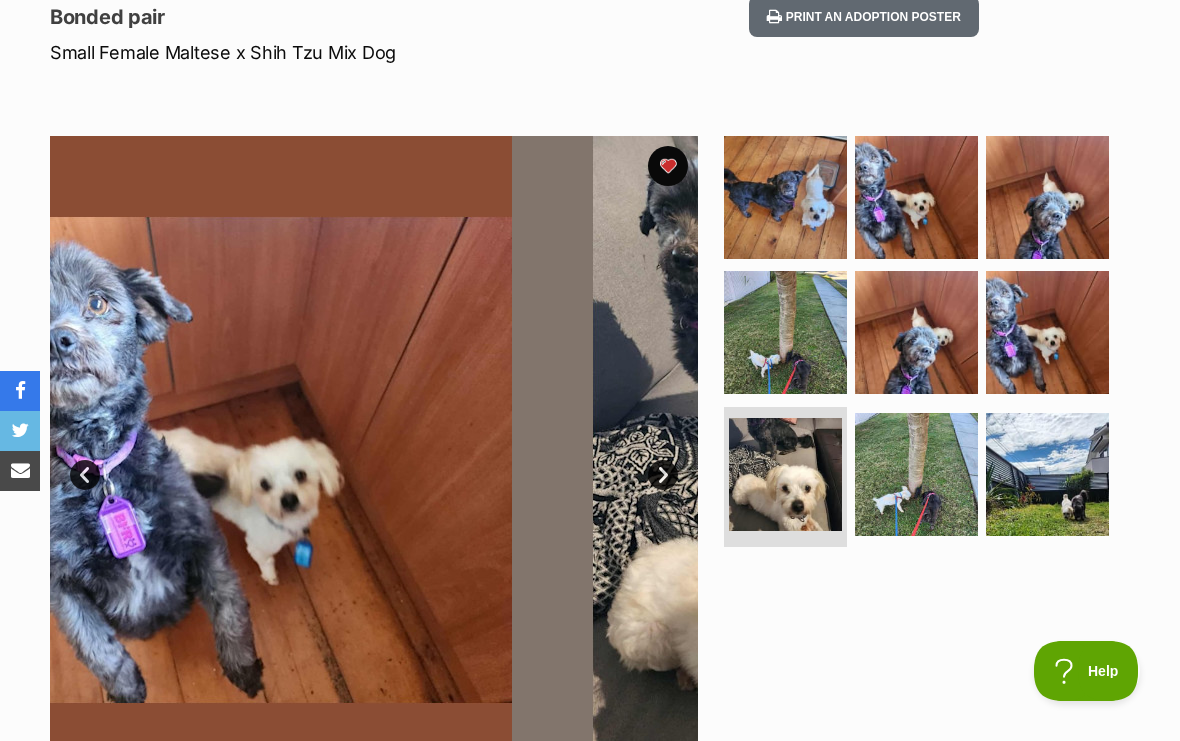 scroll, scrollTop: 0, scrollLeft: 0, axis: both 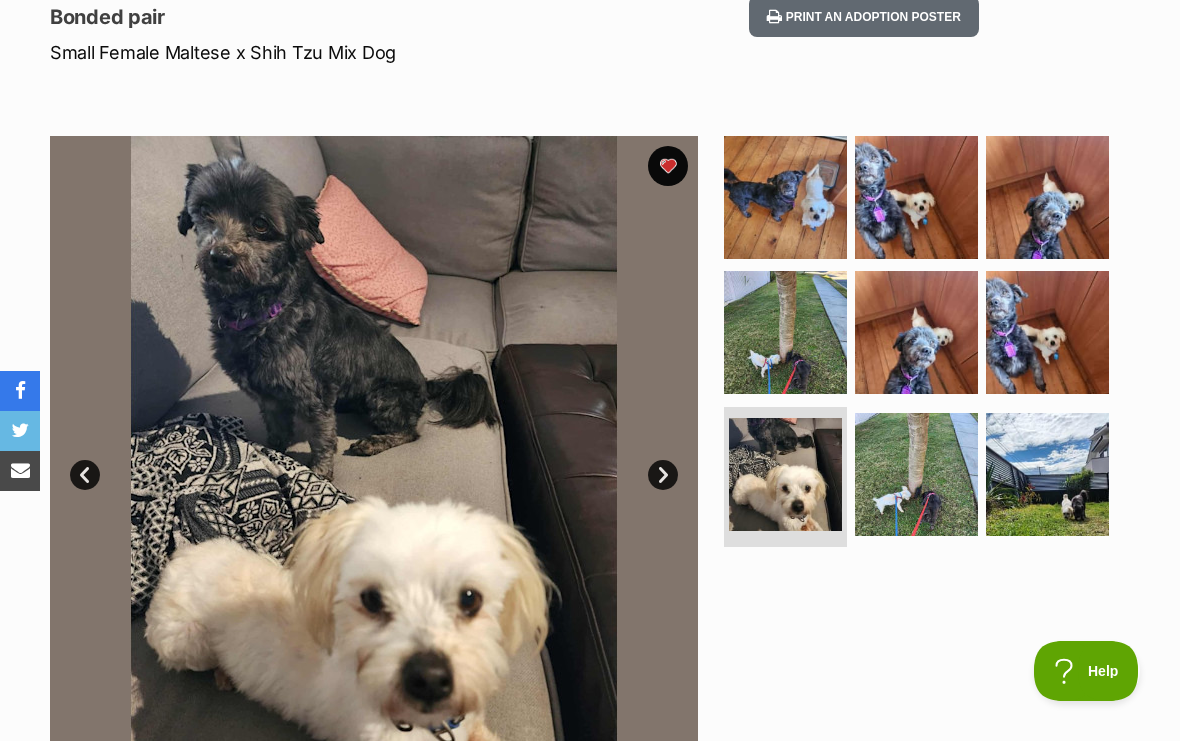 click on "Next" at bounding box center (663, 475) 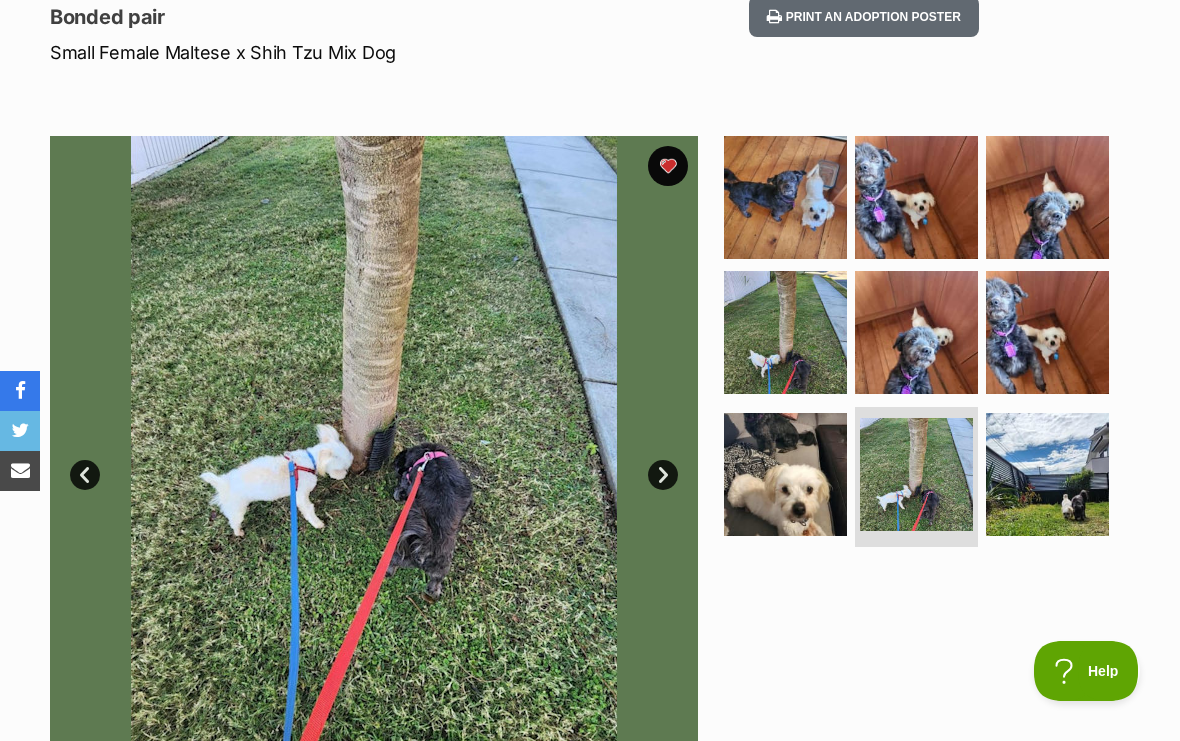 click on "Next" at bounding box center (663, 475) 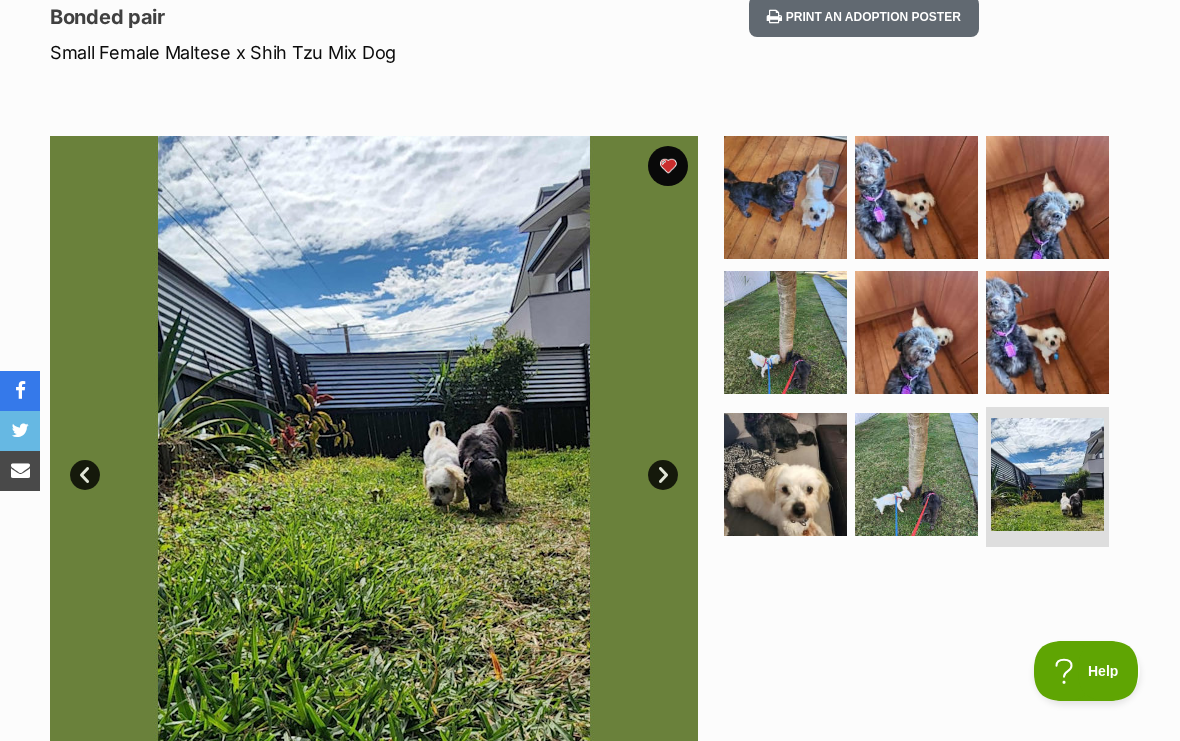 click on "Next" at bounding box center [663, 475] 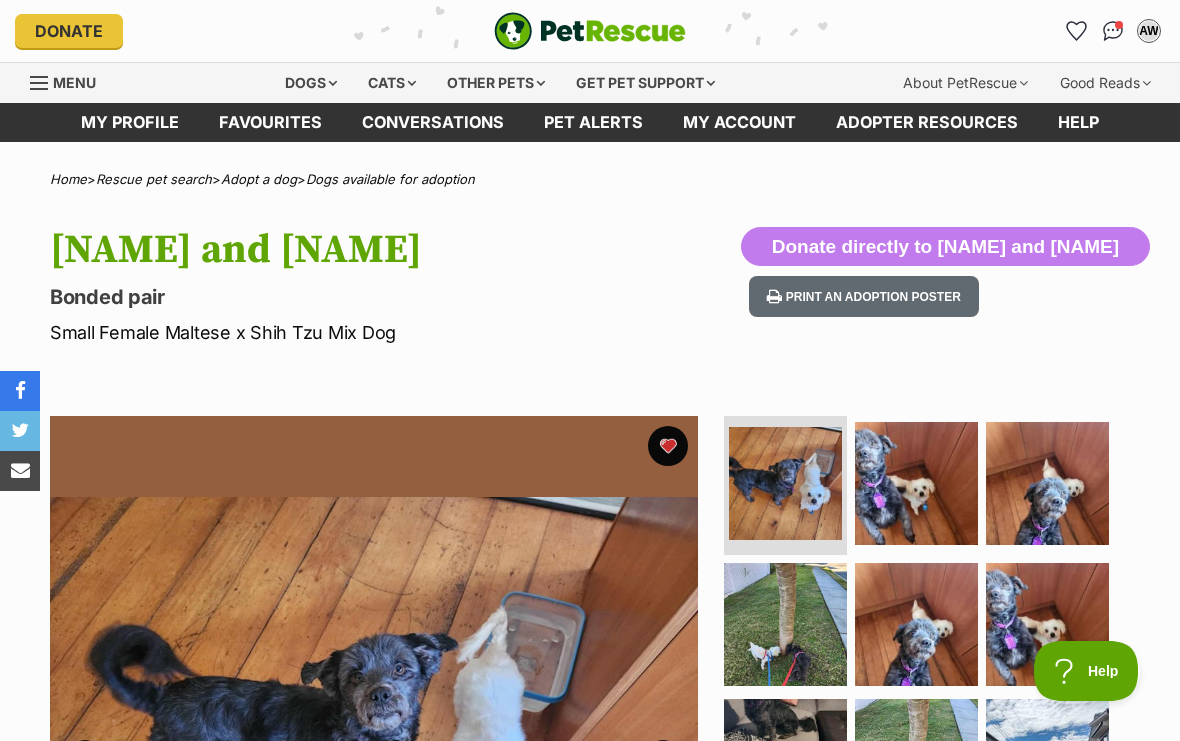 scroll, scrollTop: 0, scrollLeft: 0, axis: both 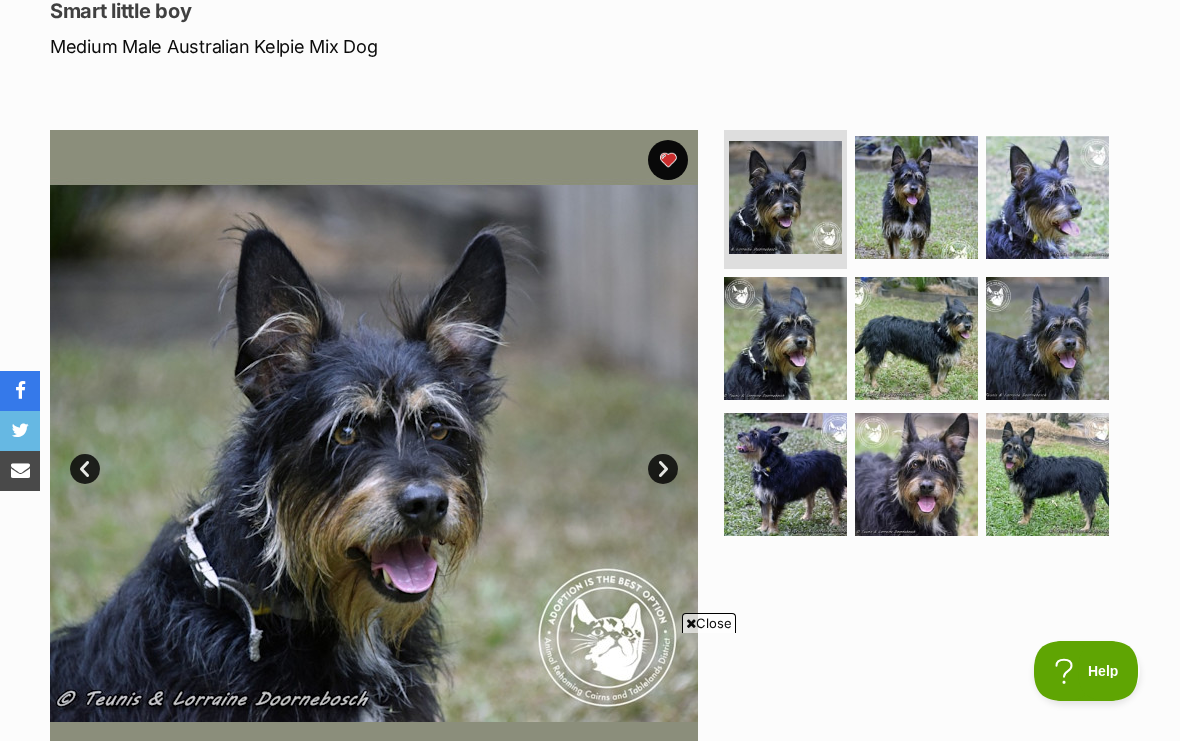 click on "Close" at bounding box center [709, 623] 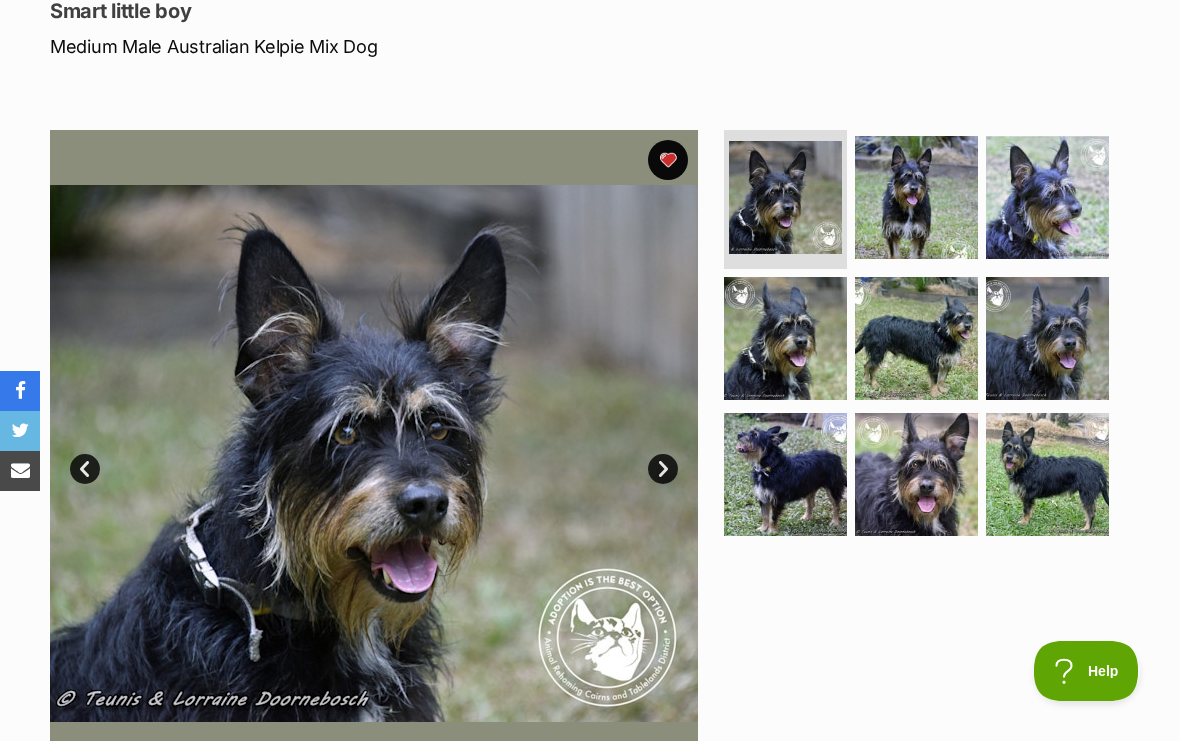click on "Next" at bounding box center [663, 469] 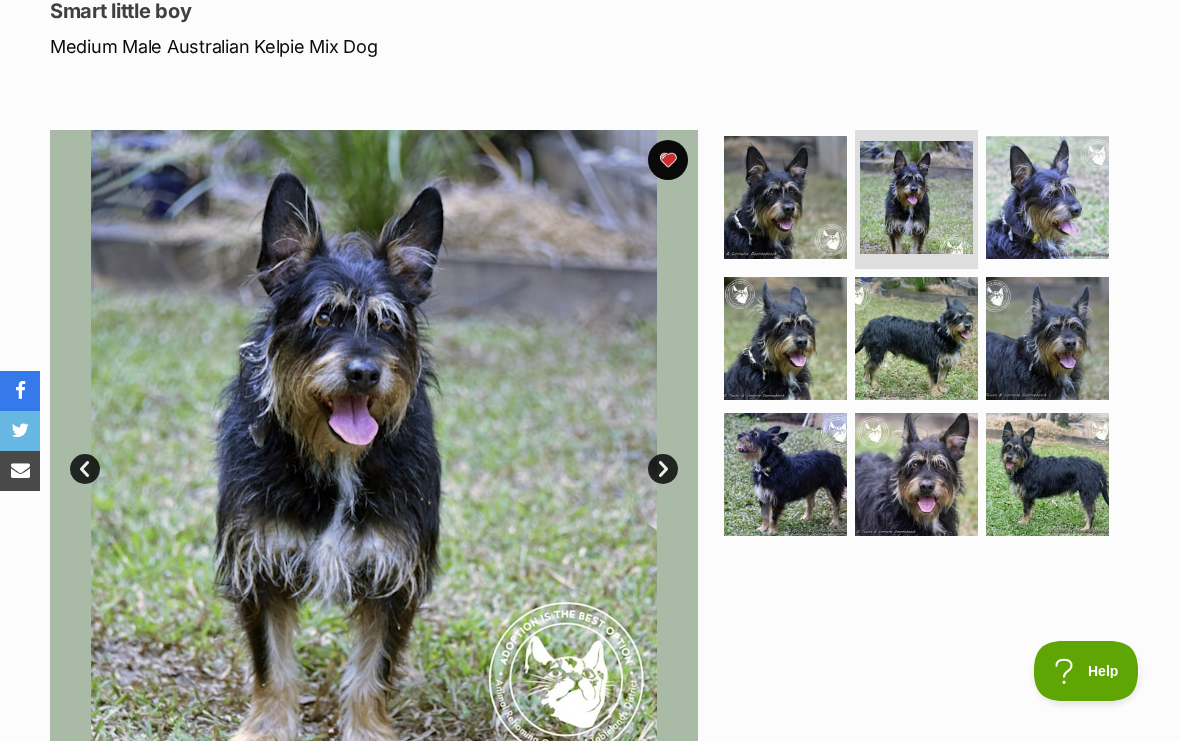 click on "Next" at bounding box center [663, 469] 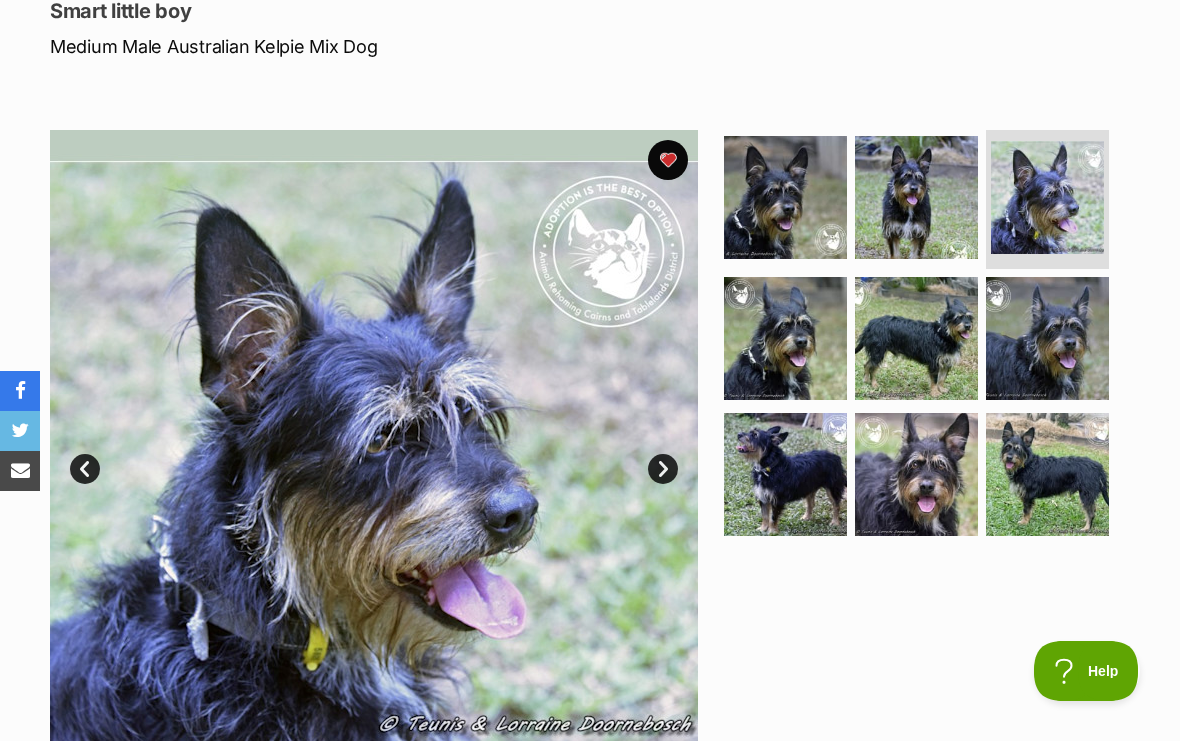 click at bounding box center (374, 454) 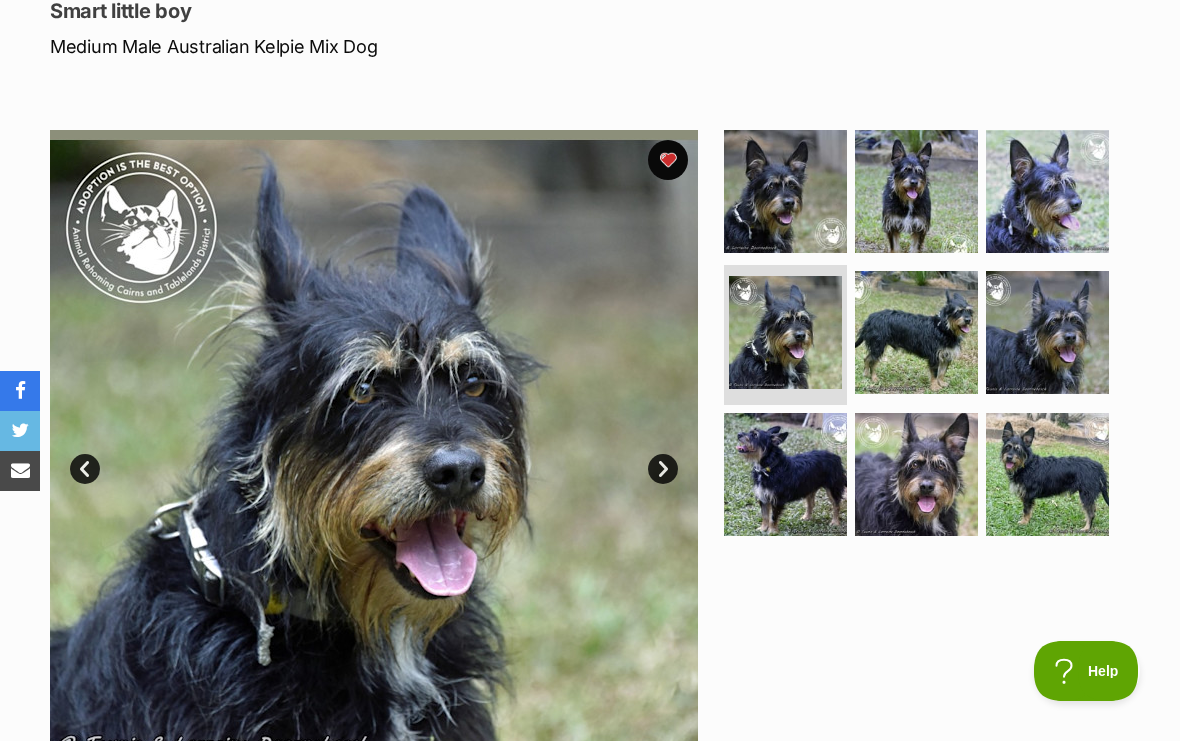 click on "Next" at bounding box center [663, 469] 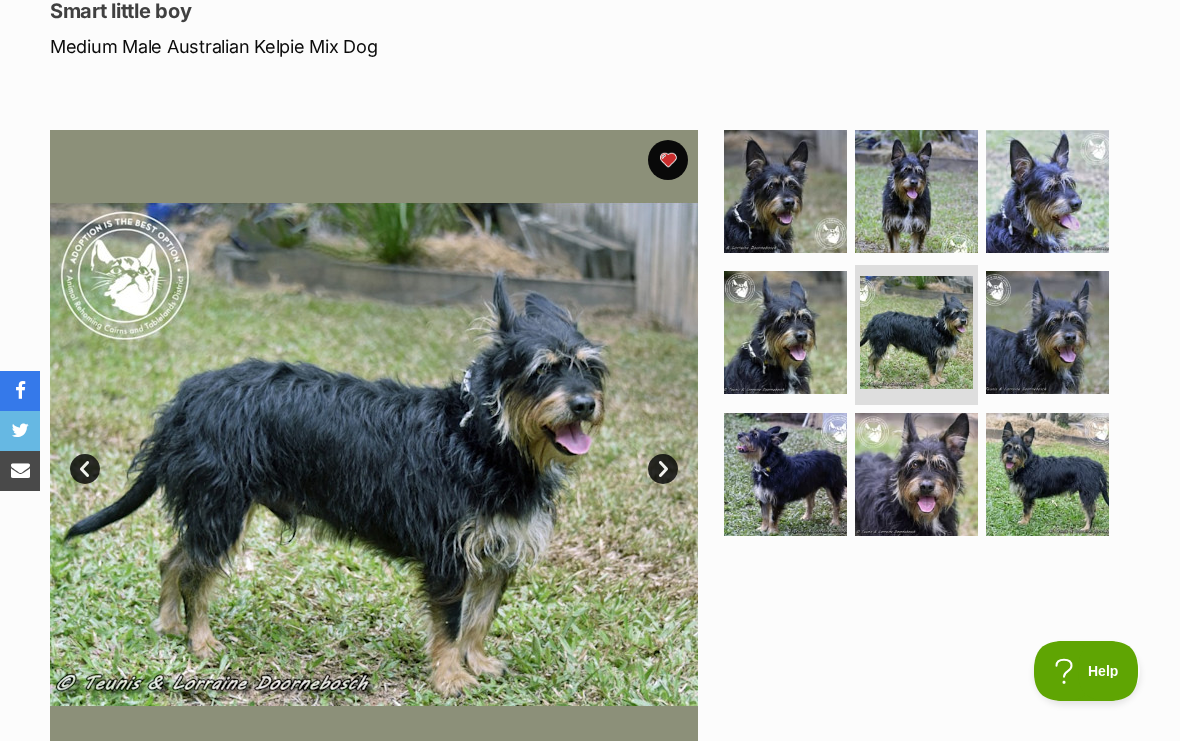 click on "Next" at bounding box center [663, 469] 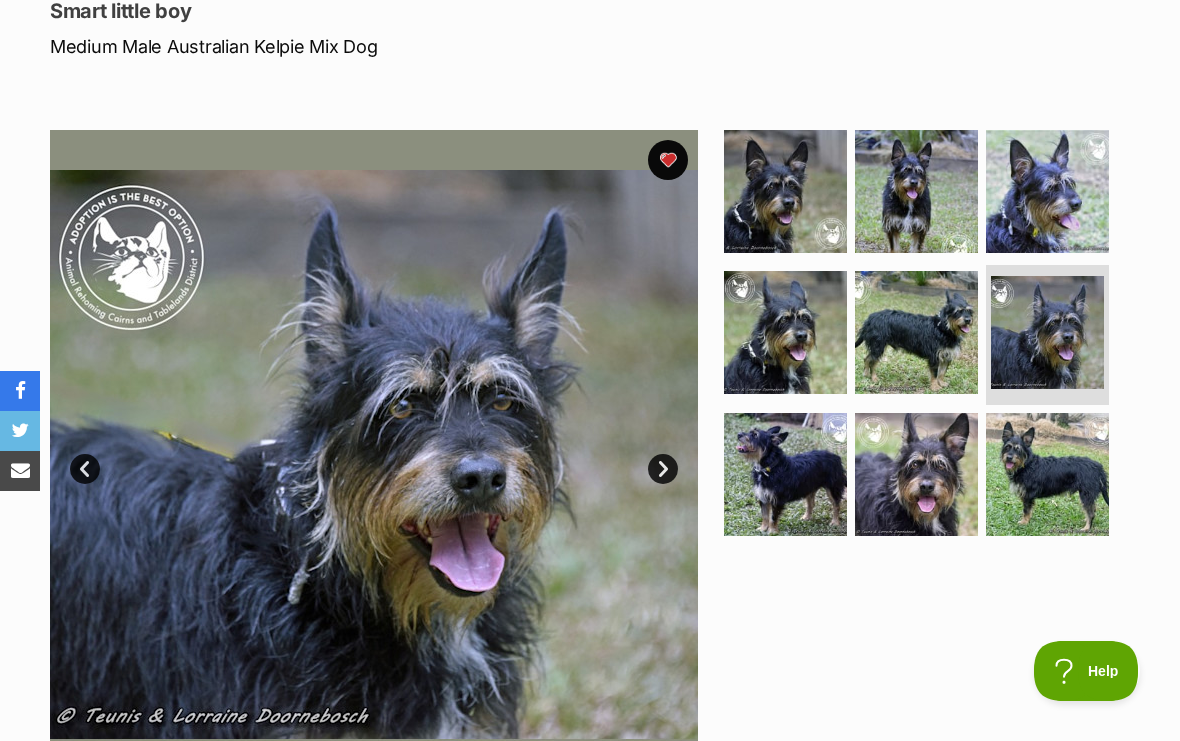click on "Next" at bounding box center (663, 469) 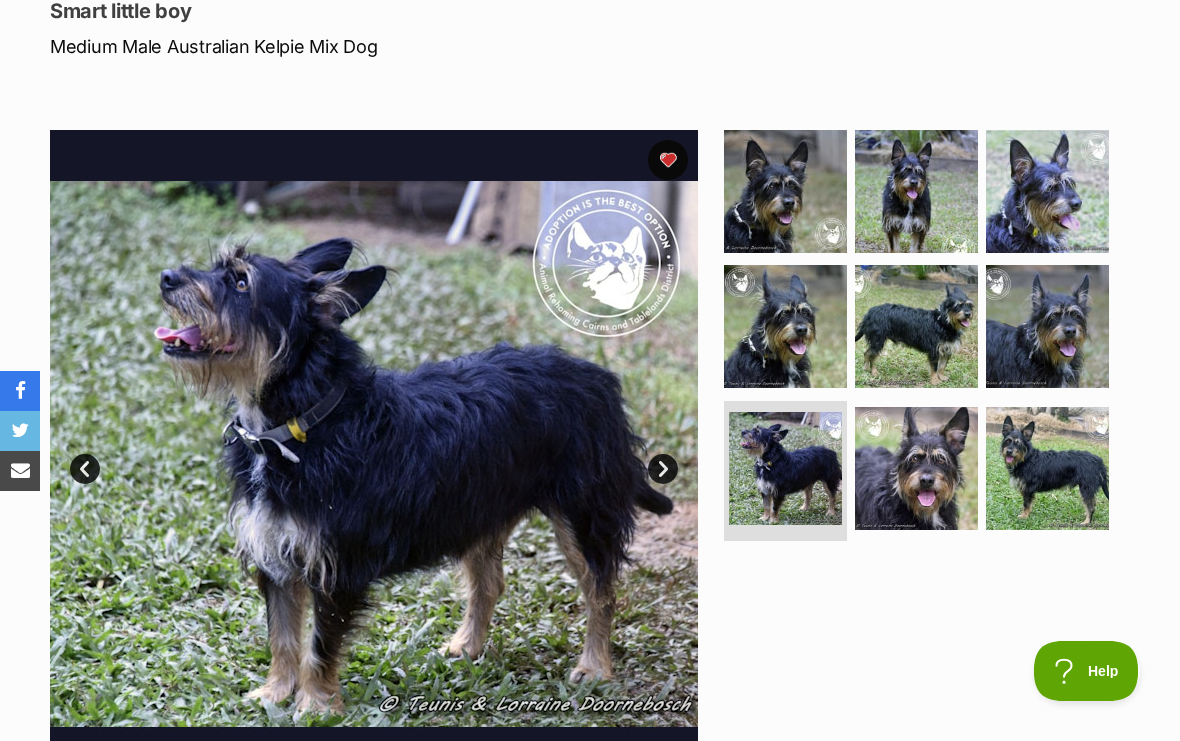 click on "Next" at bounding box center [663, 469] 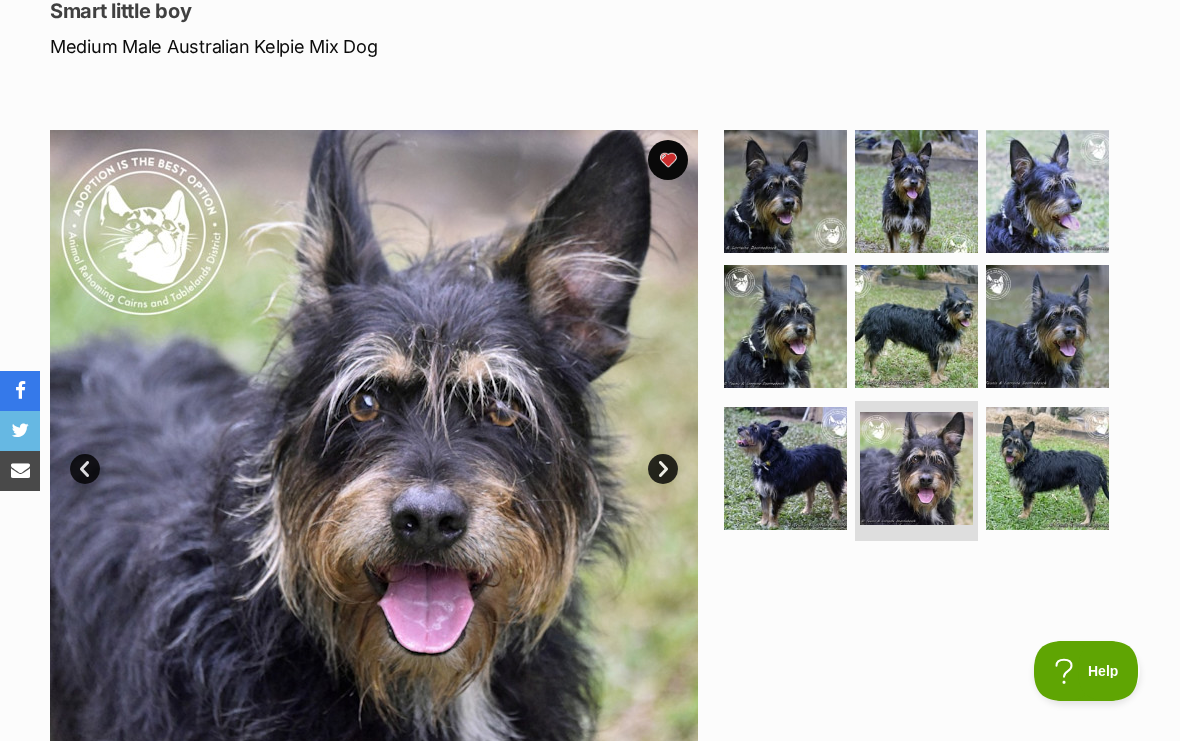 click on "Next" at bounding box center (663, 469) 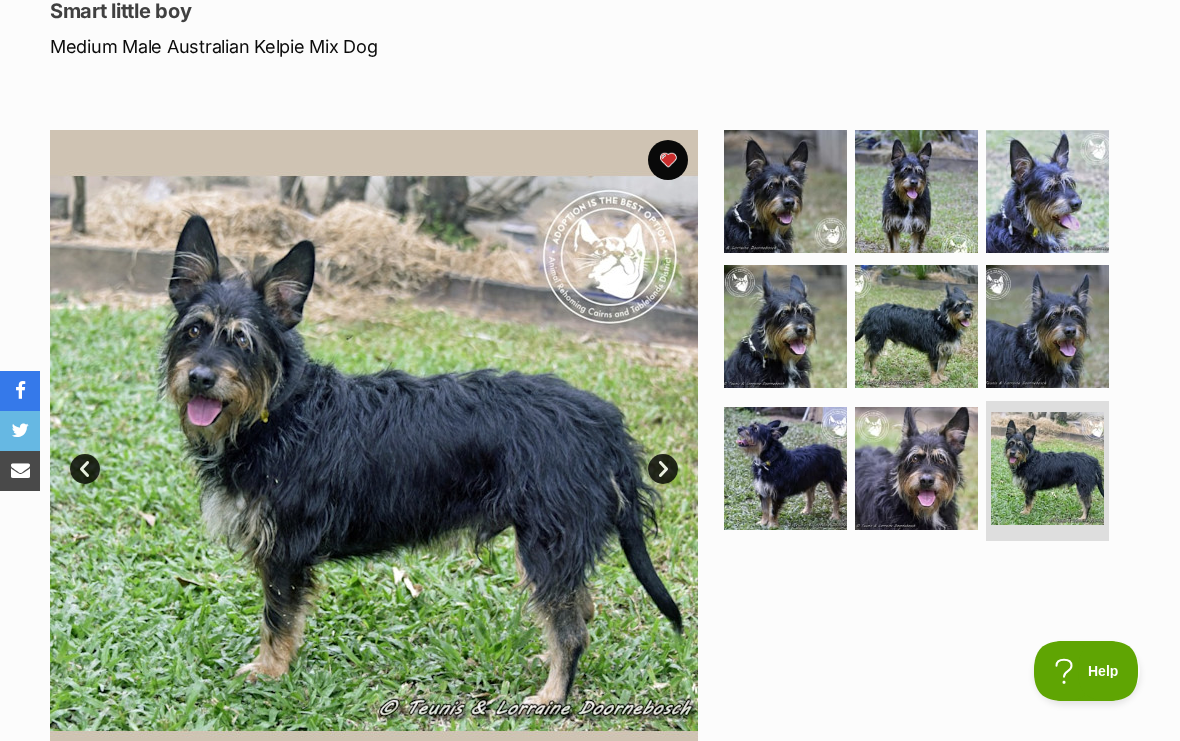 click on "Next" at bounding box center [663, 469] 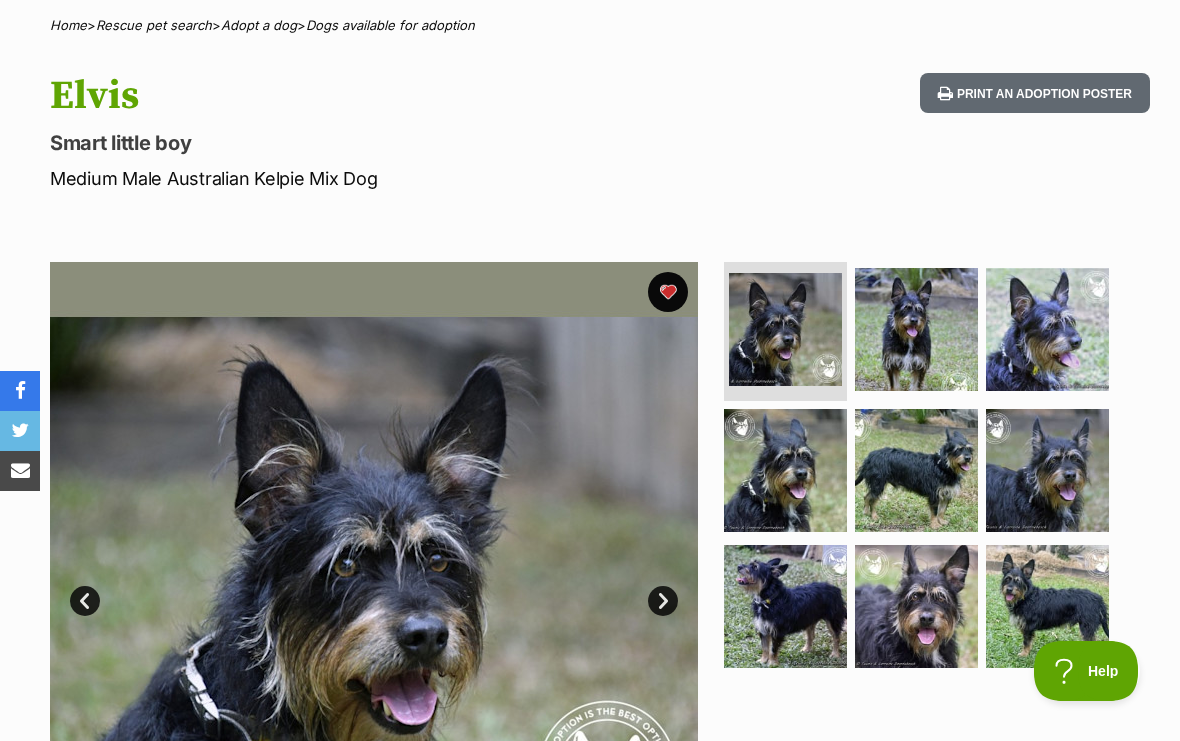 scroll, scrollTop: 0, scrollLeft: 0, axis: both 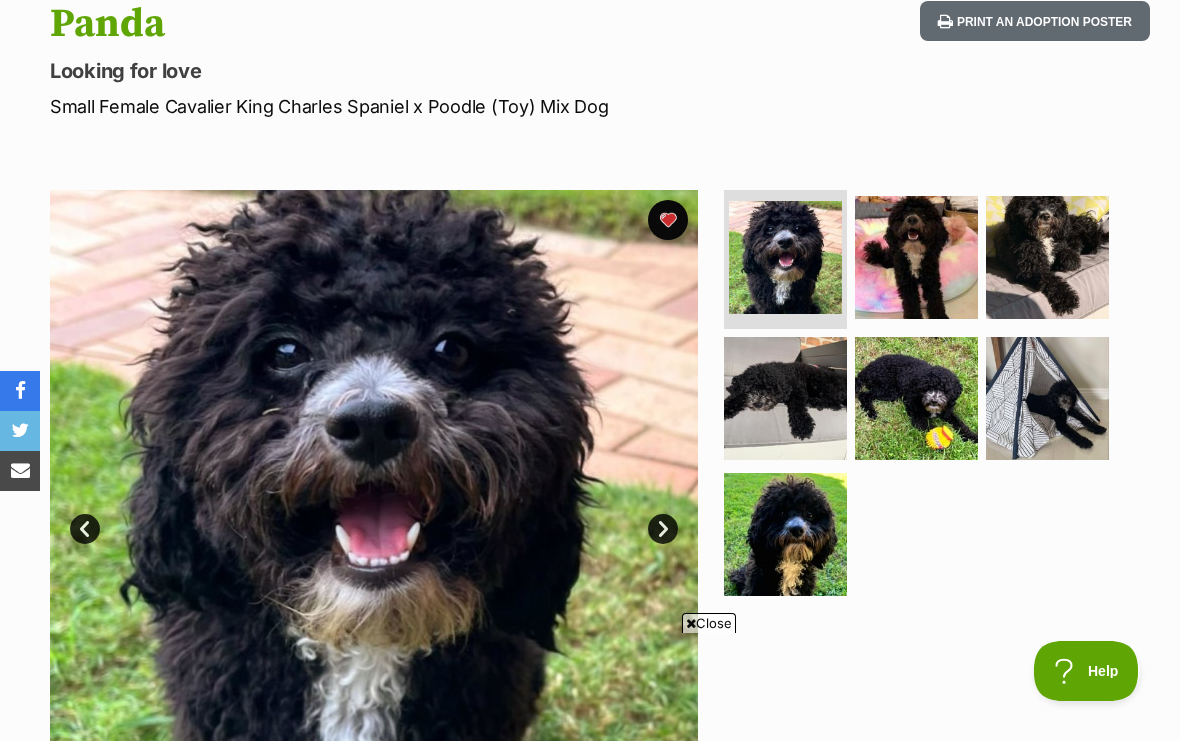 click on "Next" at bounding box center (663, 529) 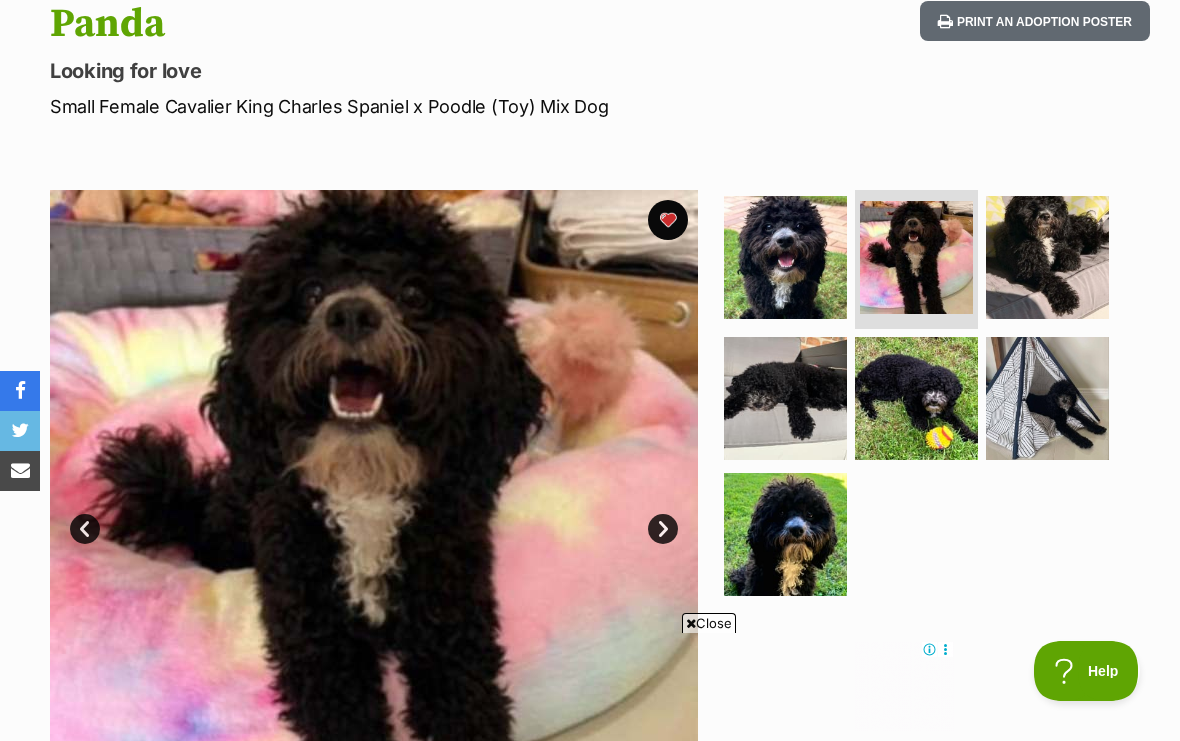 scroll, scrollTop: 0, scrollLeft: 0, axis: both 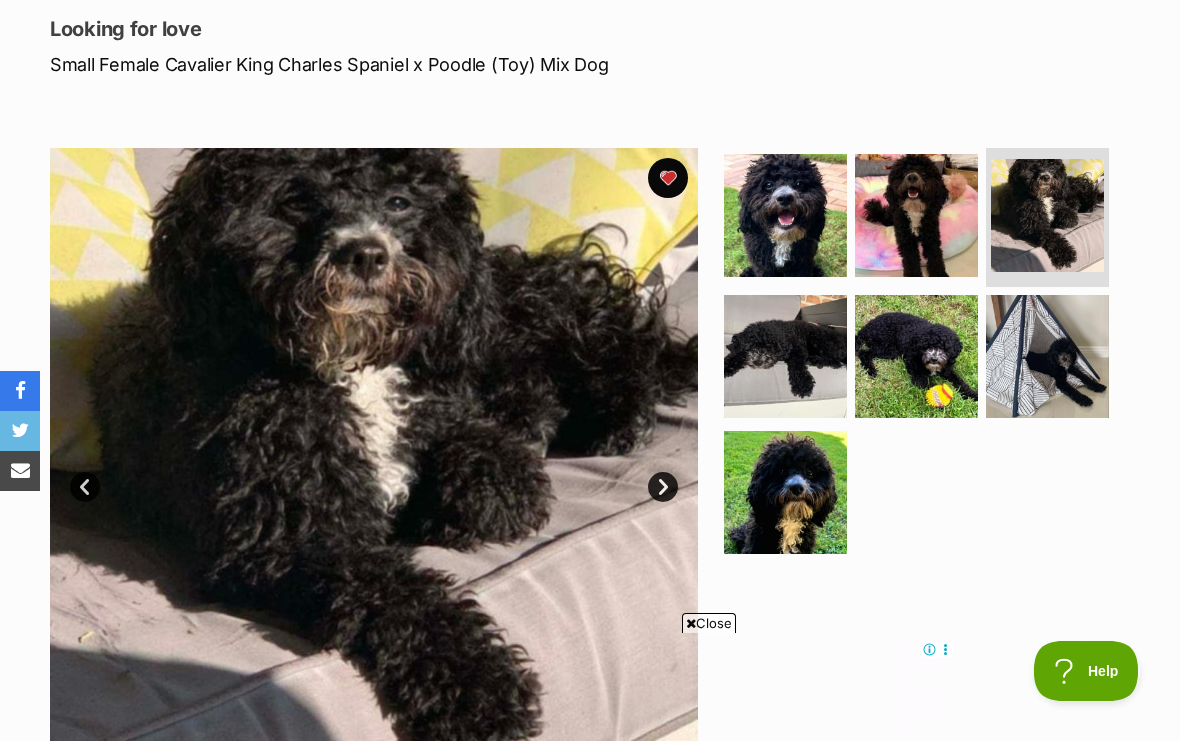 click at bounding box center (374, 472) 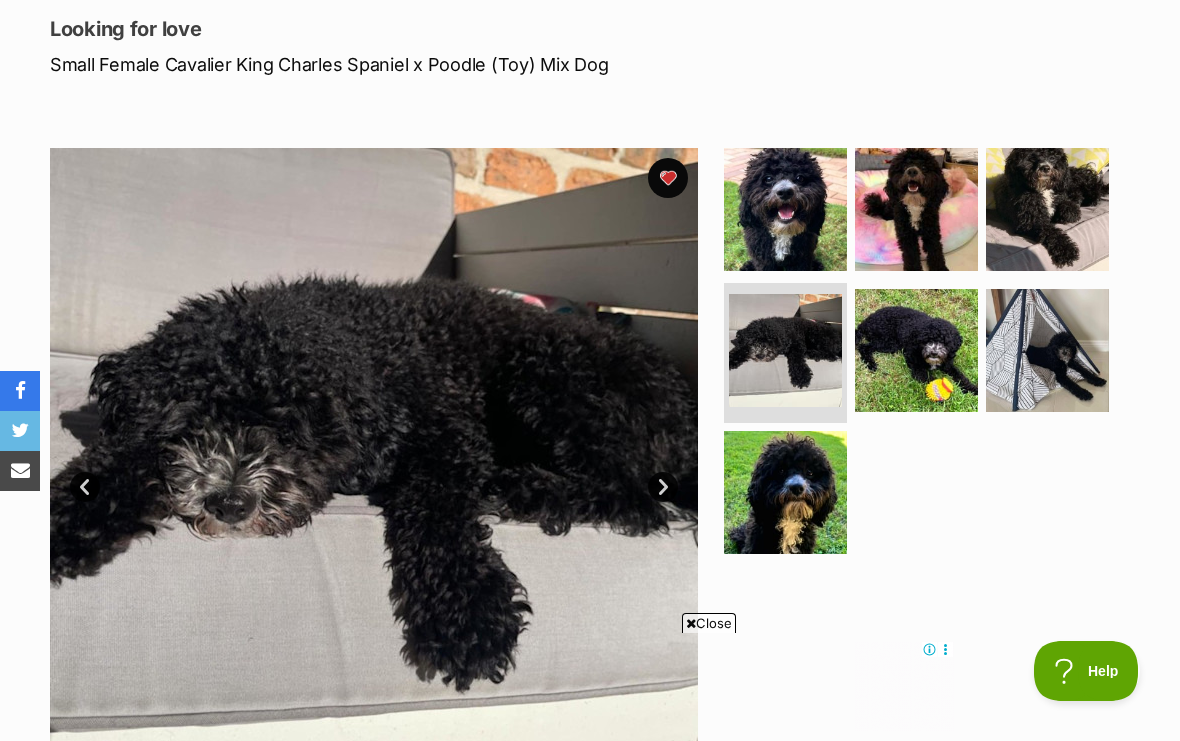 click on "Next" at bounding box center [663, 487] 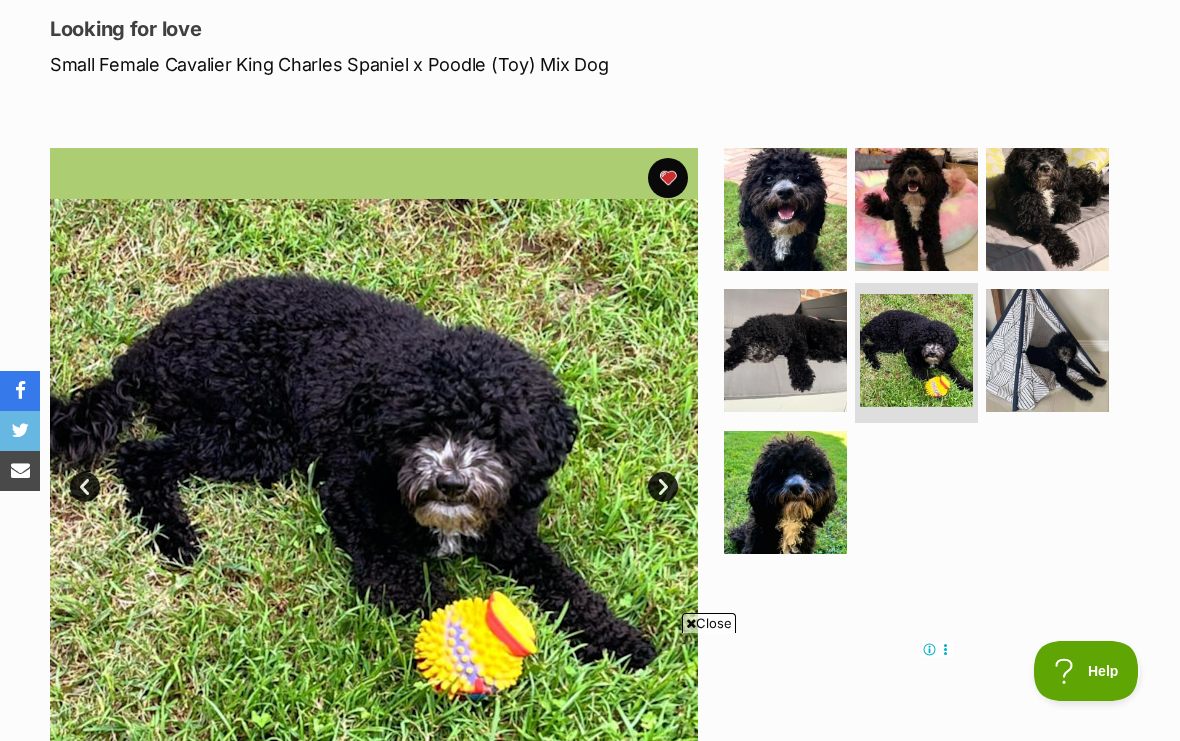 click at bounding box center [374, 472] 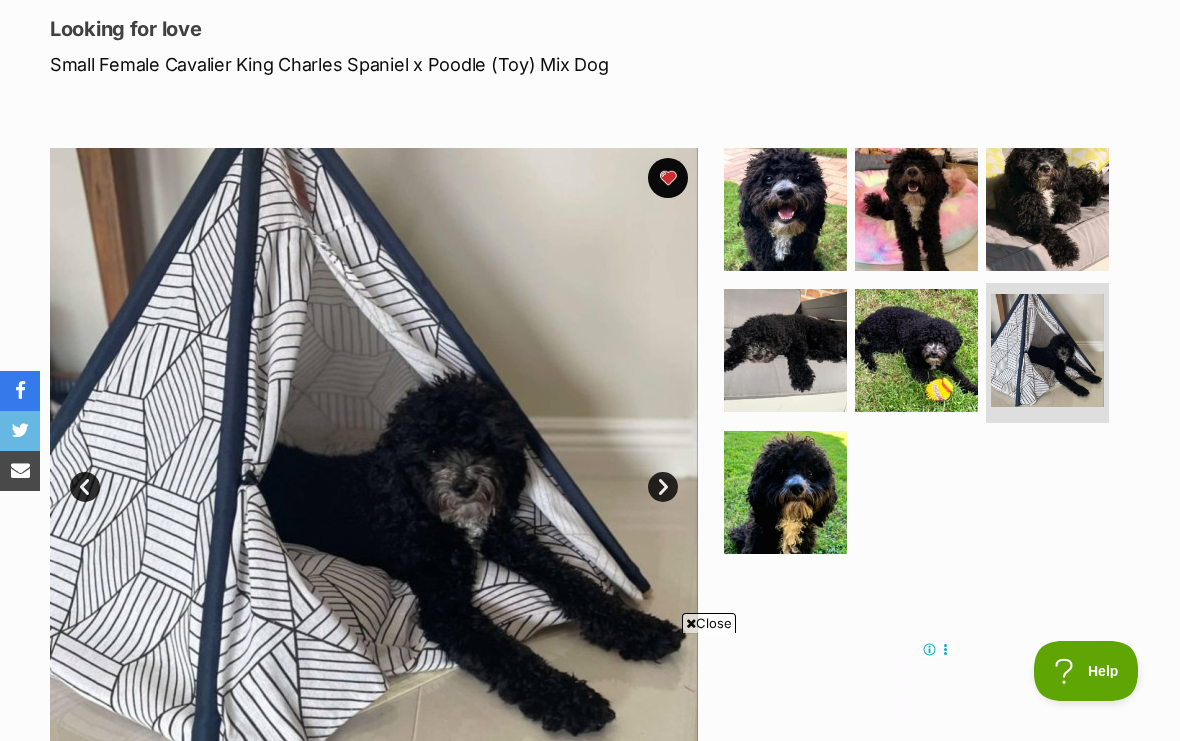 click at bounding box center [374, 472] 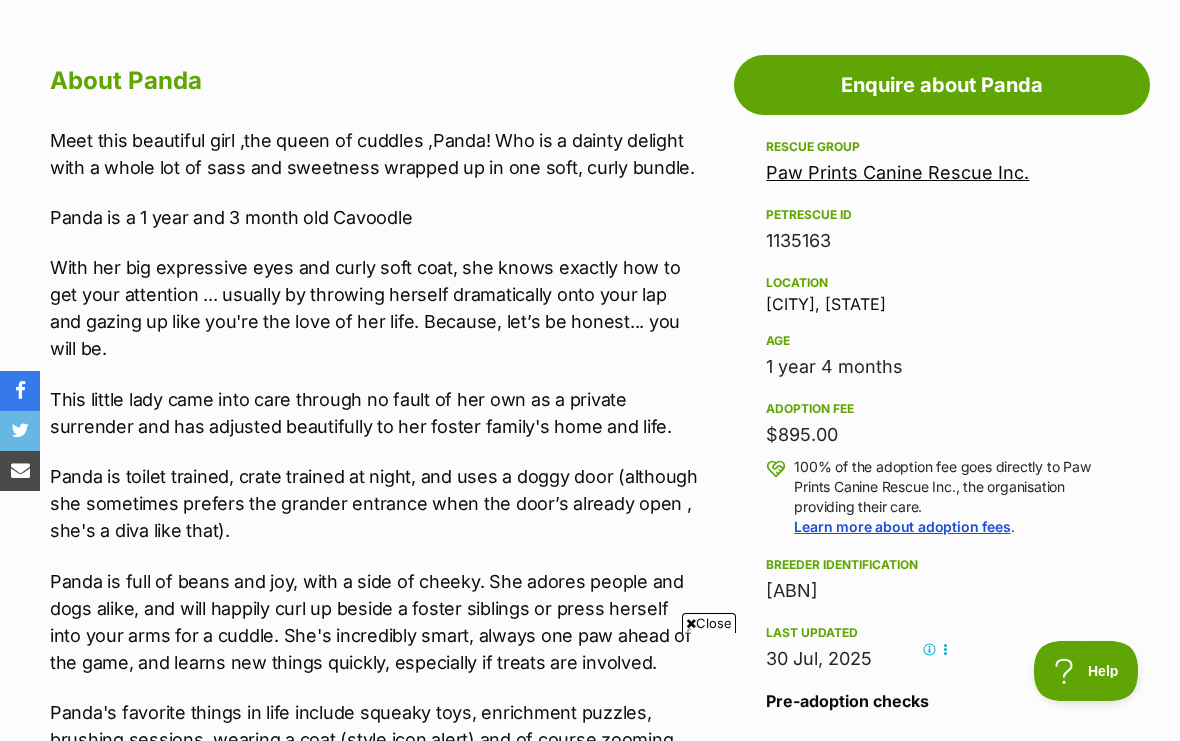 scroll, scrollTop: 1074, scrollLeft: 0, axis: vertical 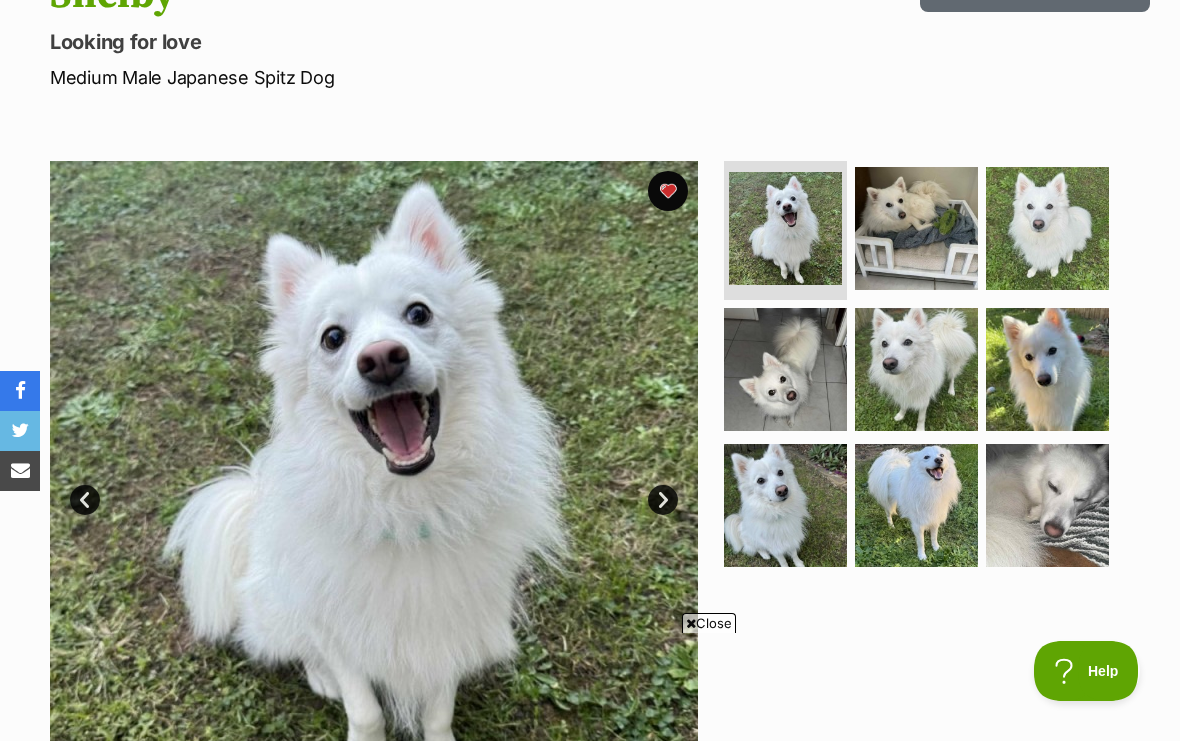 click on "Close" at bounding box center (709, 623) 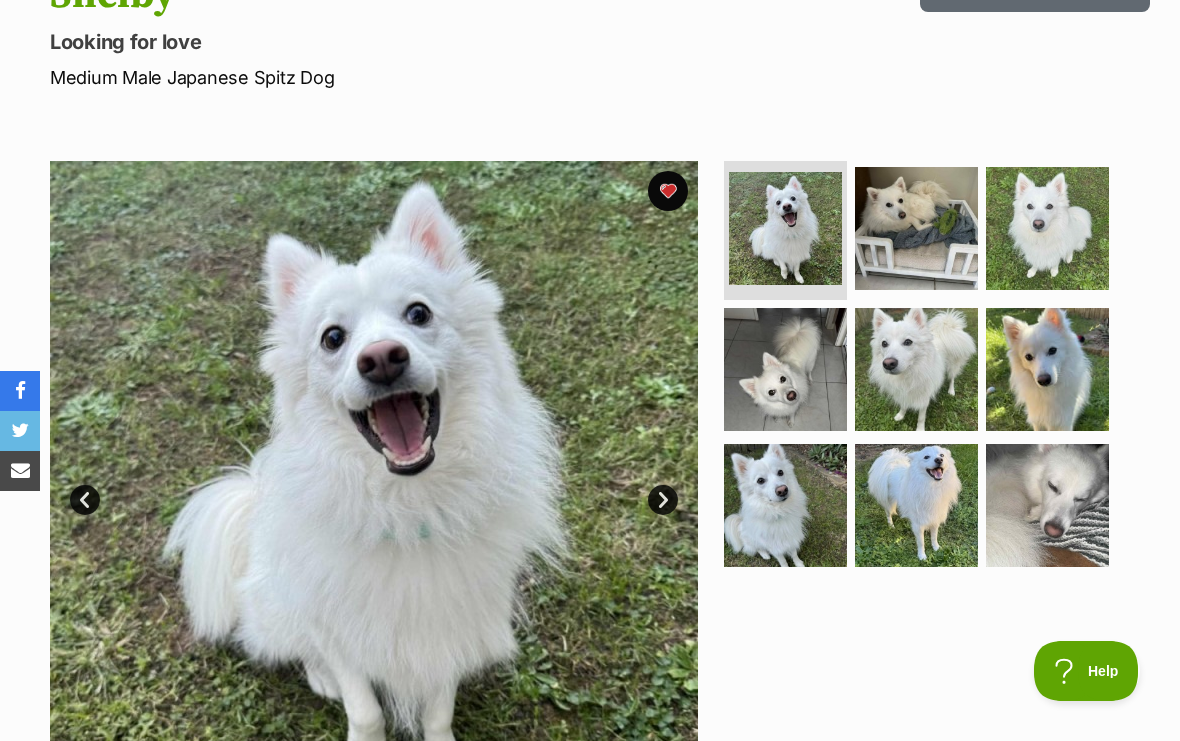 scroll, scrollTop: 0, scrollLeft: 0, axis: both 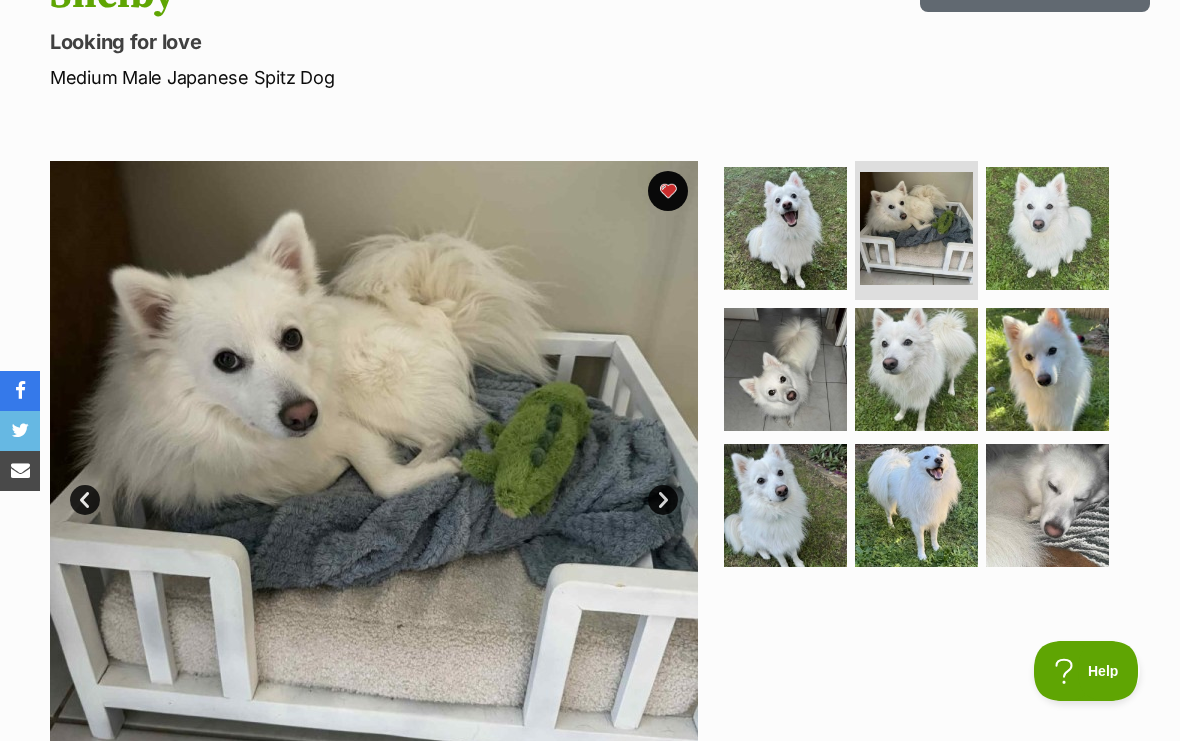click on "Next" at bounding box center [663, 500] 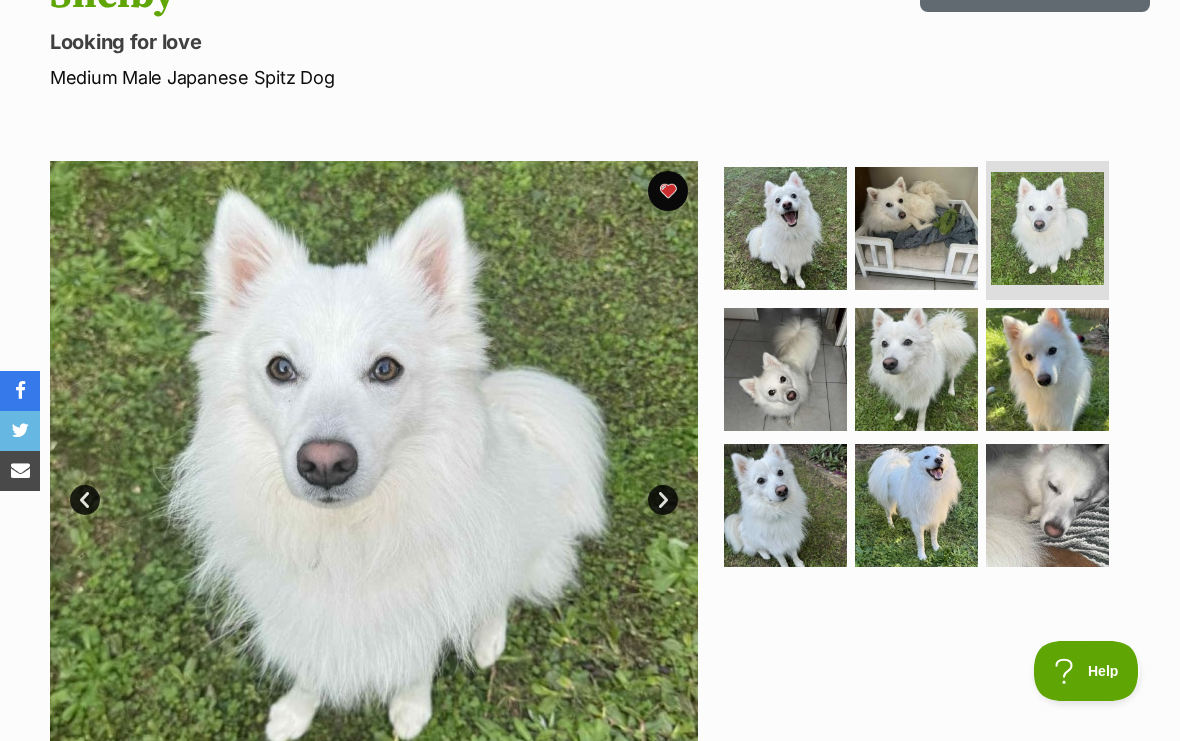 click at bounding box center (374, 485) 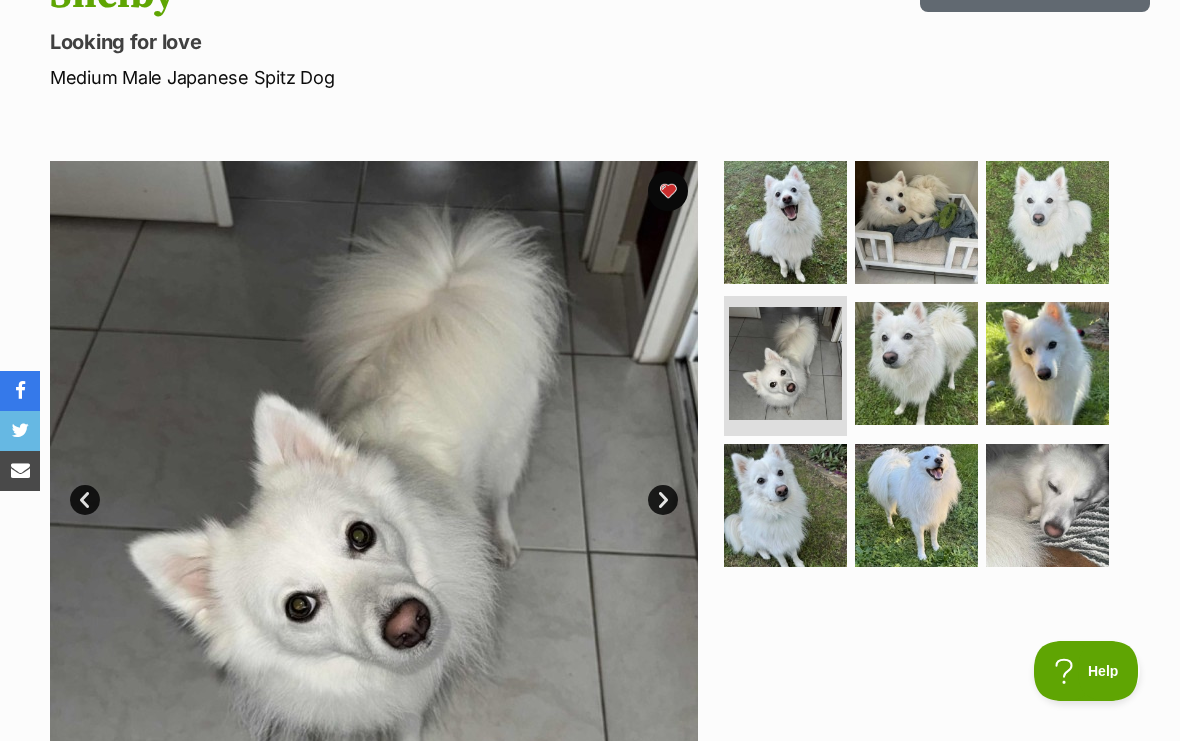 click on "Next" at bounding box center [663, 500] 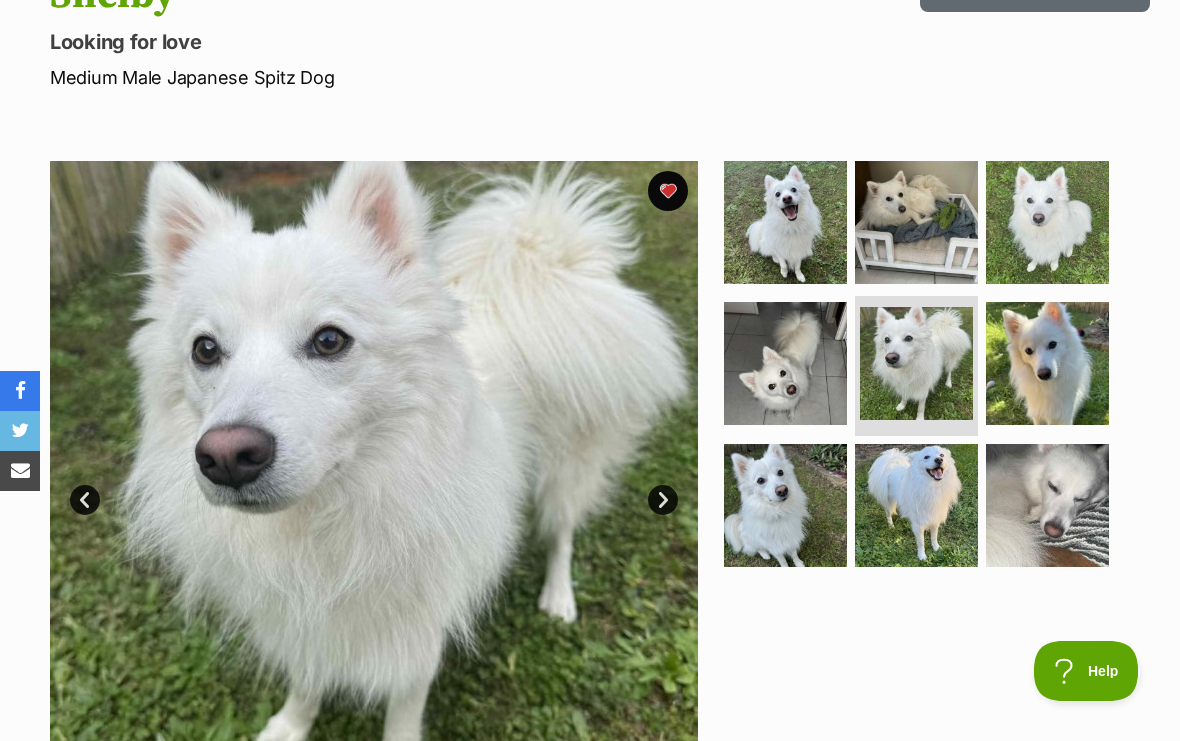 click on "Next" at bounding box center (663, 500) 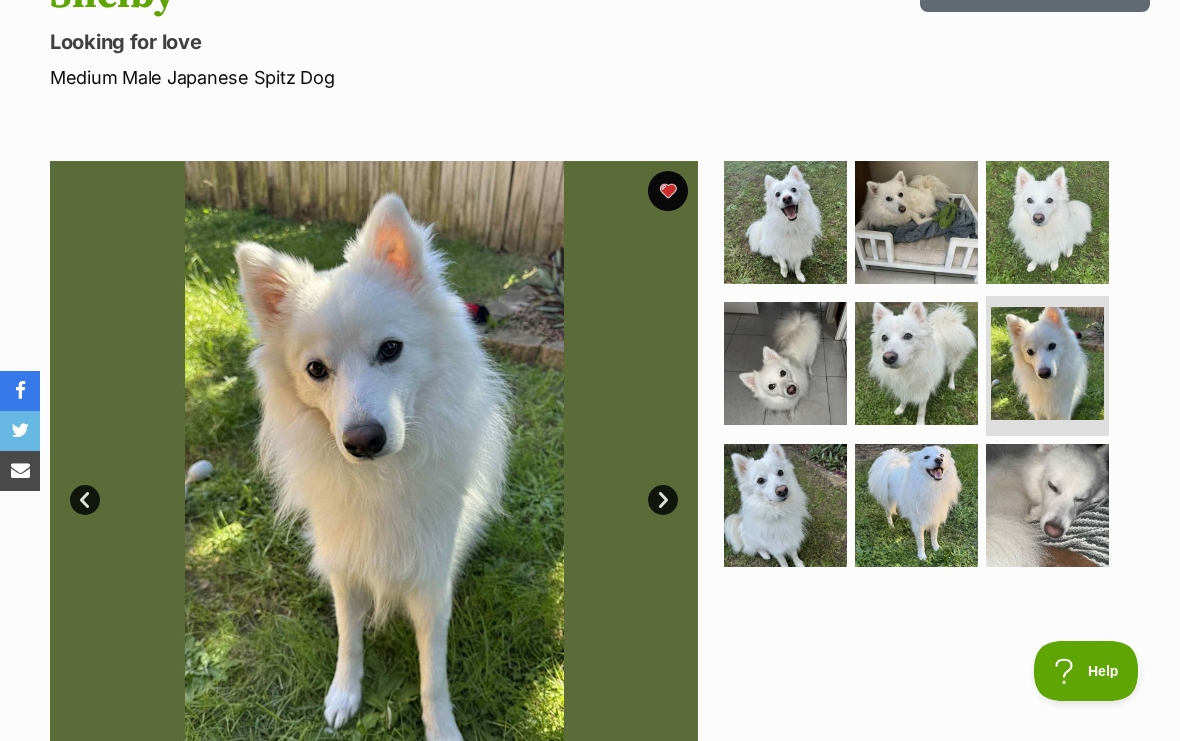 click on "Next" at bounding box center [663, 500] 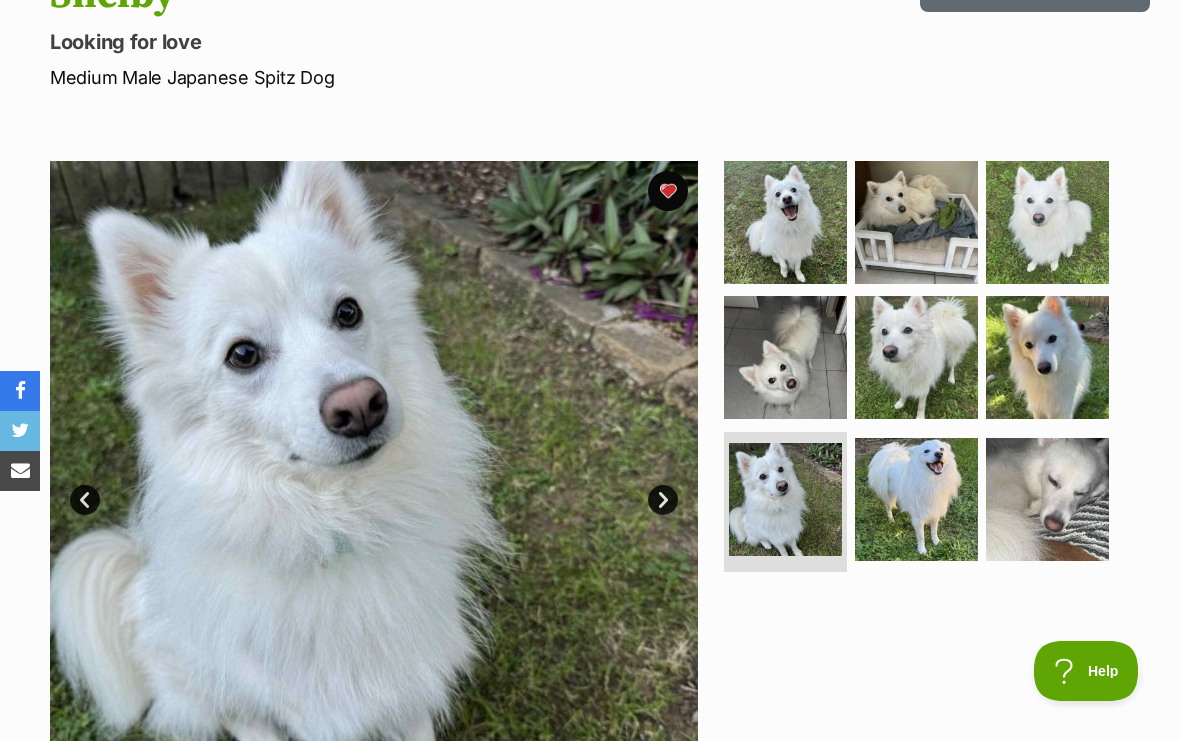 click on "Next" at bounding box center (663, 500) 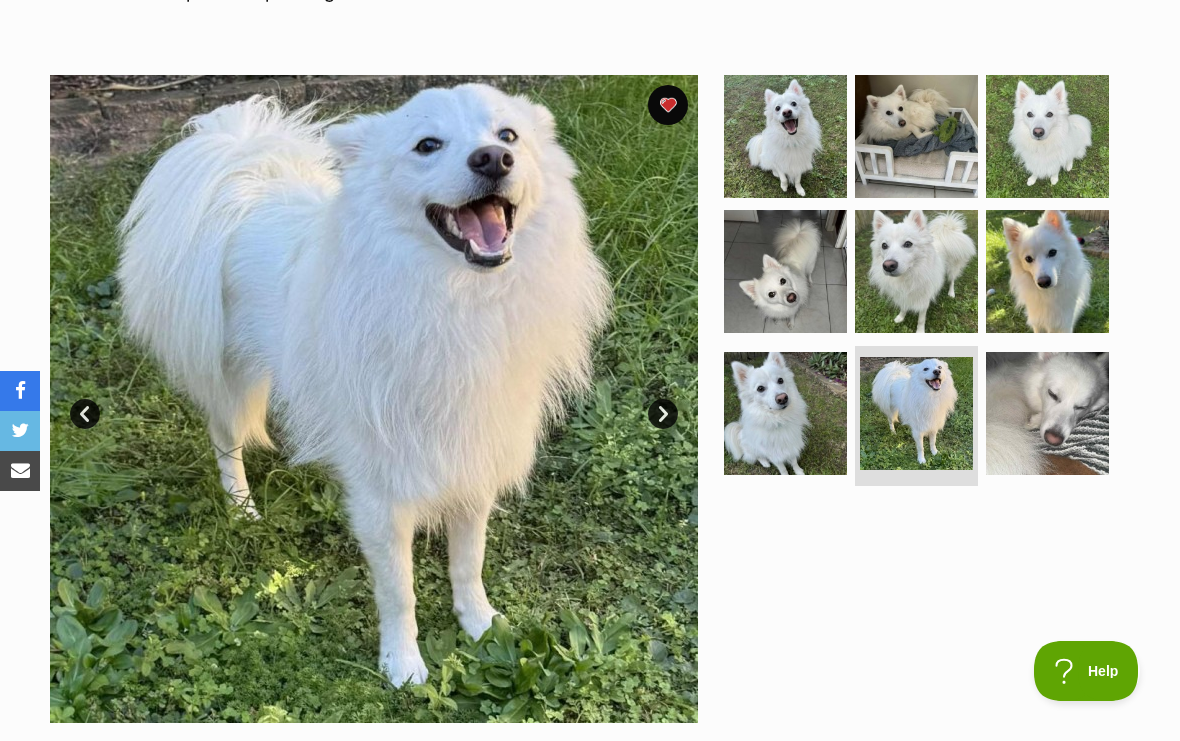 scroll, scrollTop: 0, scrollLeft: 0, axis: both 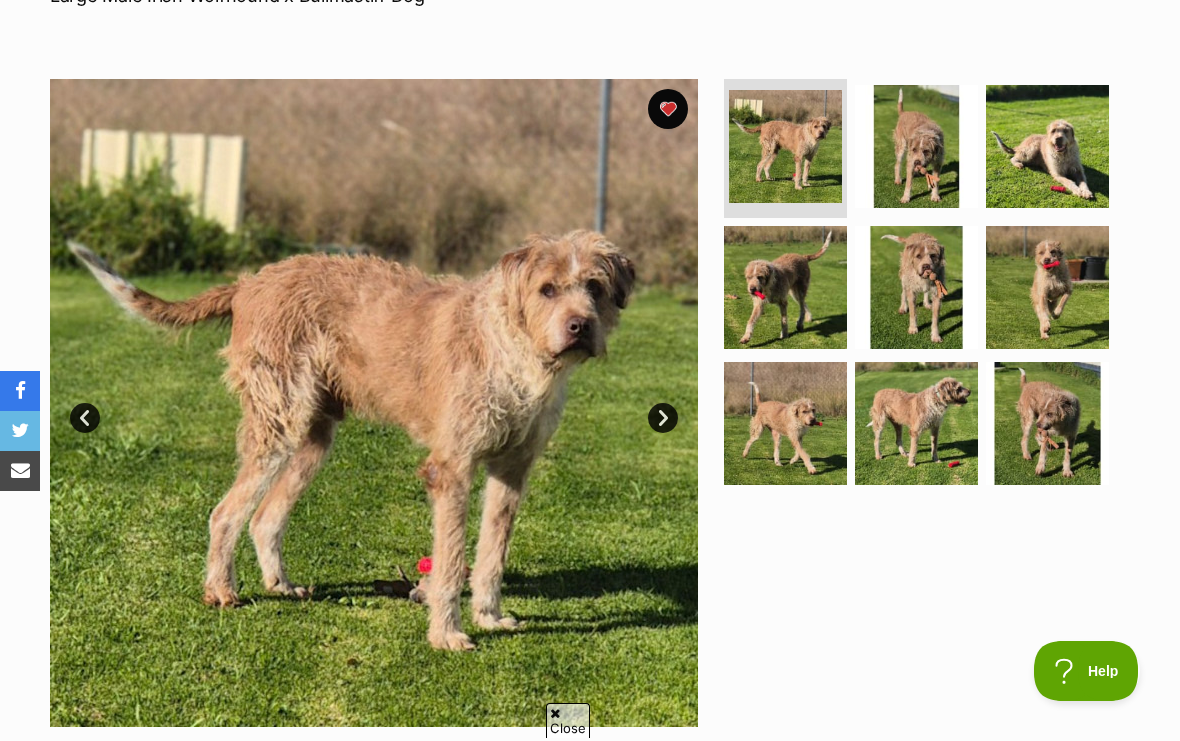 click on "Next" at bounding box center (663, 418) 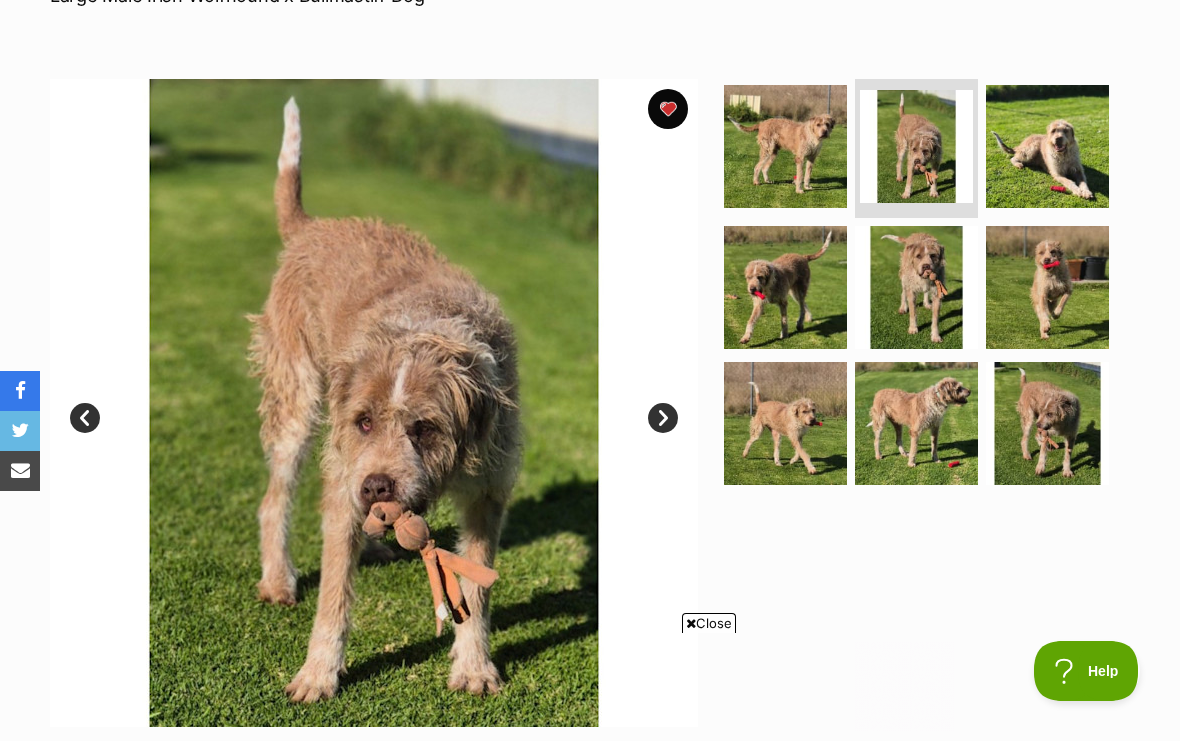 scroll, scrollTop: 0, scrollLeft: 0, axis: both 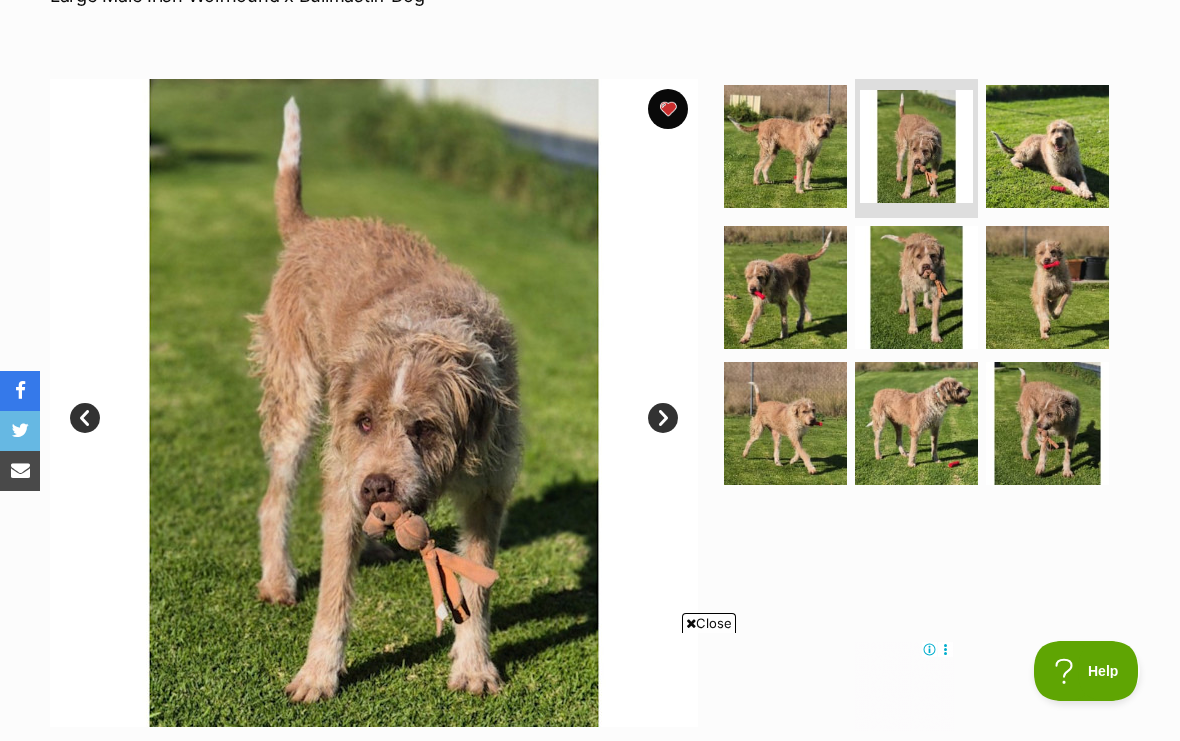 click at bounding box center (374, 403) 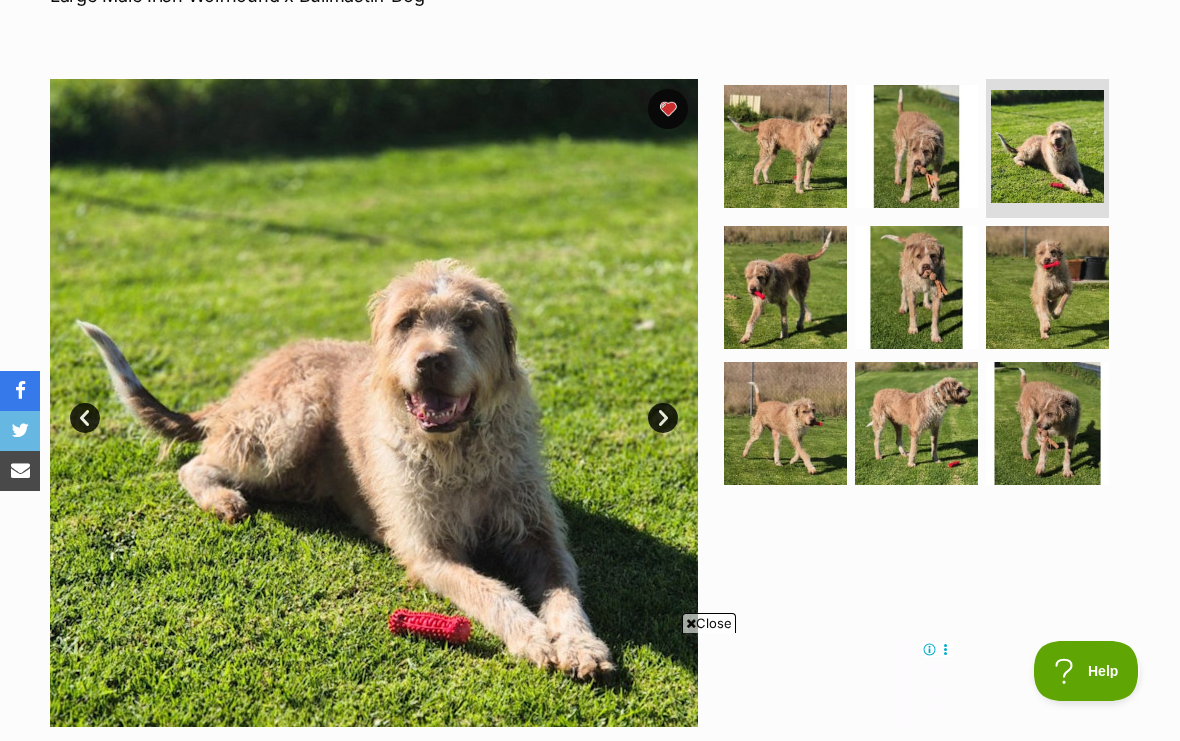 click on "Next" at bounding box center (663, 418) 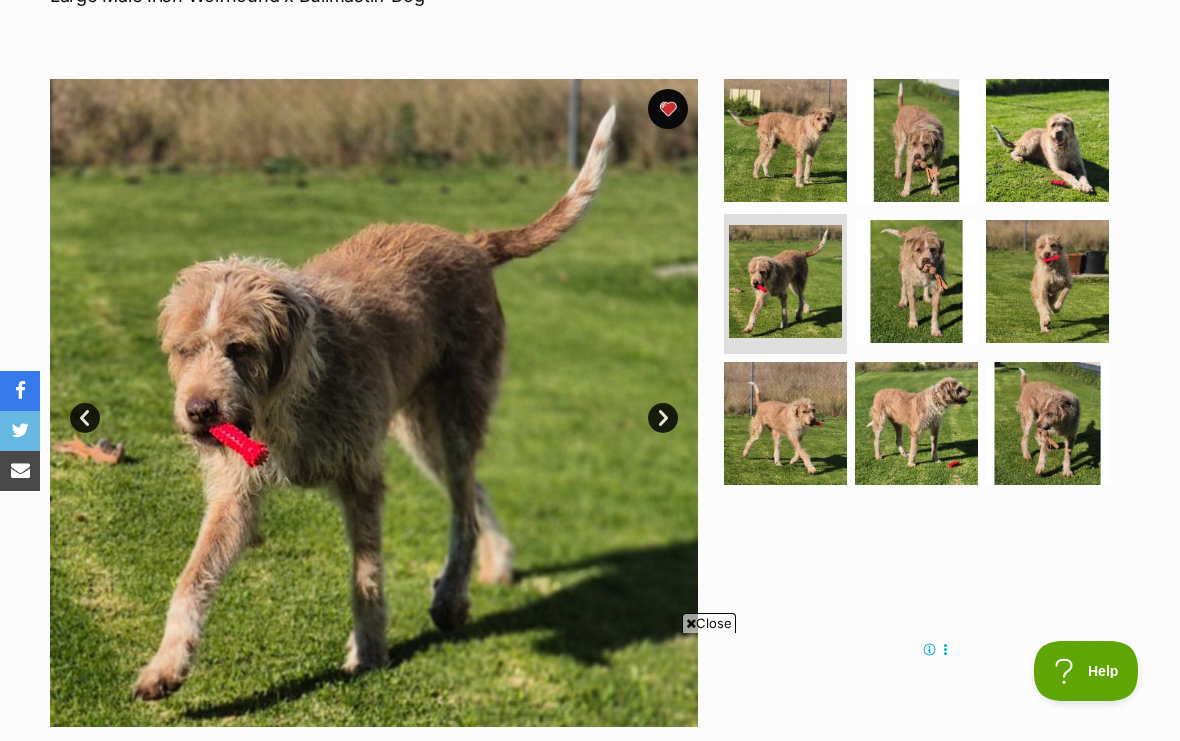 click at bounding box center (374, 403) 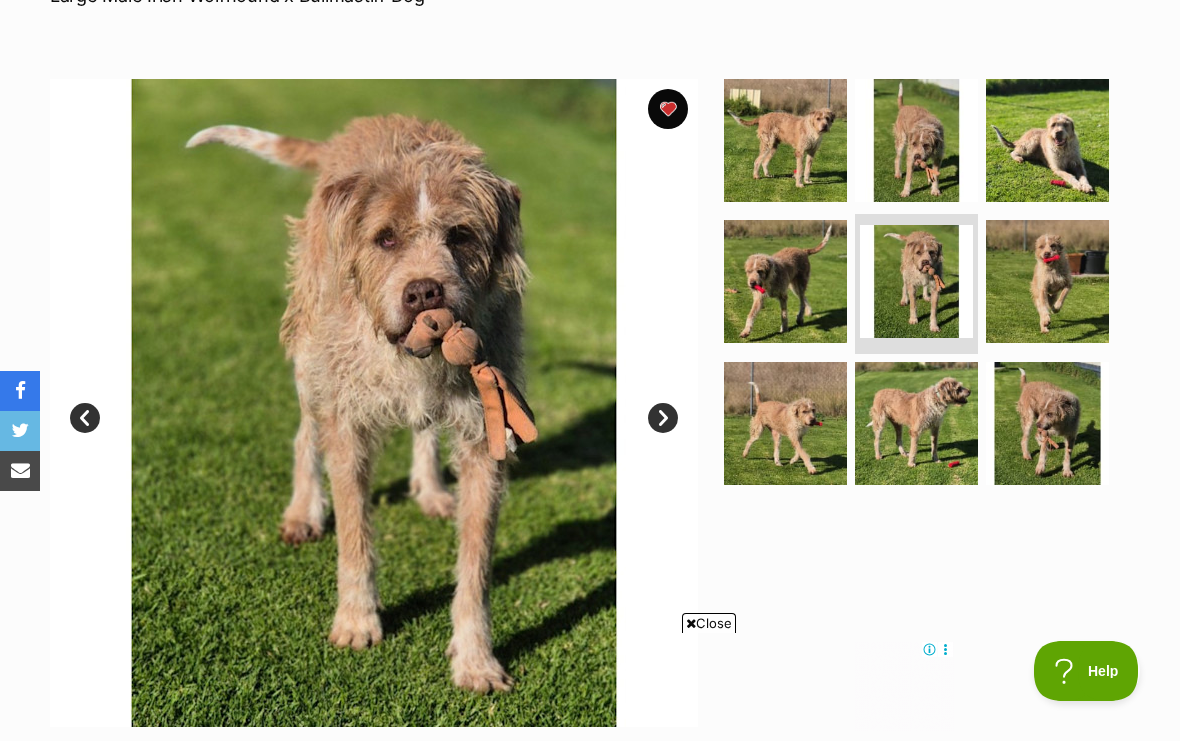 click on "Next" at bounding box center [663, 418] 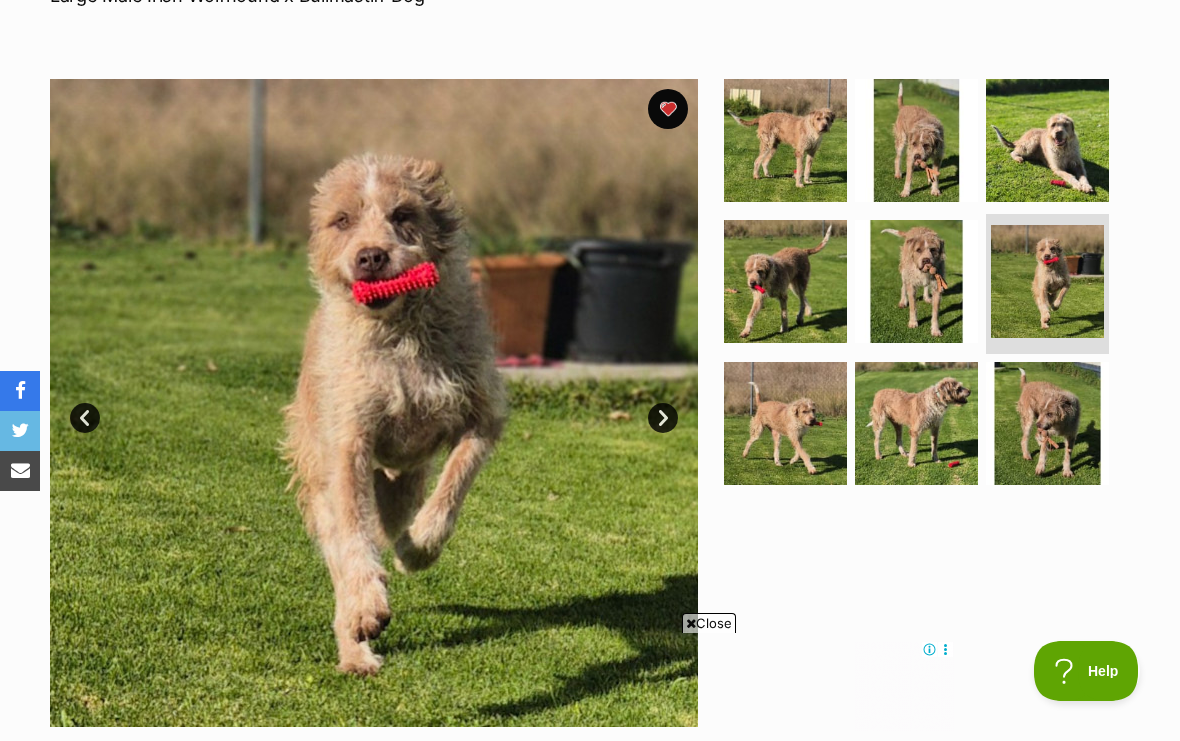 click at bounding box center [374, 403] 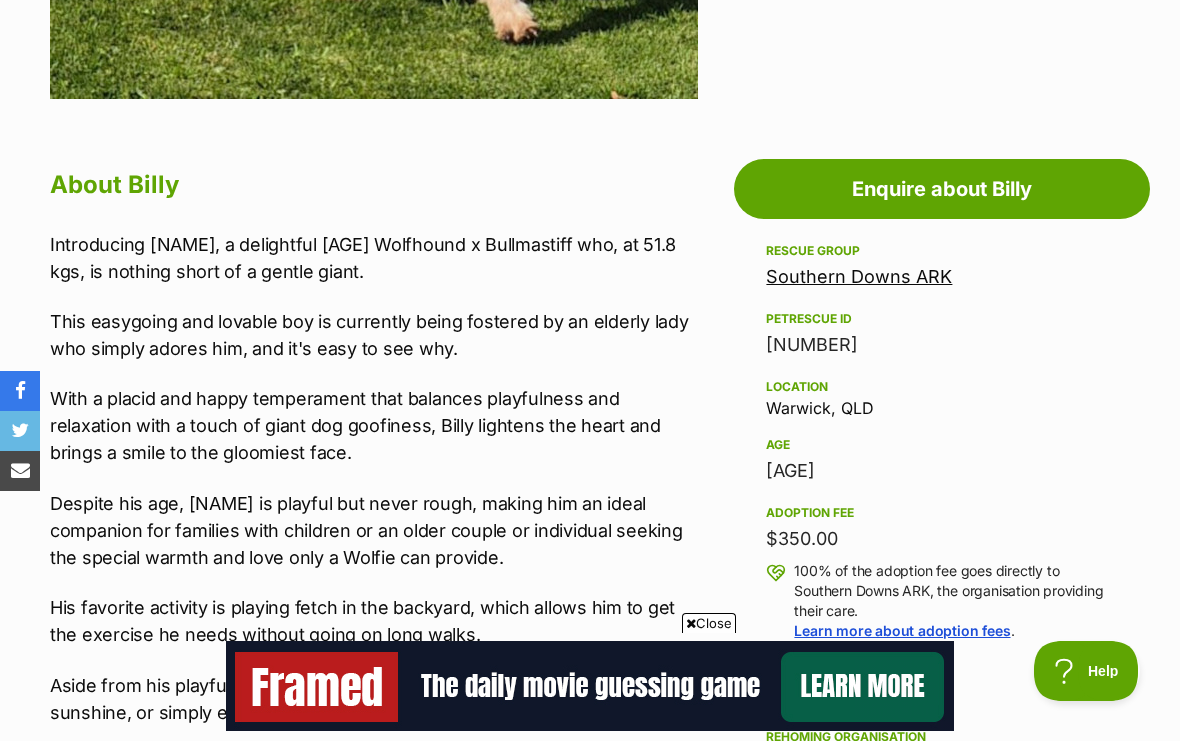 scroll, scrollTop: 968, scrollLeft: 0, axis: vertical 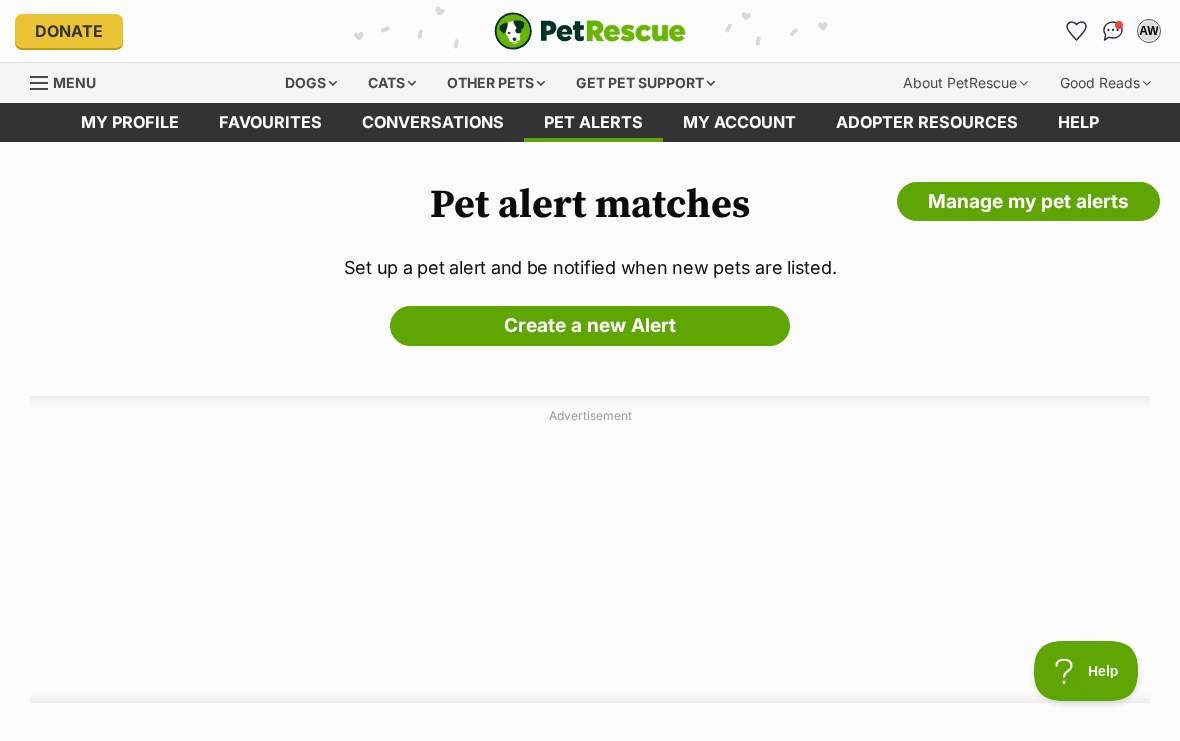 click on "Menu" at bounding box center (74, 82) 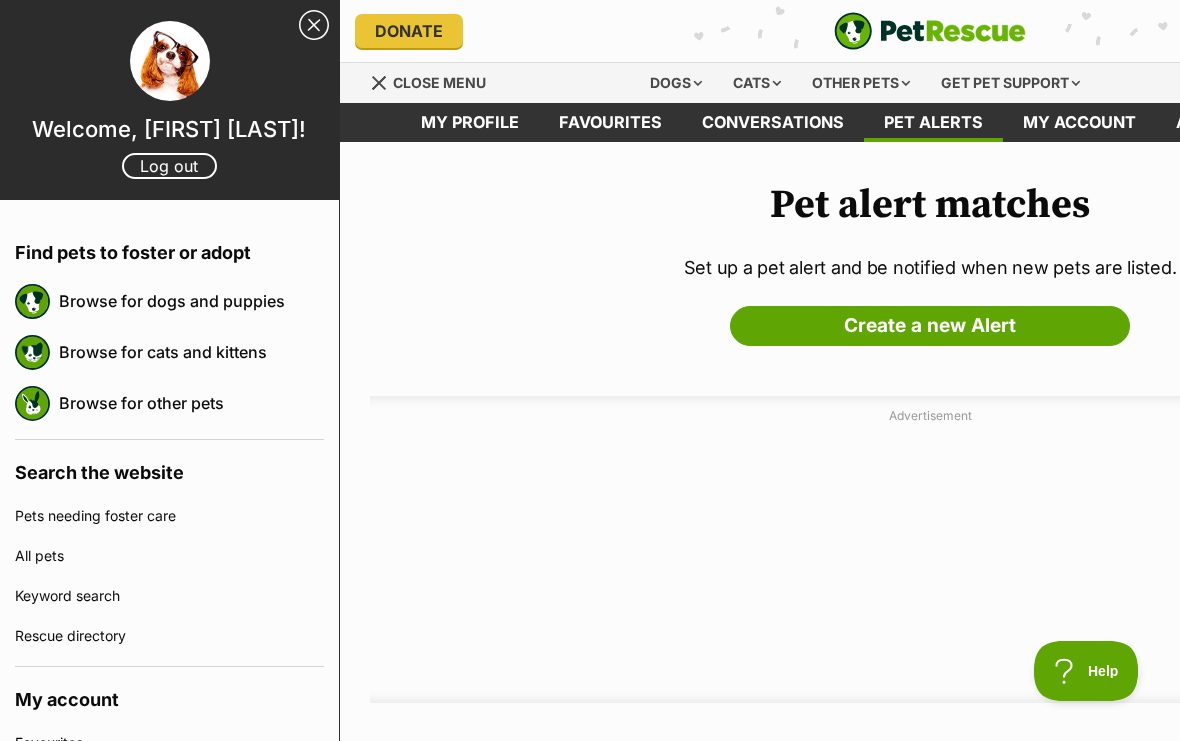 scroll, scrollTop: 0, scrollLeft: 0, axis: both 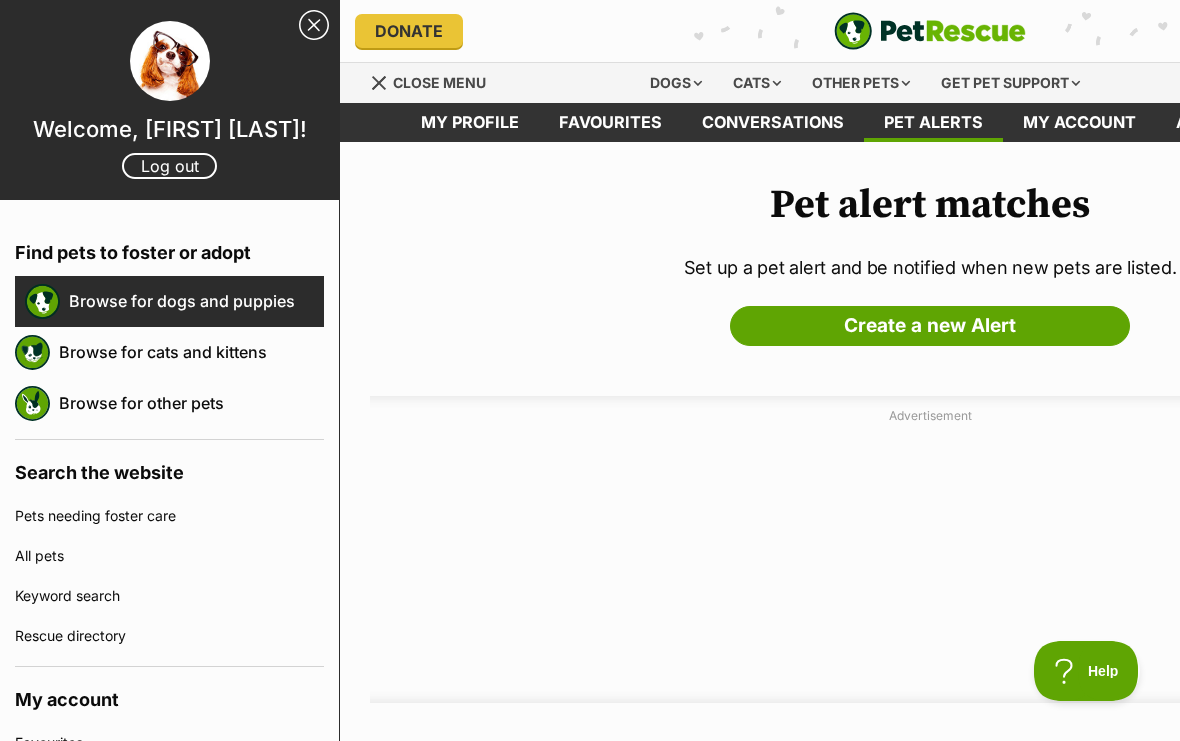 click on "Browse for dogs and puppies" at bounding box center [196, 301] 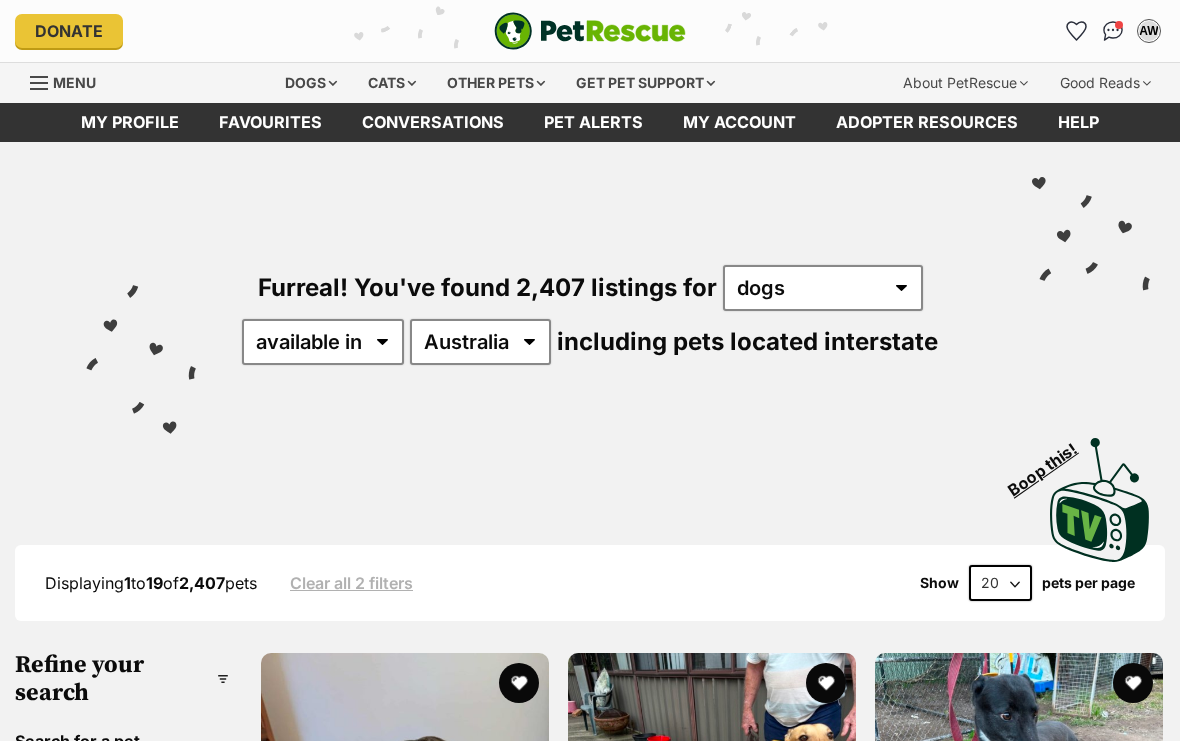 scroll, scrollTop: 0, scrollLeft: 0, axis: both 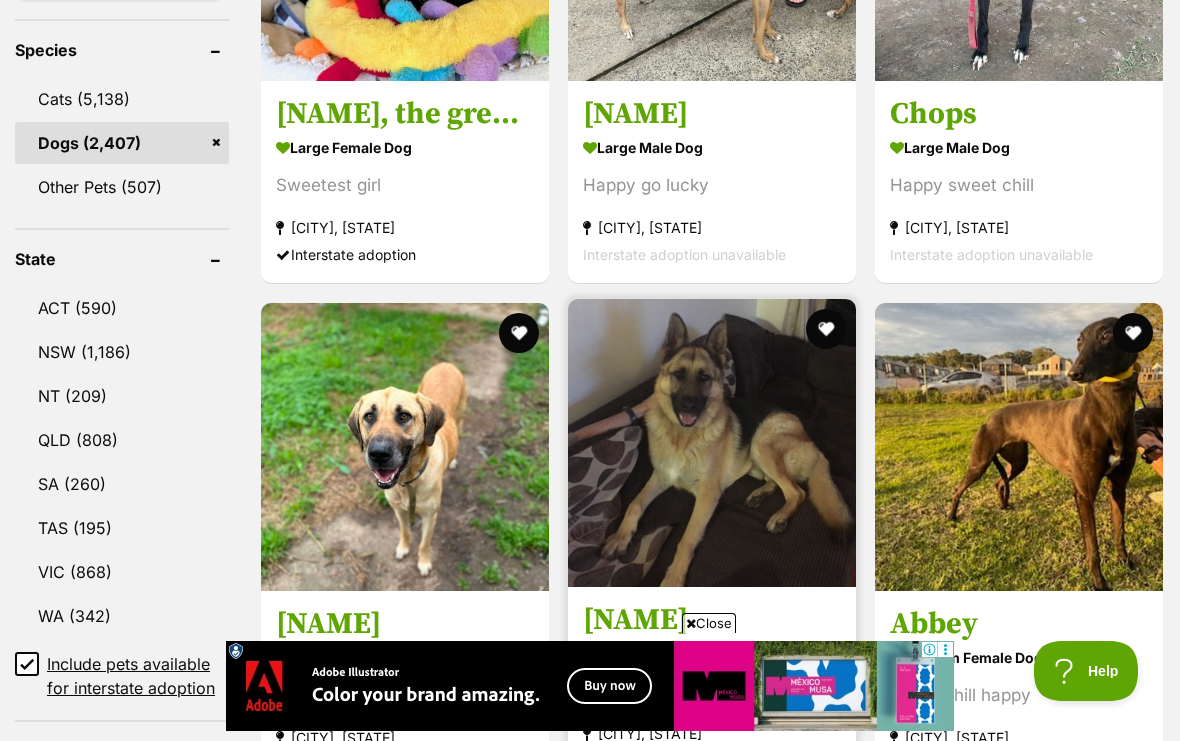 click at bounding box center (712, 443) 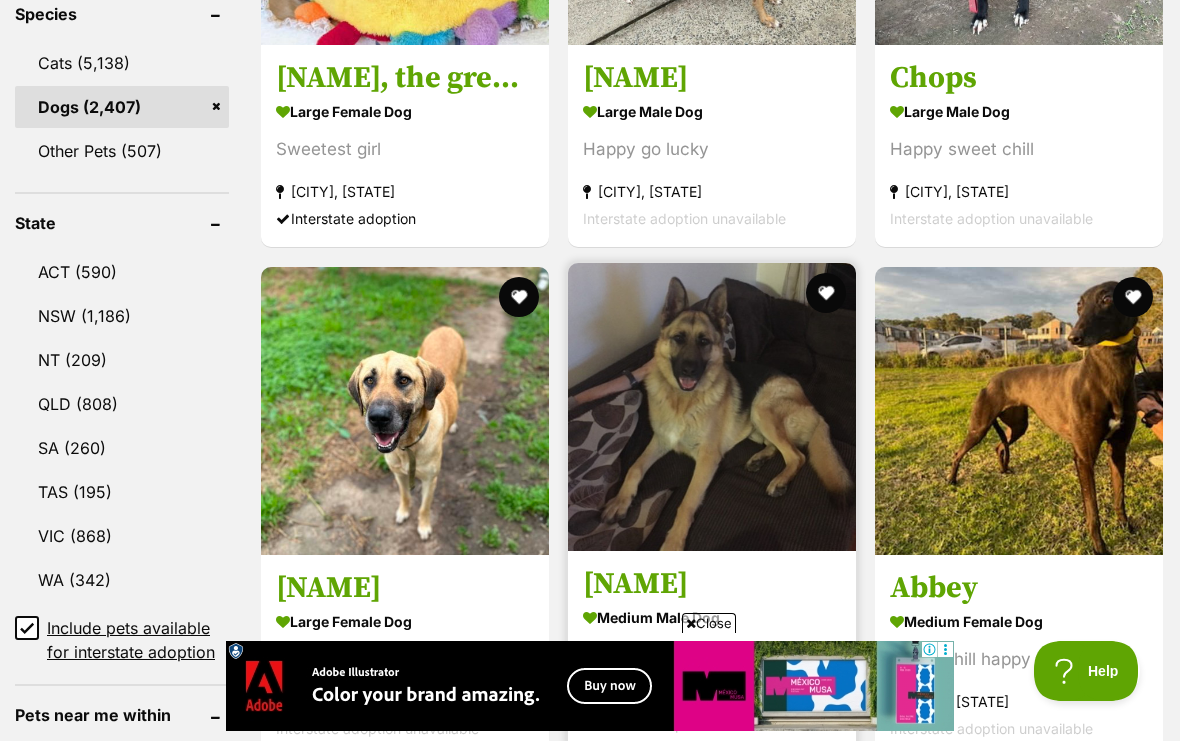 scroll, scrollTop: 915, scrollLeft: 0, axis: vertical 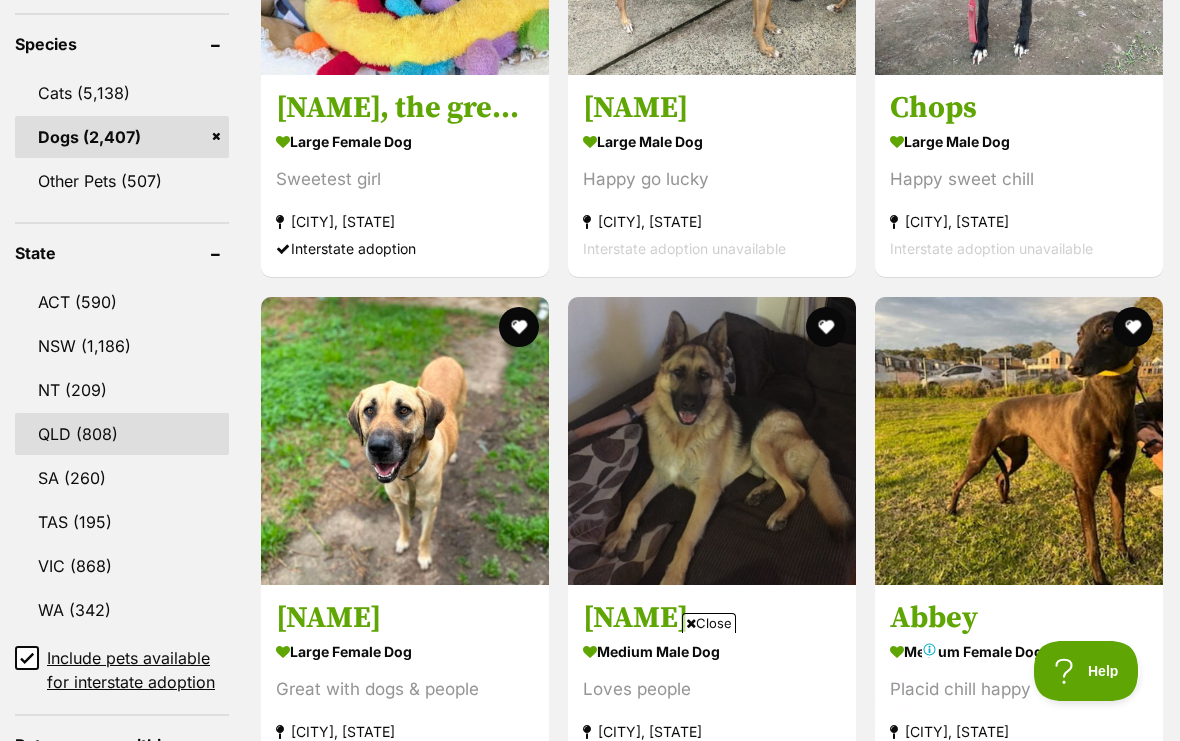click on "QLD (808)" at bounding box center [122, 434] 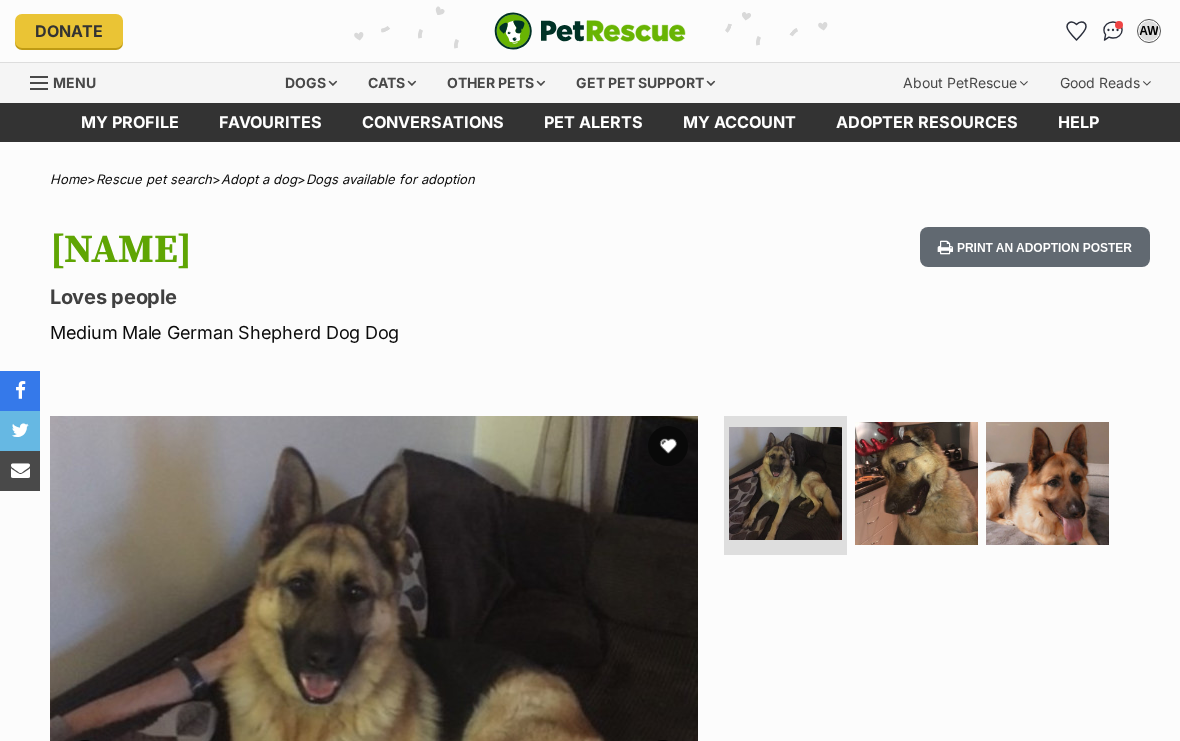 scroll, scrollTop: 0, scrollLeft: 0, axis: both 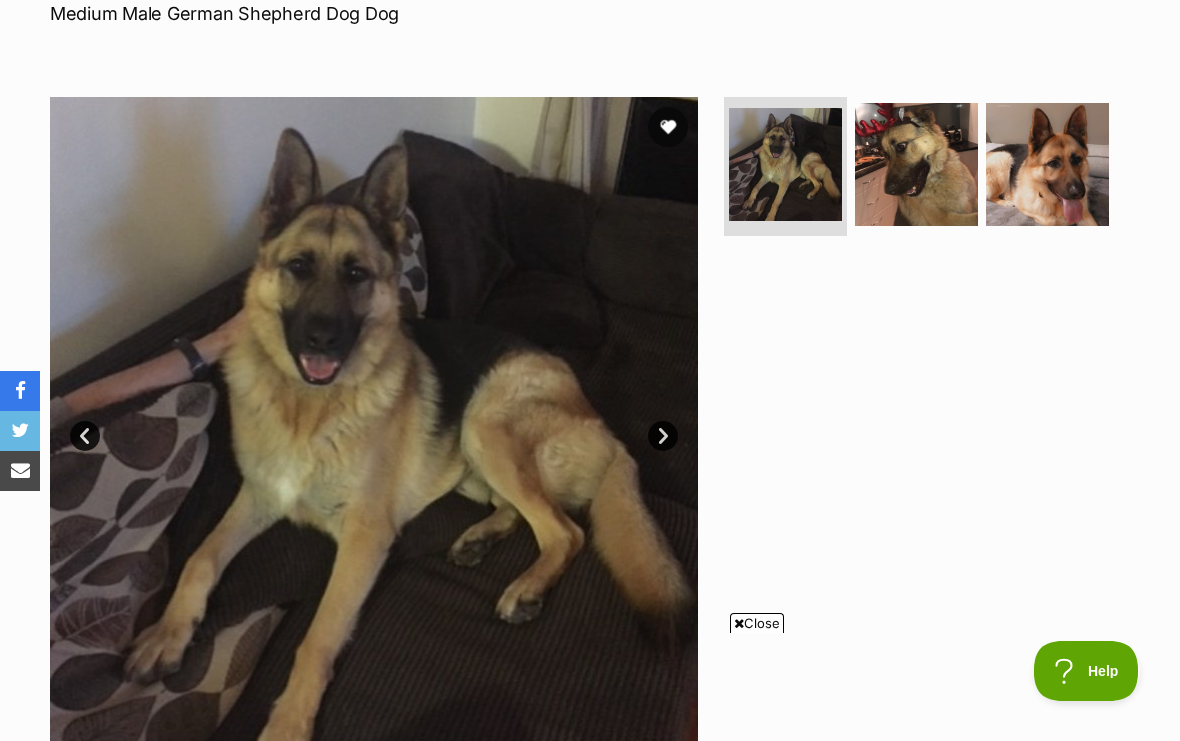 click at bounding box center [739, 623] 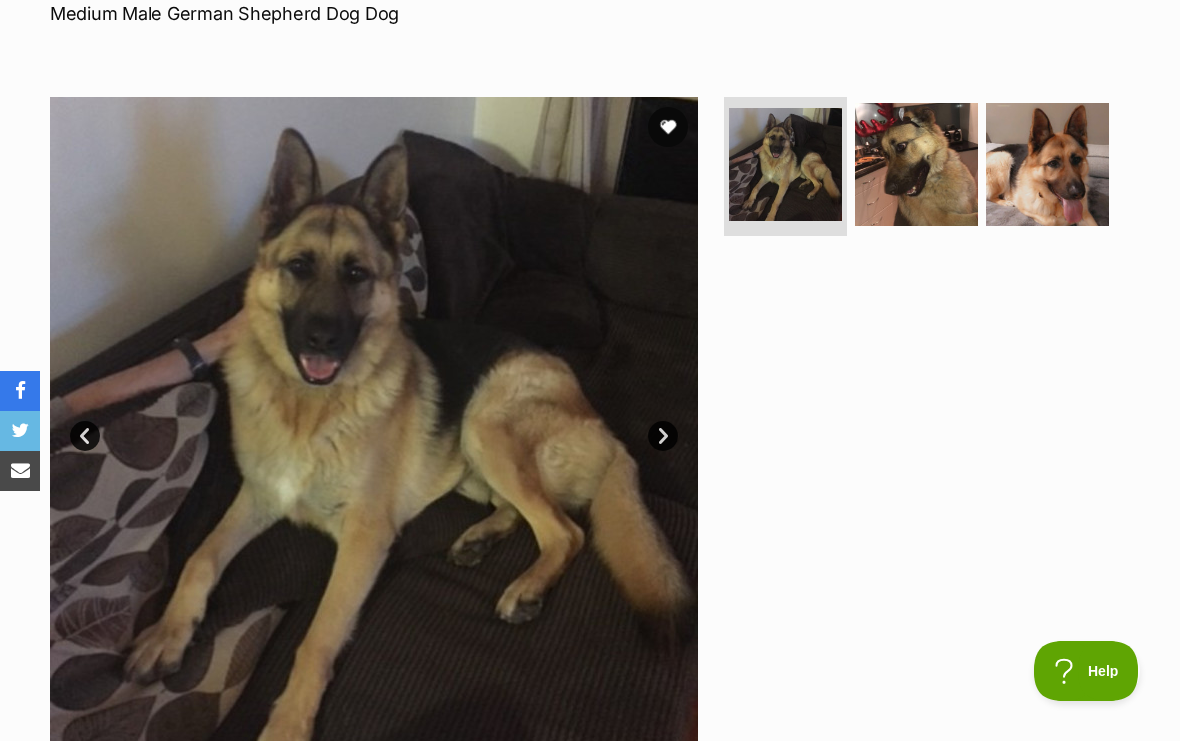 click on "Next" at bounding box center [663, 436] 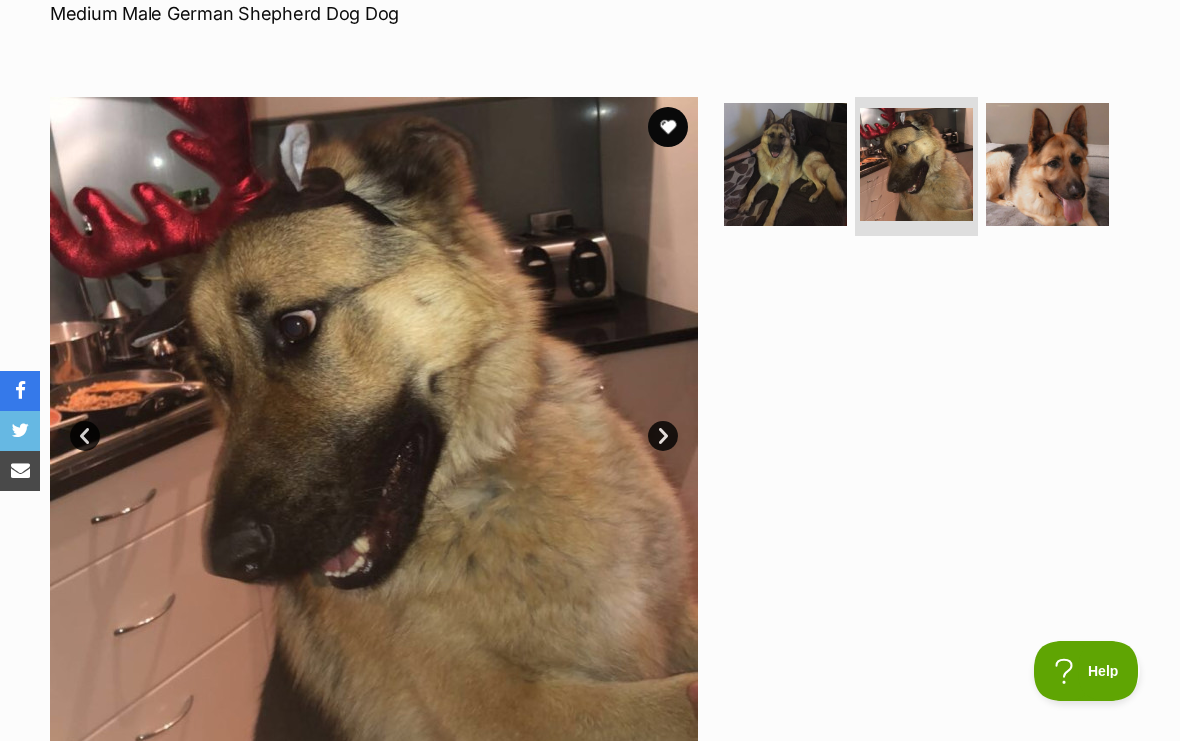 click on "Next" at bounding box center (663, 436) 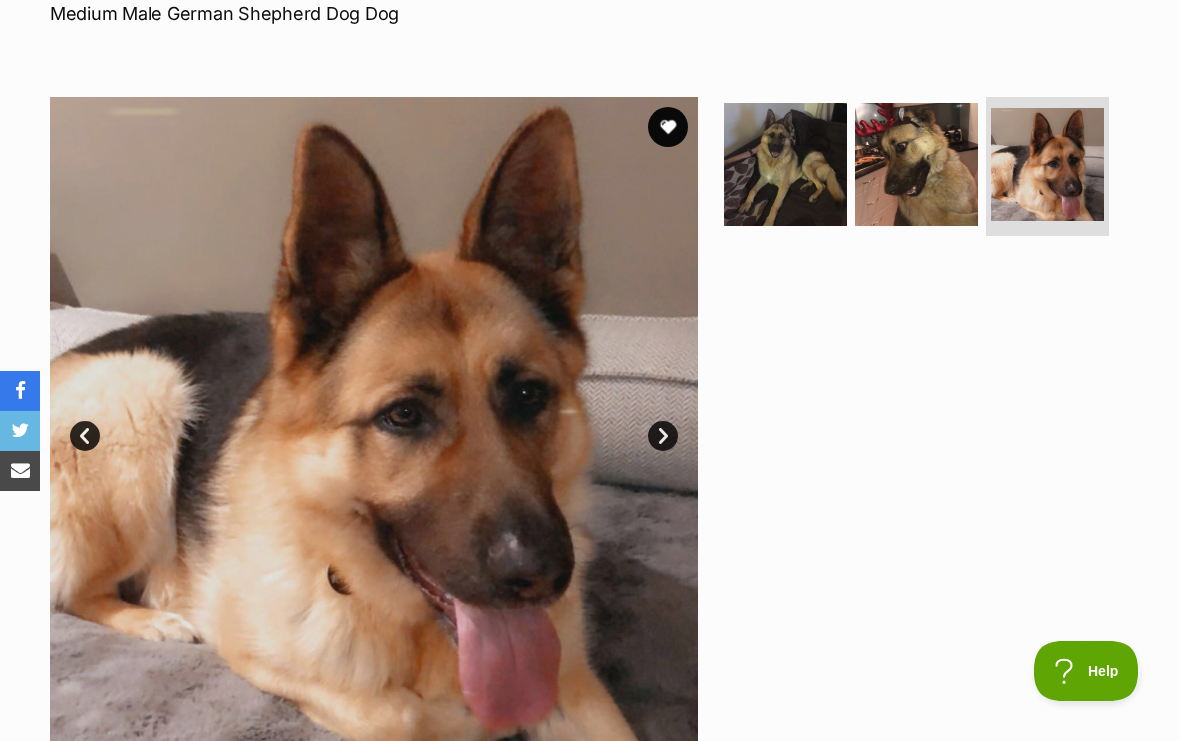 click on "Next" at bounding box center [663, 436] 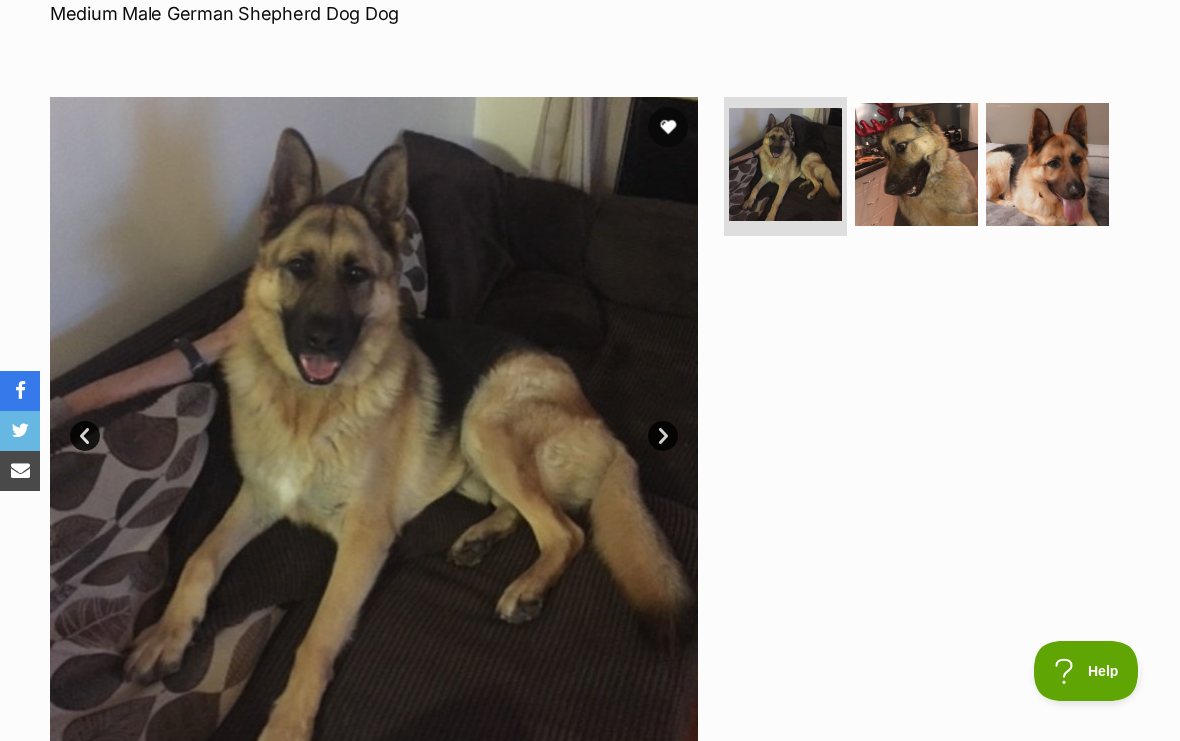 scroll, scrollTop: 0, scrollLeft: 0, axis: both 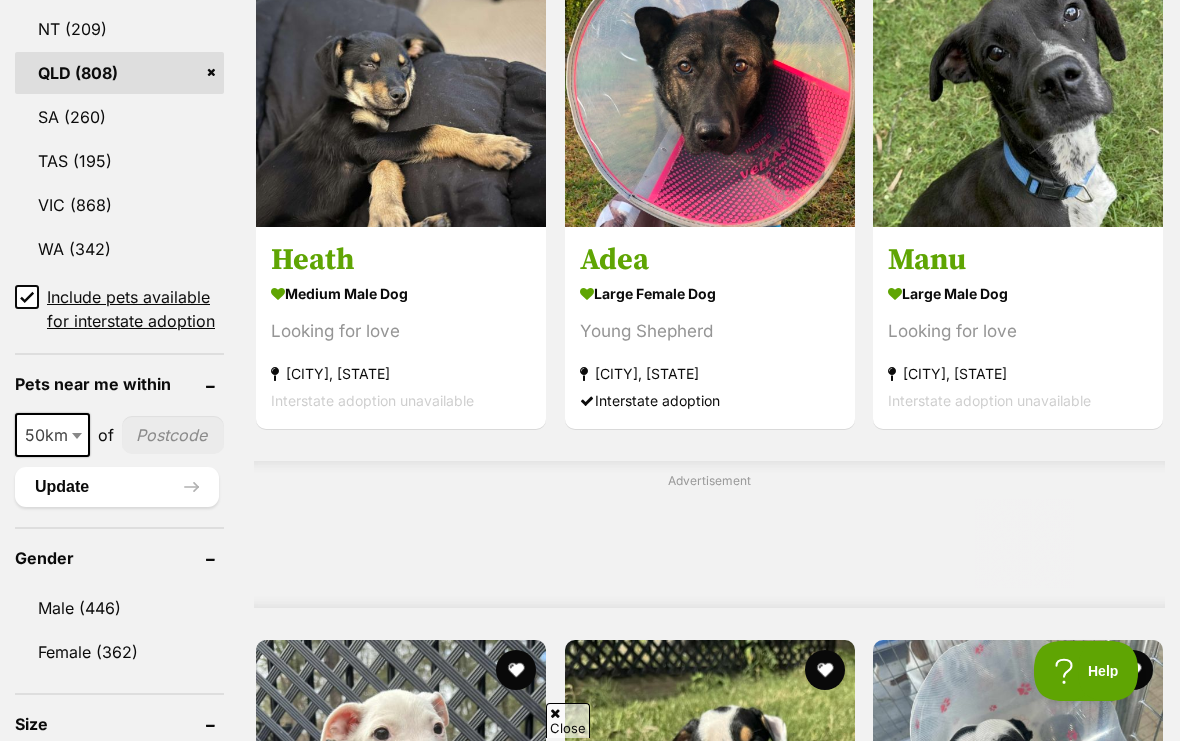 click on "Include pets available for interstate adoption" at bounding box center (27, 297) 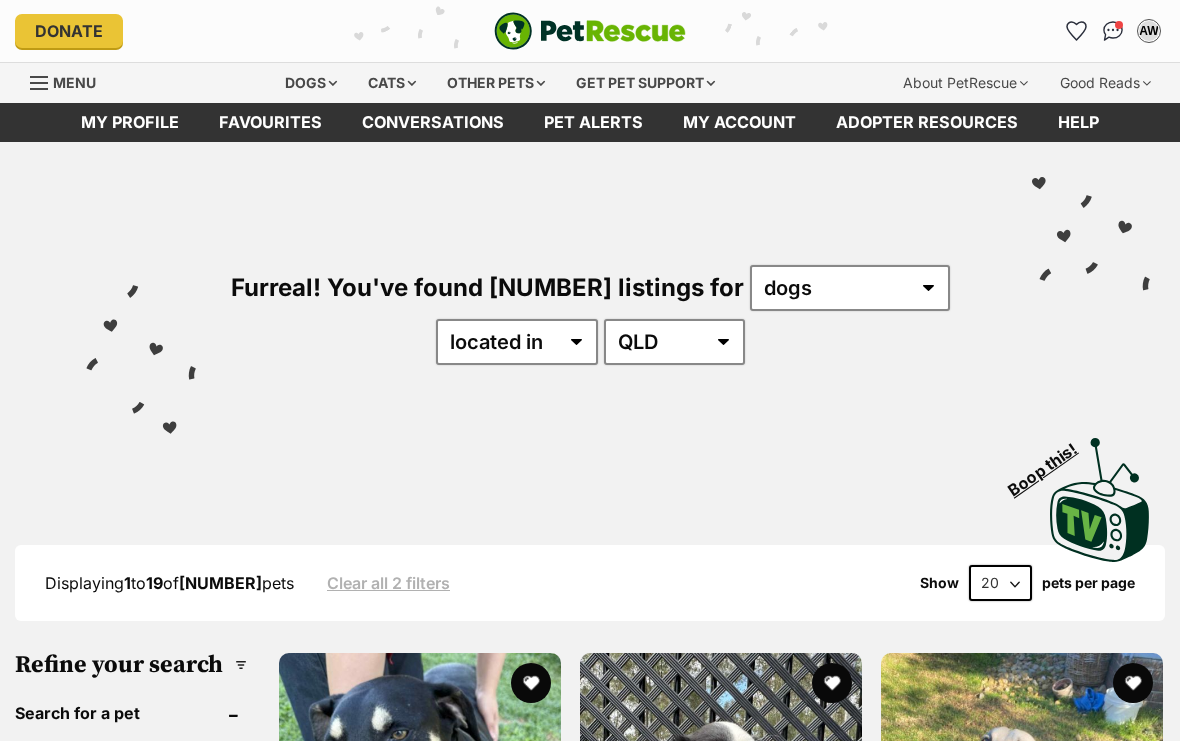 scroll, scrollTop: 51, scrollLeft: 0, axis: vertical 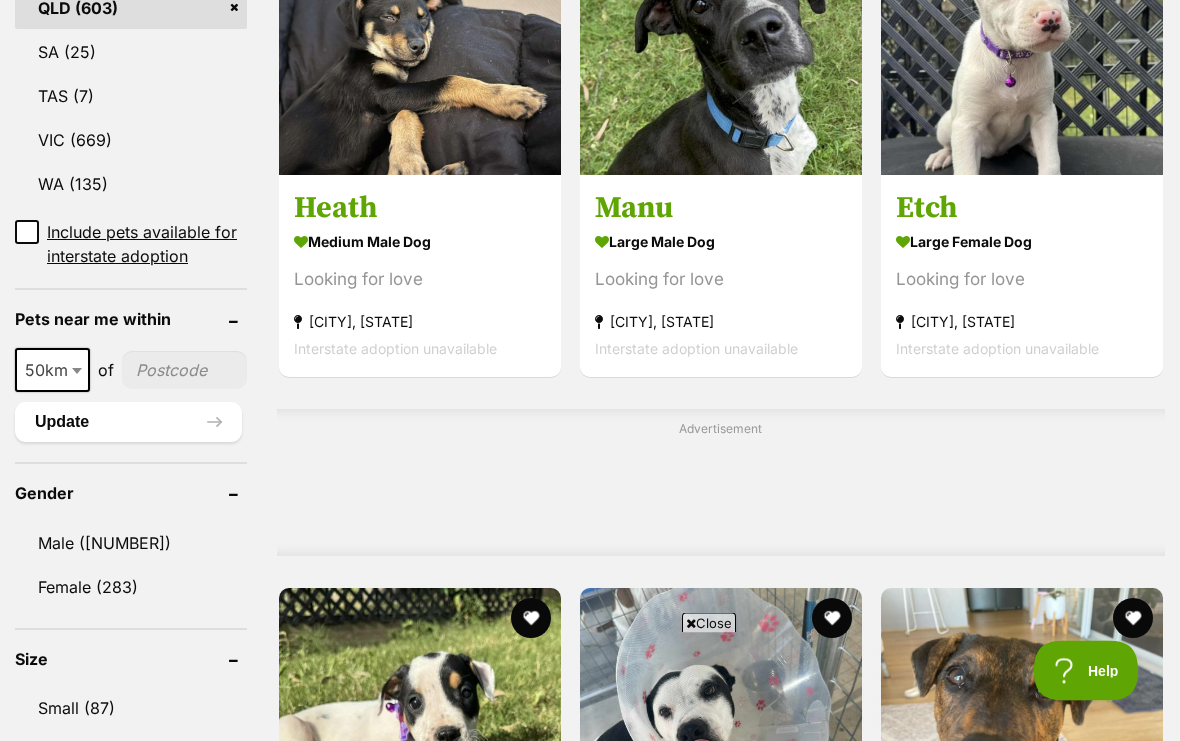 click at bounding box center [79, 371] 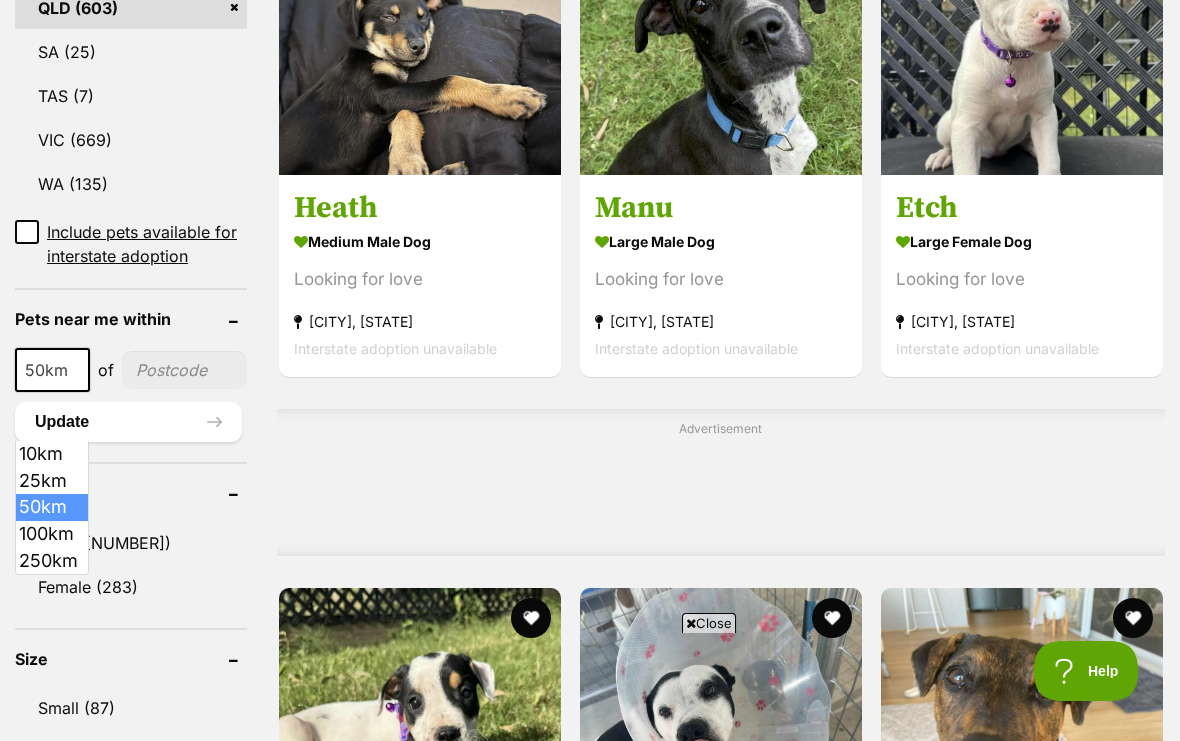 scroll, scrollTop: 0, scrollLeft: 0, axis: both 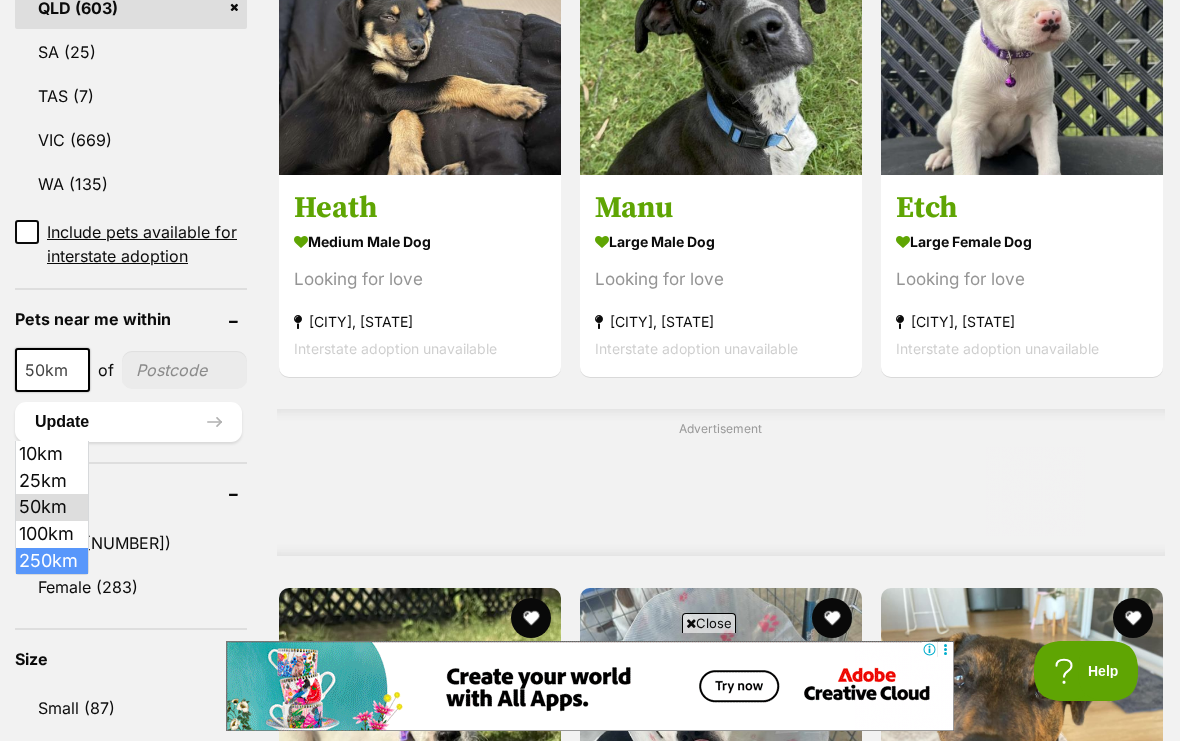 select on "250" 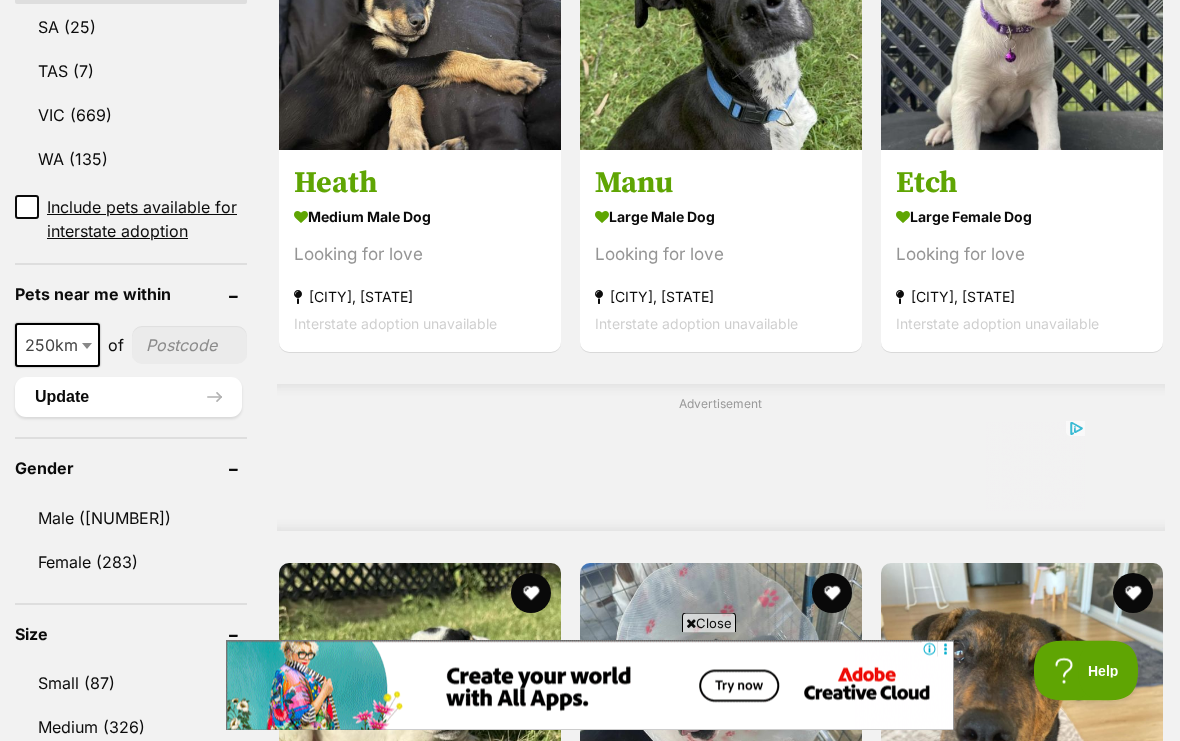 scroll, scrollTop: 1384, scrollLeft: 0, axis: vertical 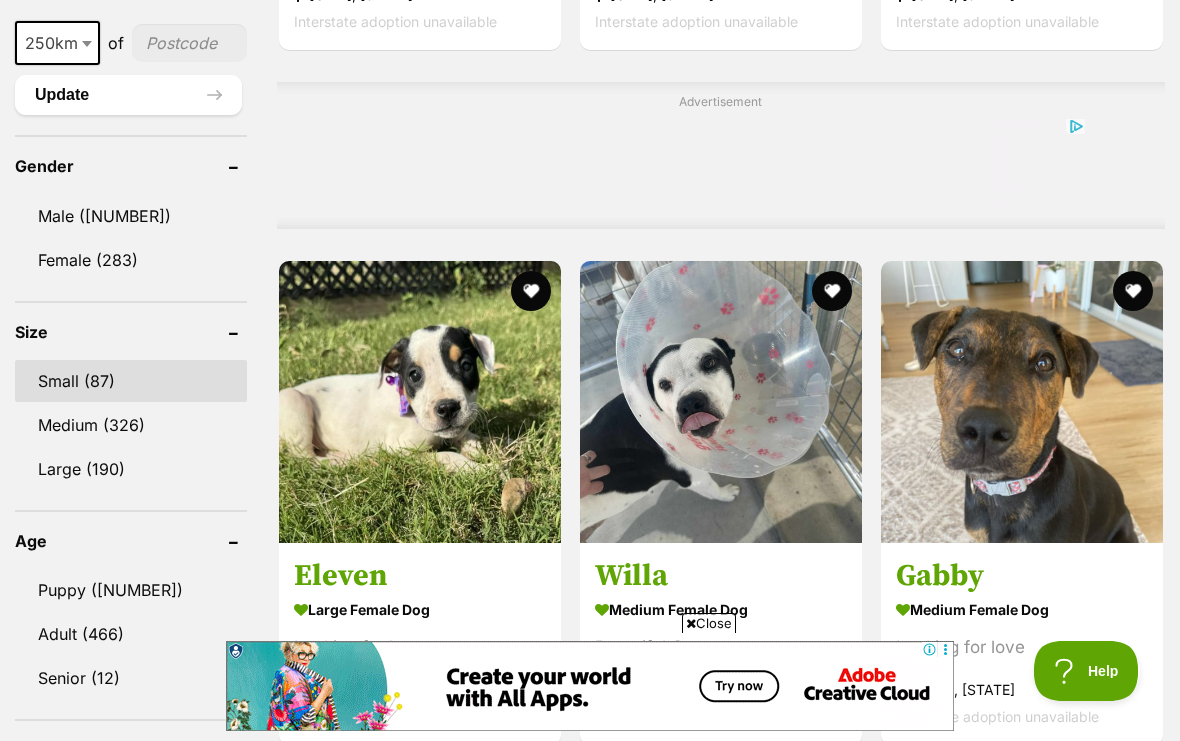 click on "Small (87)" at bounding box center (131, 381) 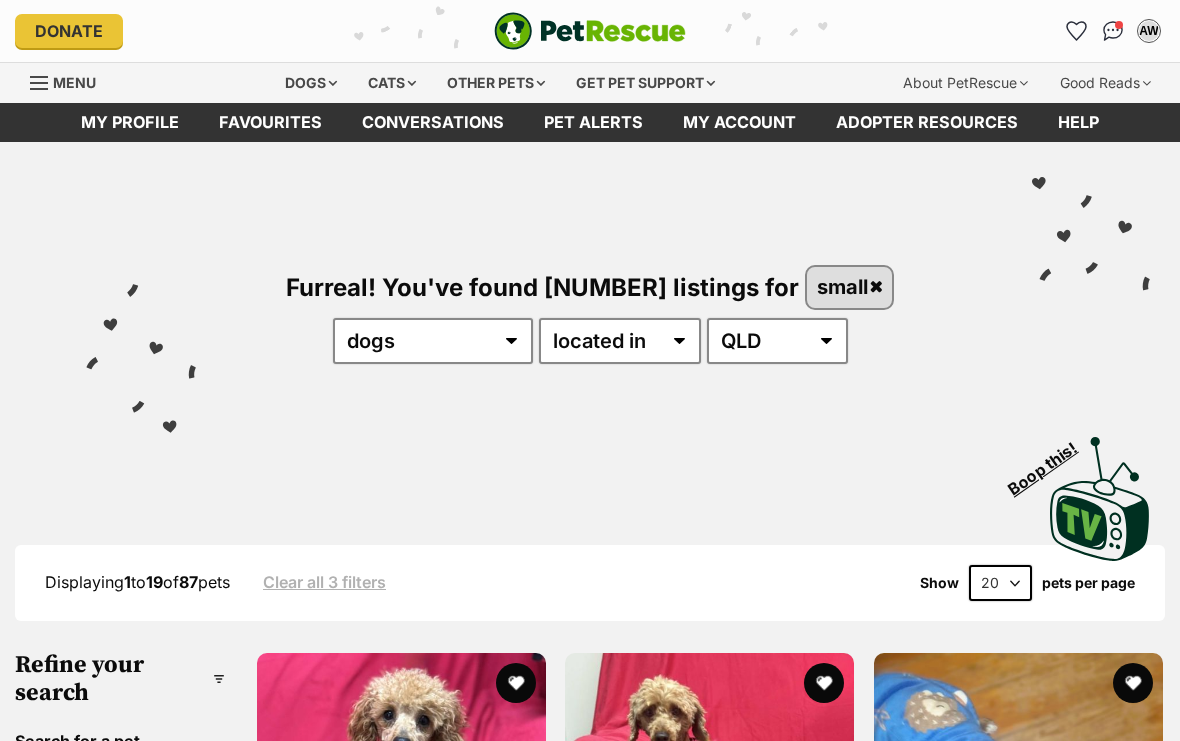 scroll, scrollTop: 0, scrollLeft: 0, axis: both 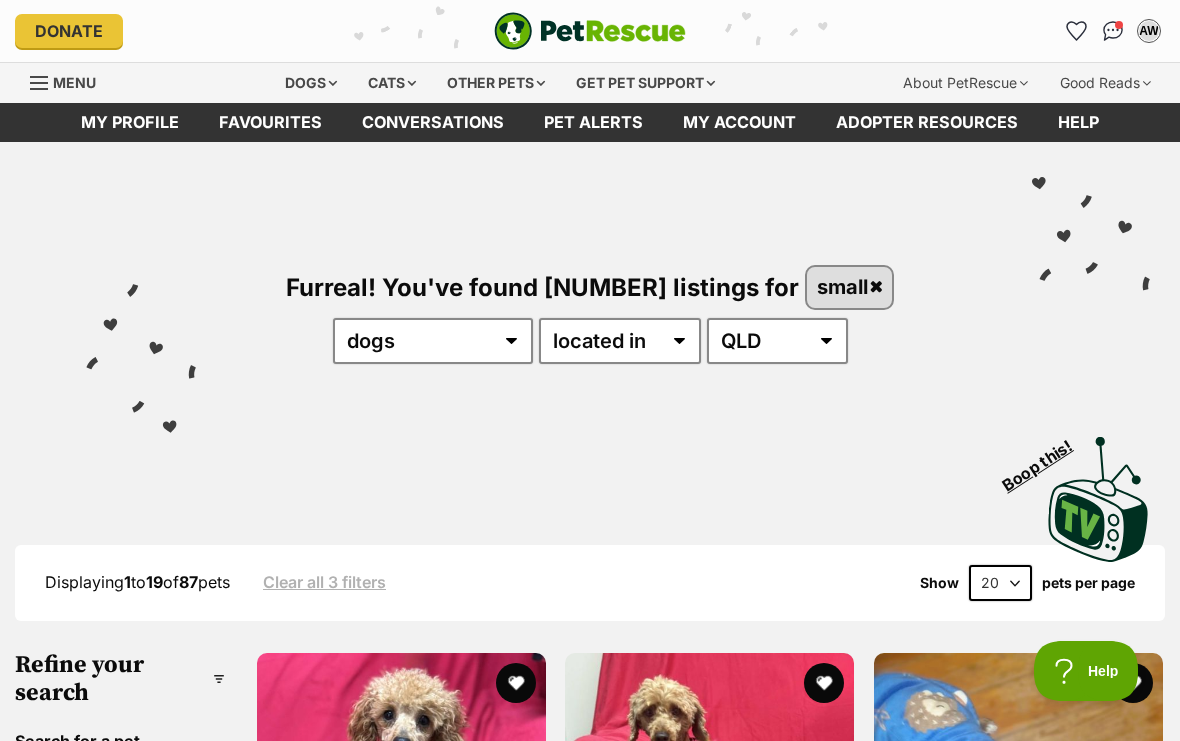 click on "Visit PetRescue TV (external site)
Boop this!" at bounding box center (590, 492) 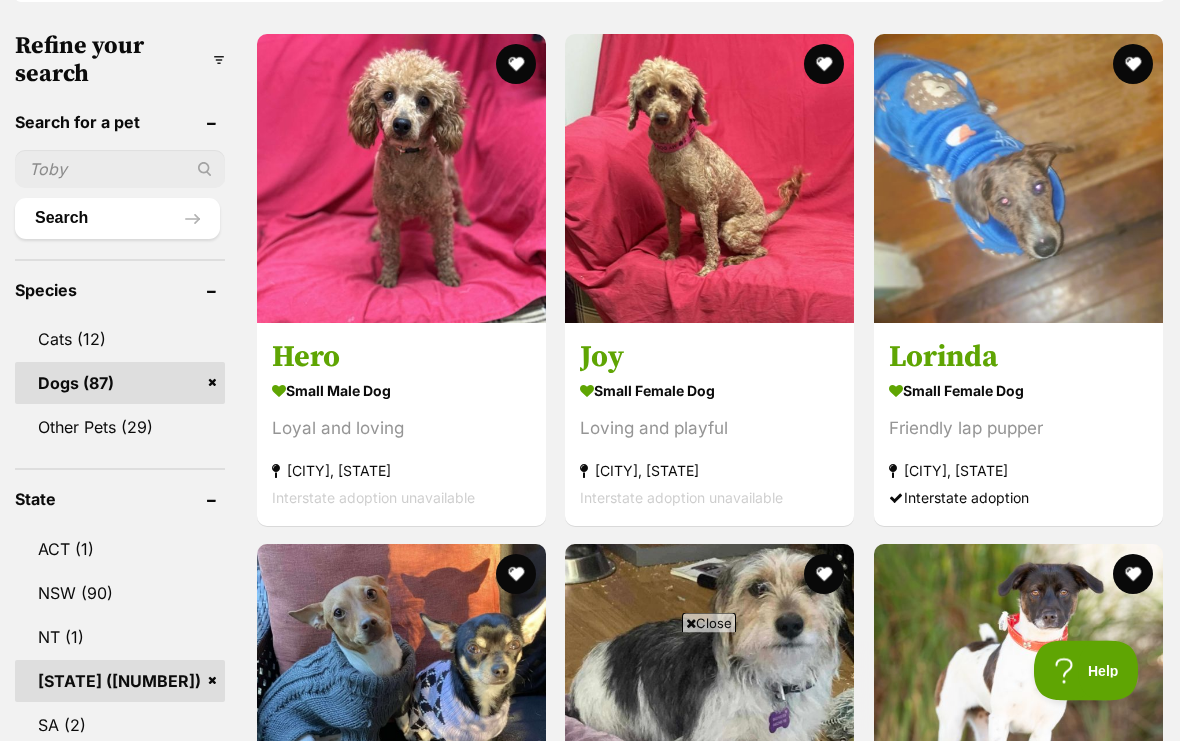 scroll, scrollTop: 619, scrollLeft: 0, axis: vertical 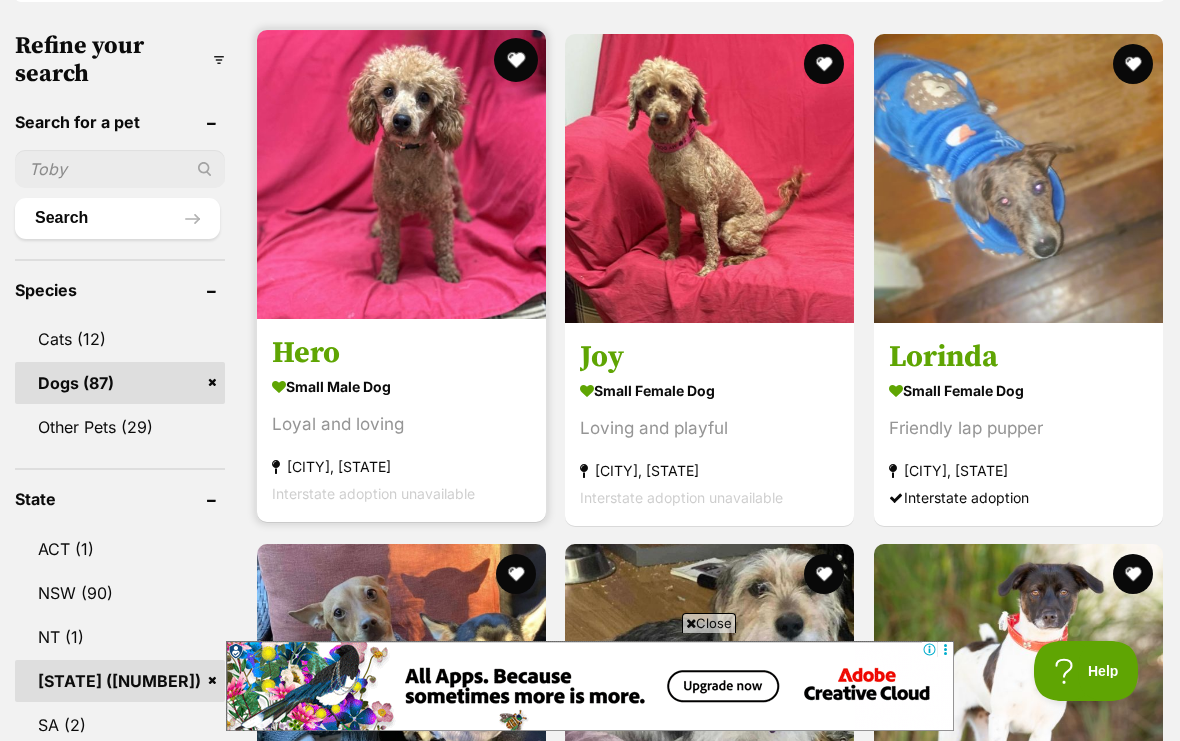 click at bounding box center (516, 60) 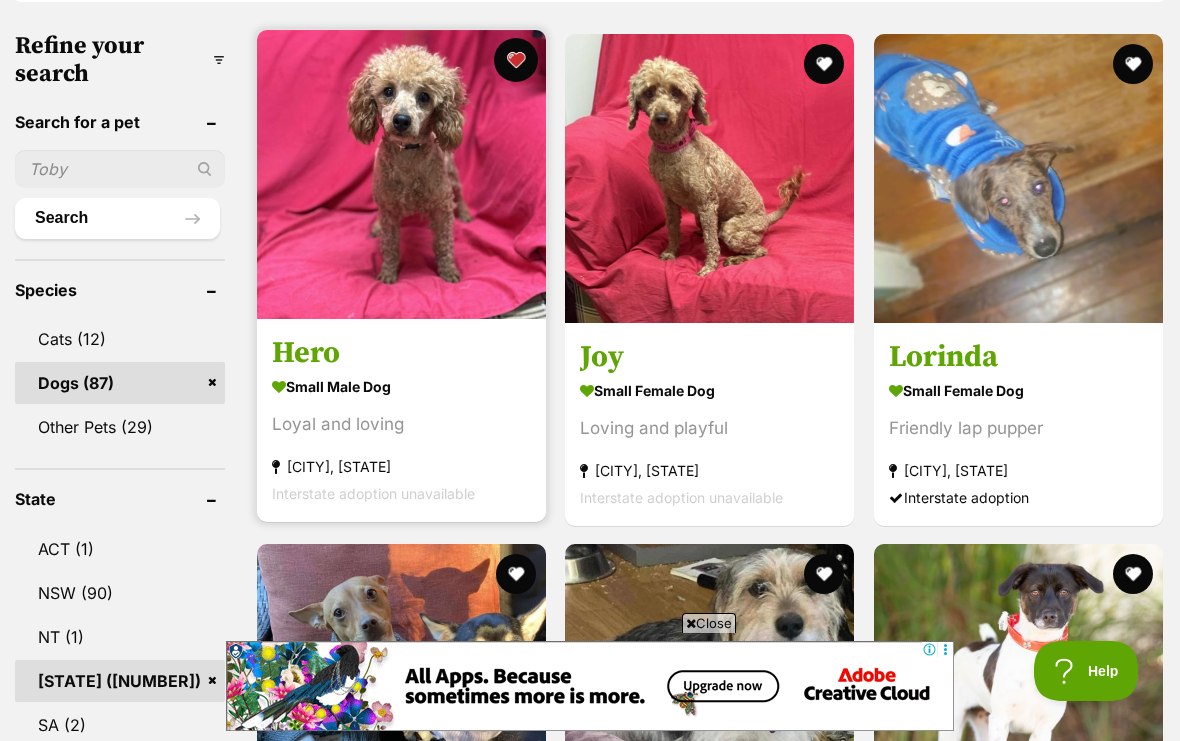 scroll, scrollTop: 0, scrollLeft: 0, axis: both 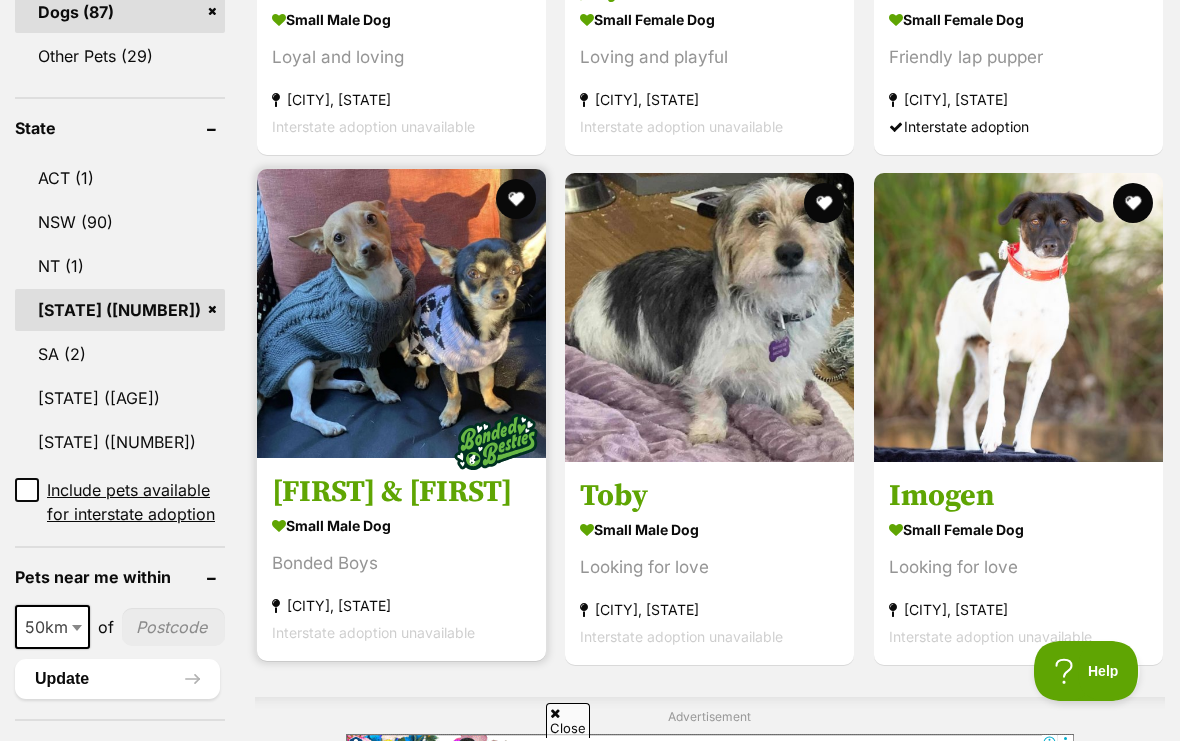 click at bounding box center (401, 313) 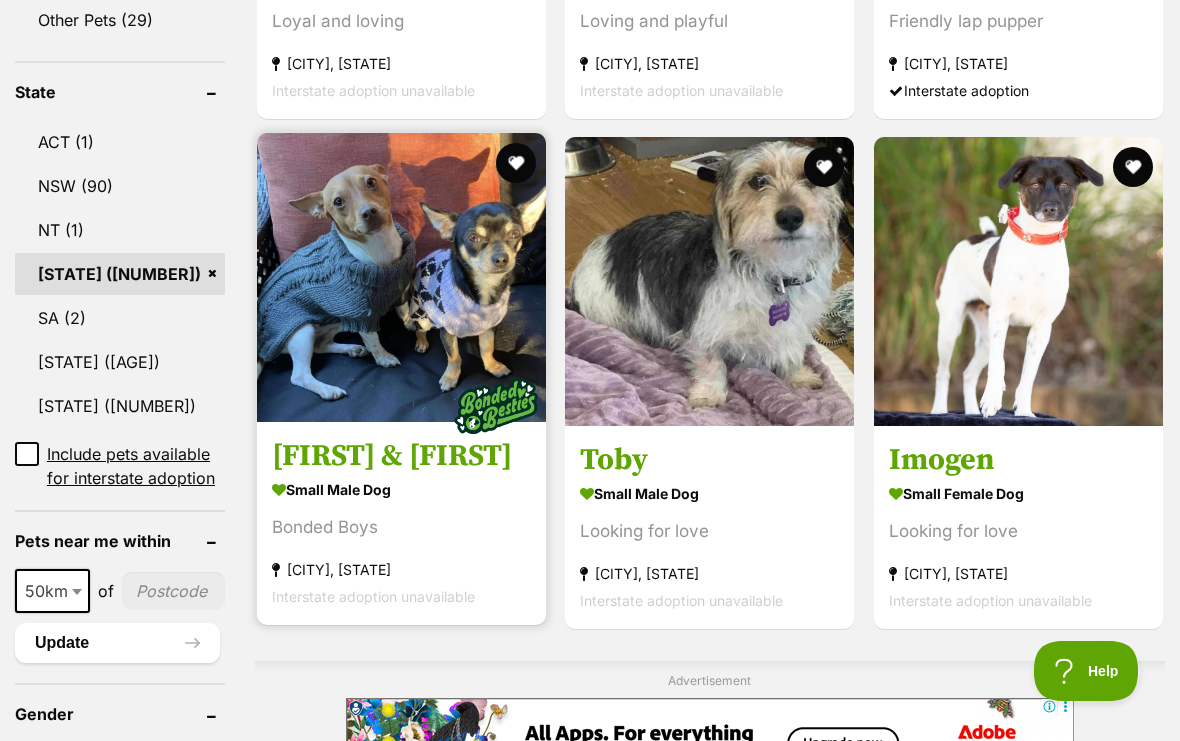 scroll, scrollTop: 0, scrollLeft: 0, axis: both 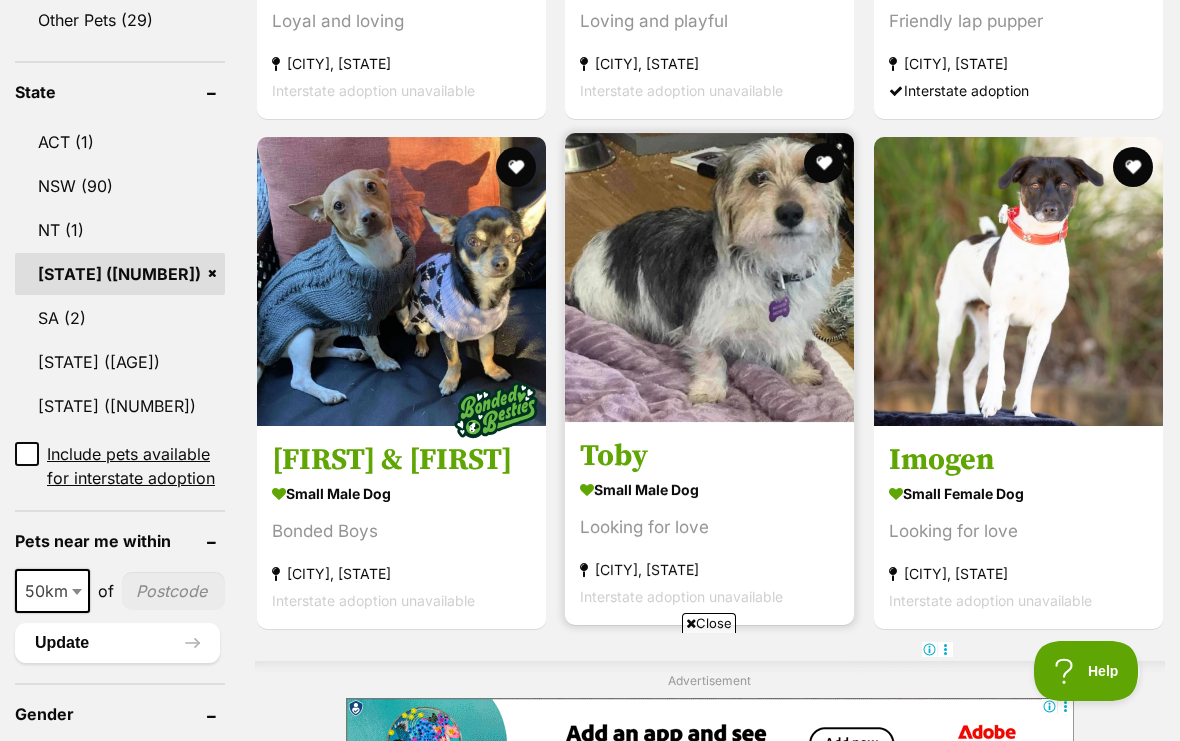 click at bounding box center (709, 277) 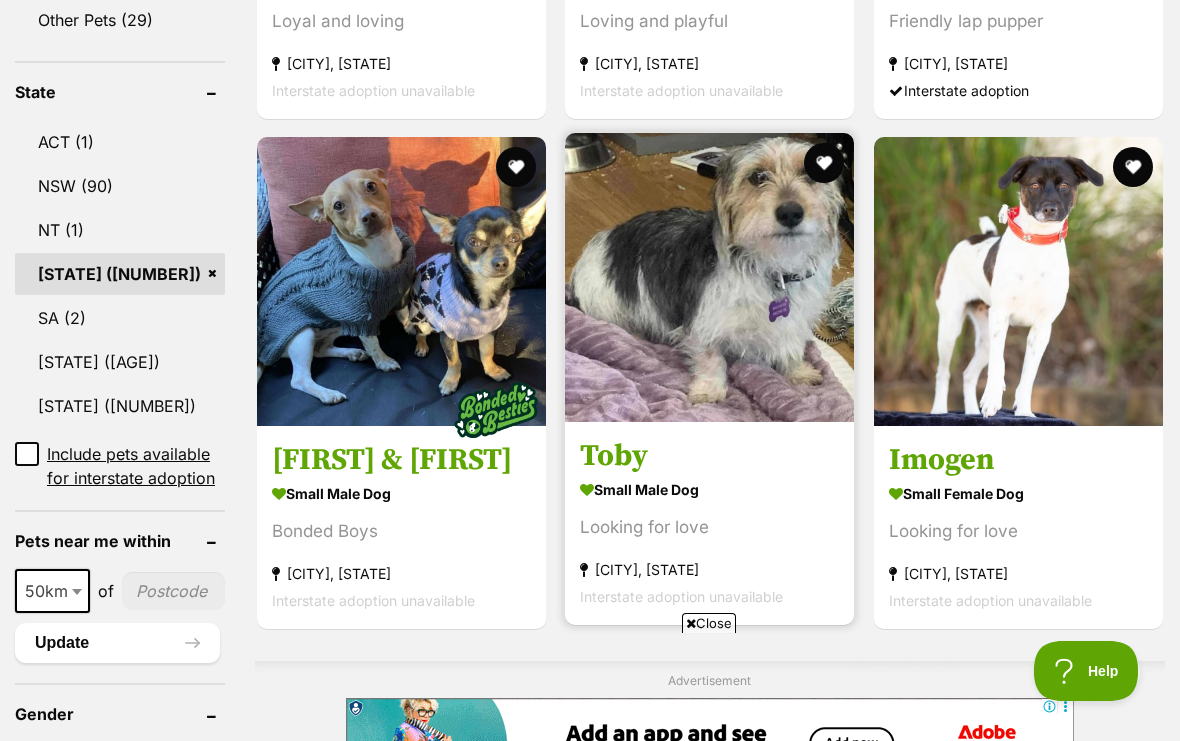 scroll, scrollTop: 0, scrollLeft: 0, axis: both 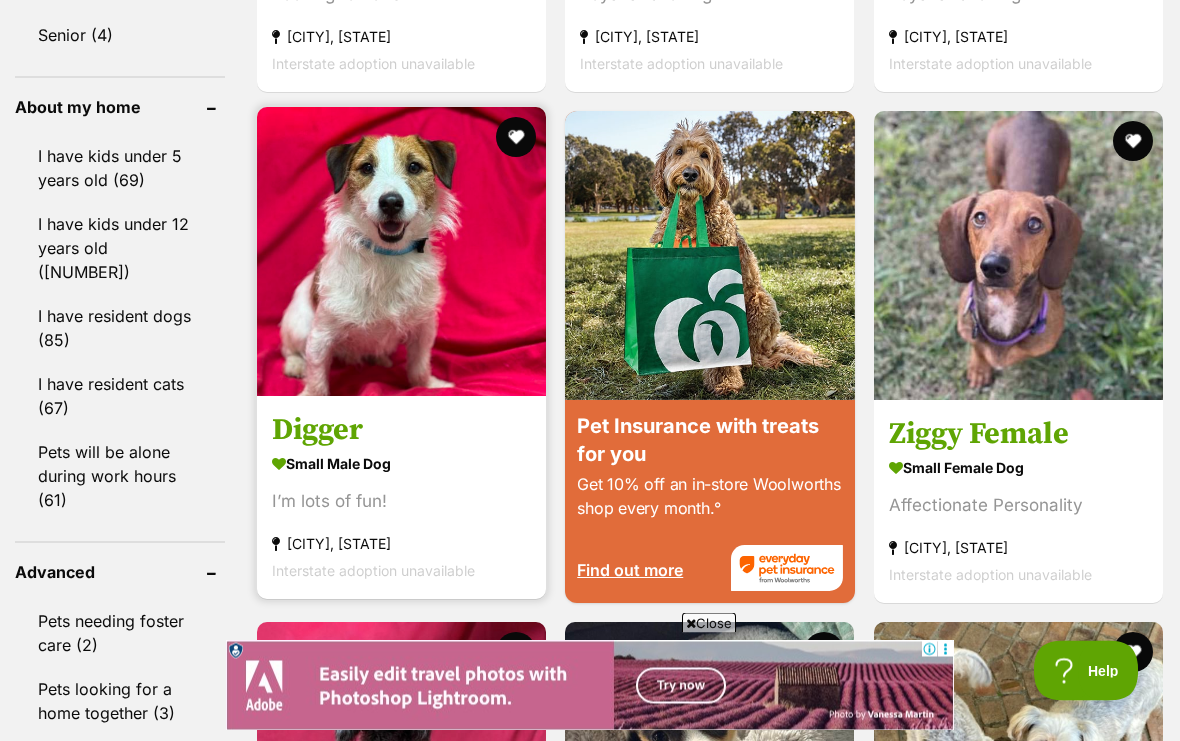 click at bounding box center [401, 252] 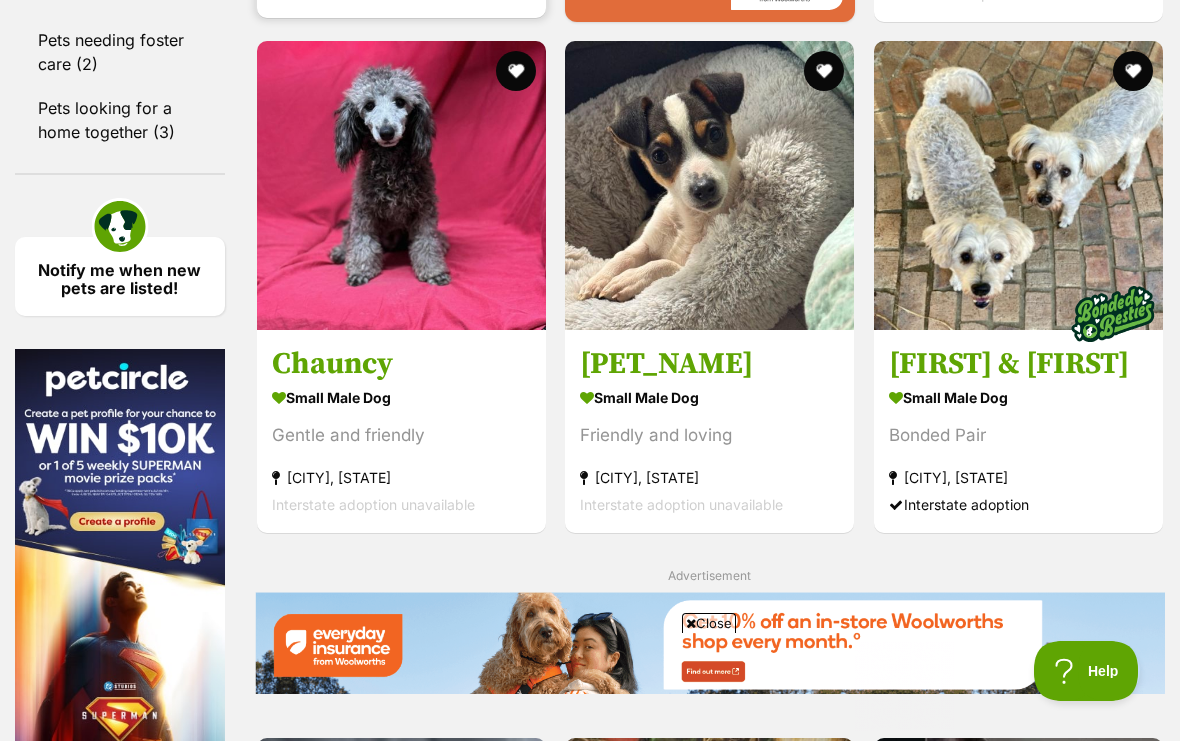 scroll, scrollTop: 0, scrollLeft: 0, axis: both 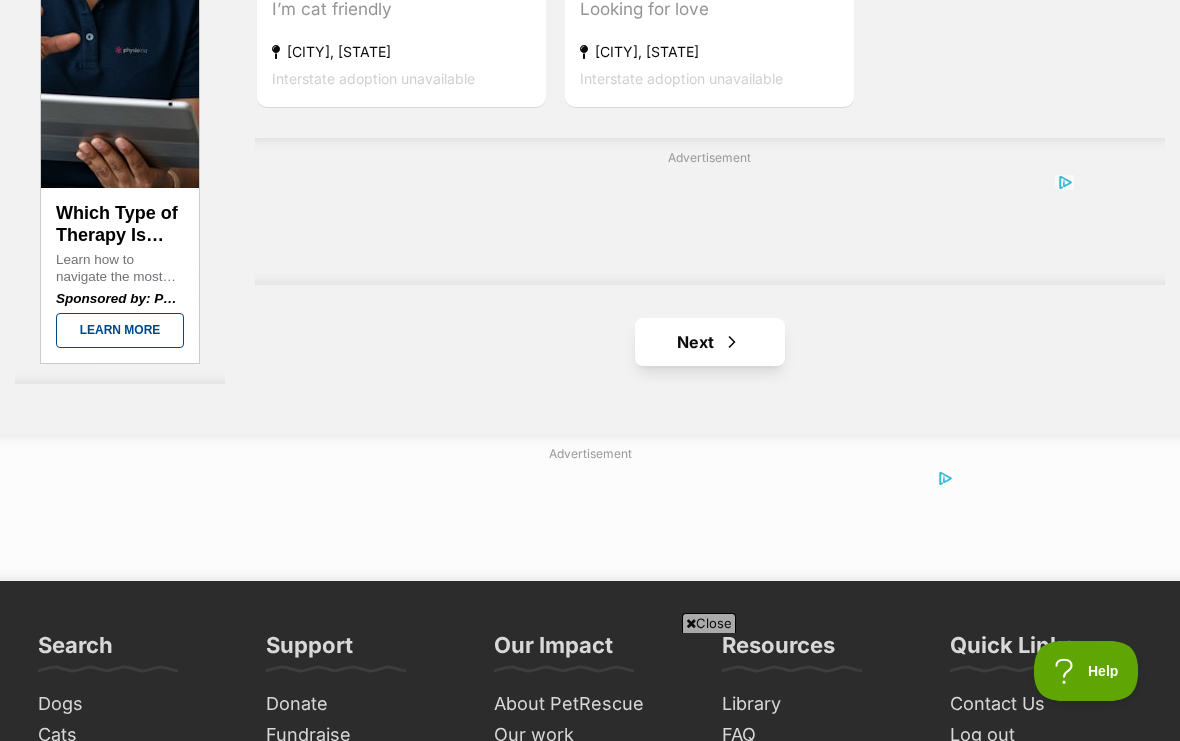 click at bounding box center (732, 342) 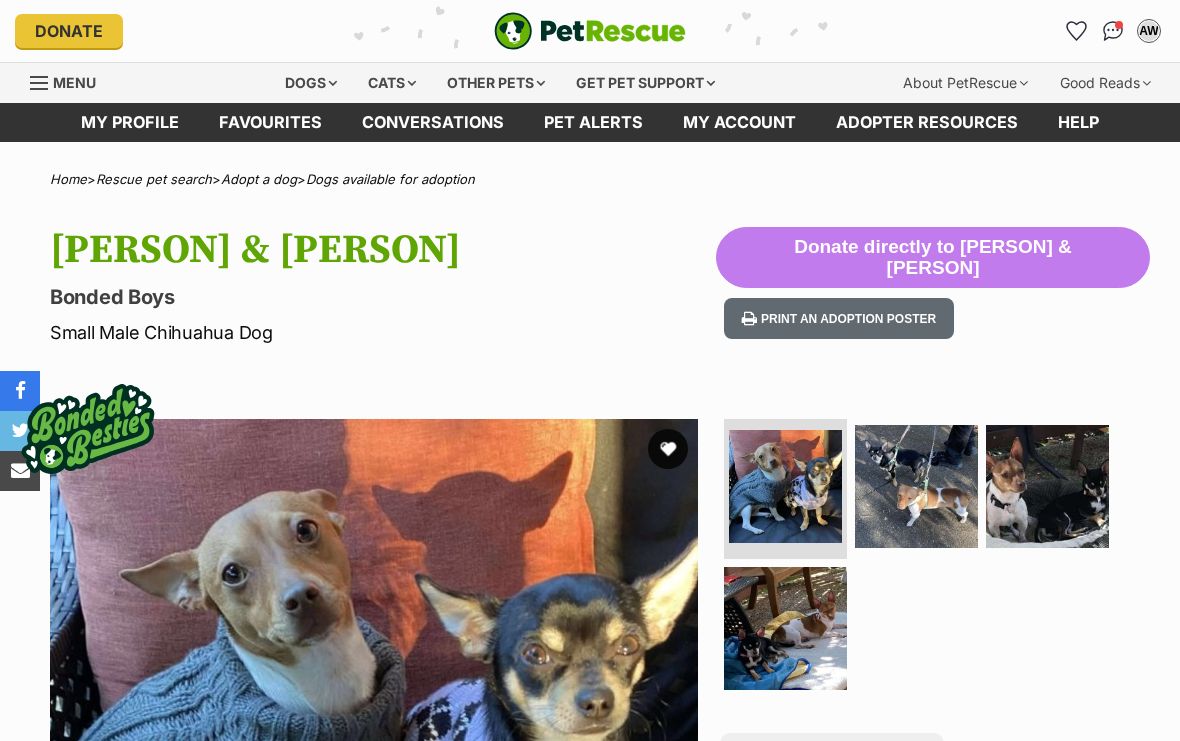 scroll, scrollTop: 0, scrollLeft: 0, axis: both 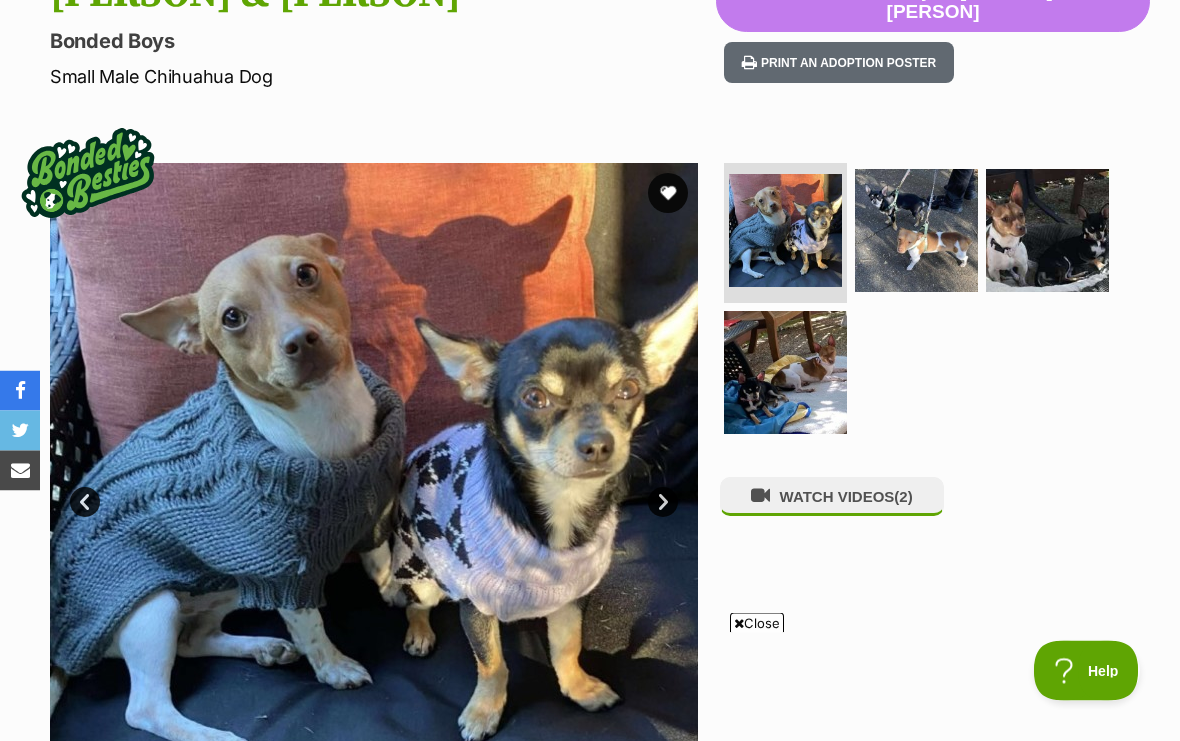 click at bounding box center (374, 488) 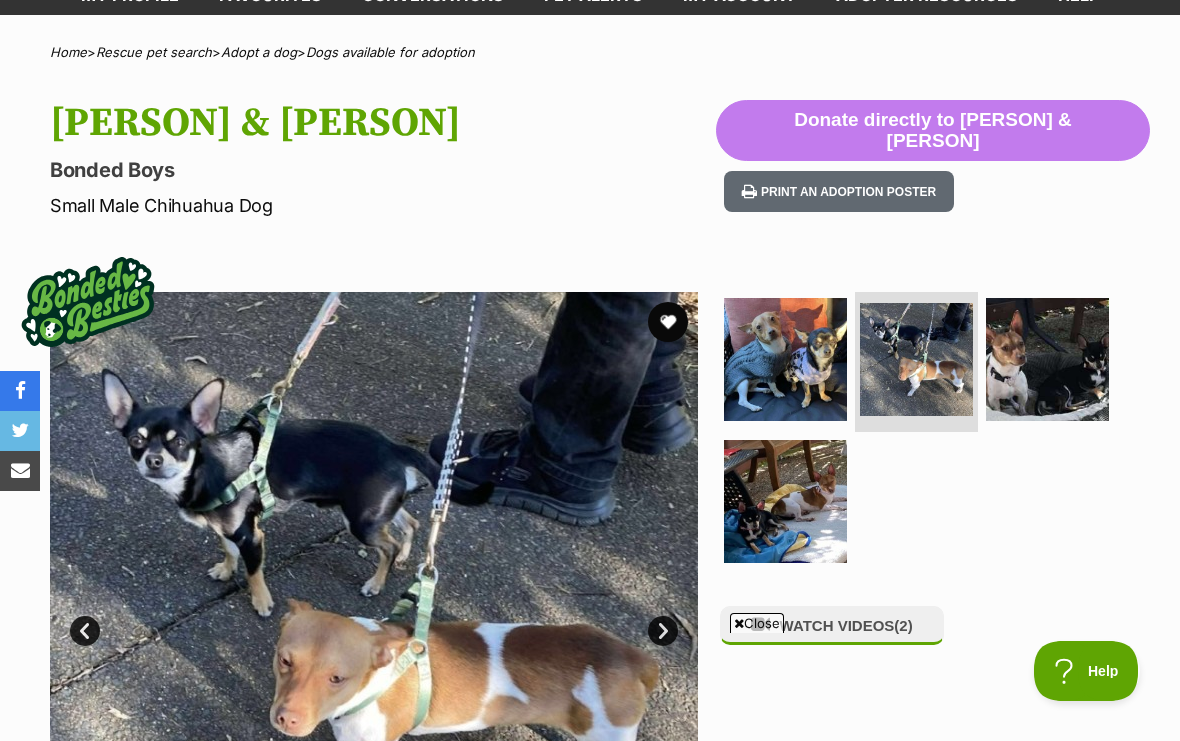 scroll, scrollTop: 0, scrollLeft: 0, axis: both 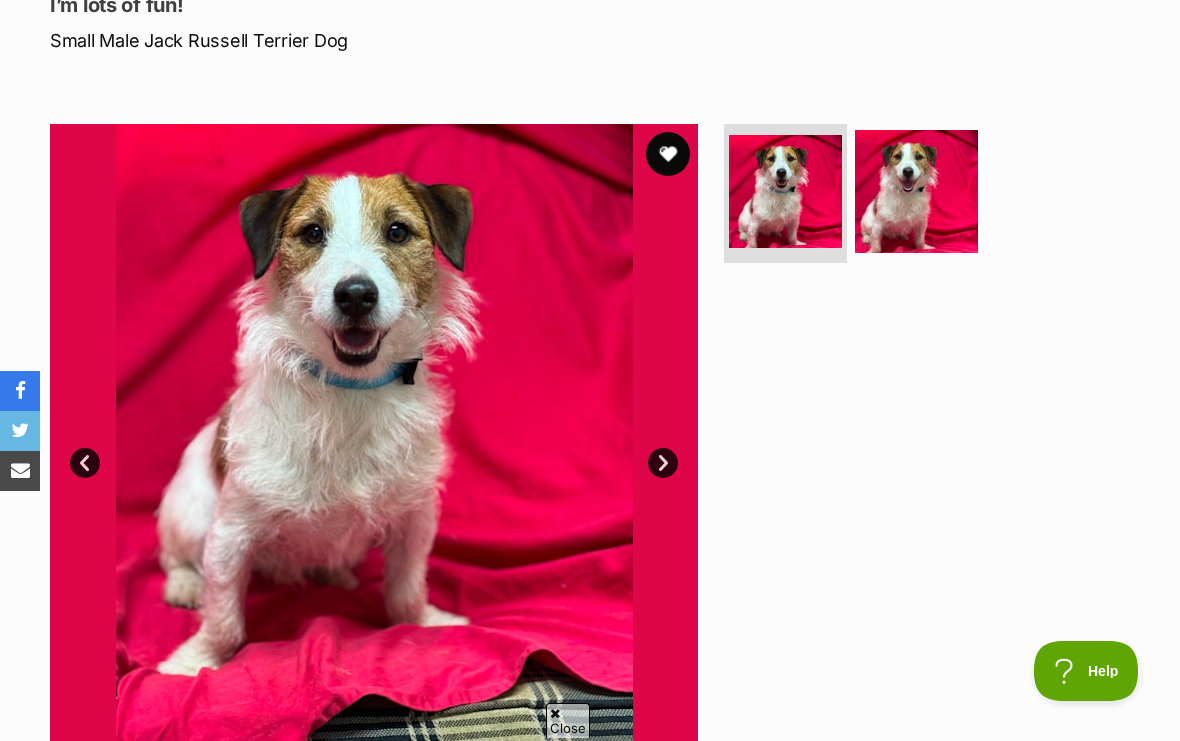 click at bounding box center (668, 154) 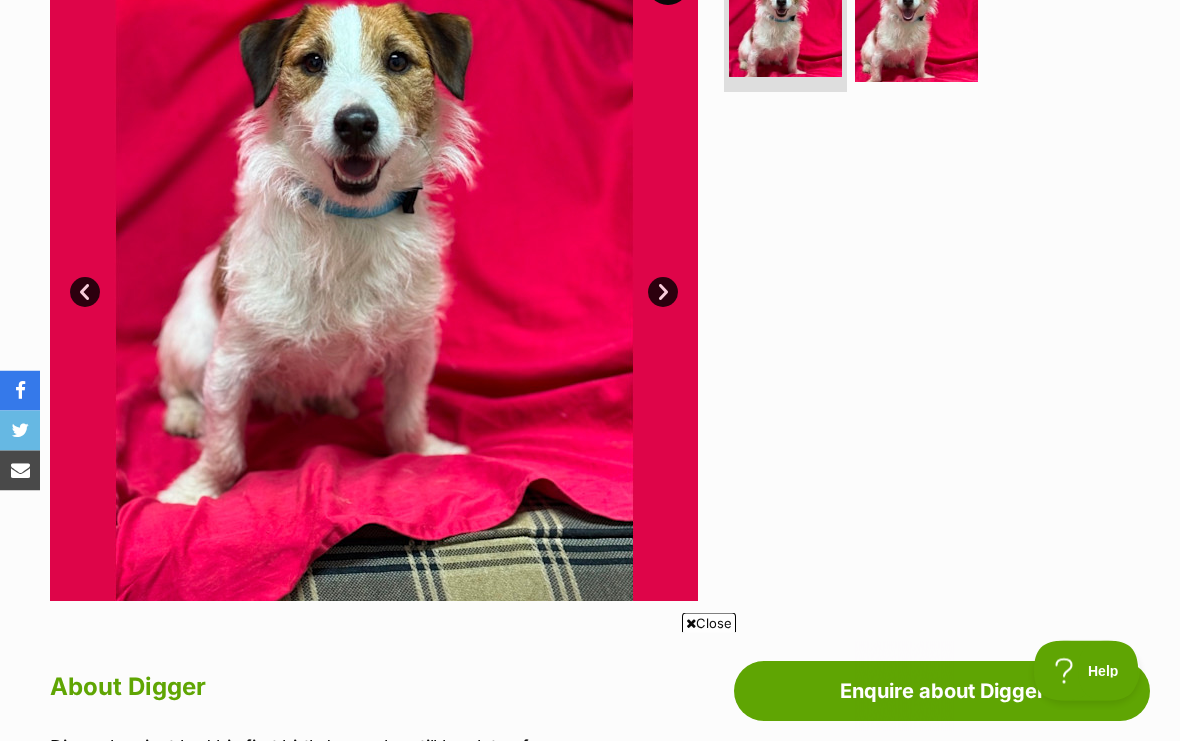 scroll, scrollTop: 467, scrollLeft: 0, axis: vertical 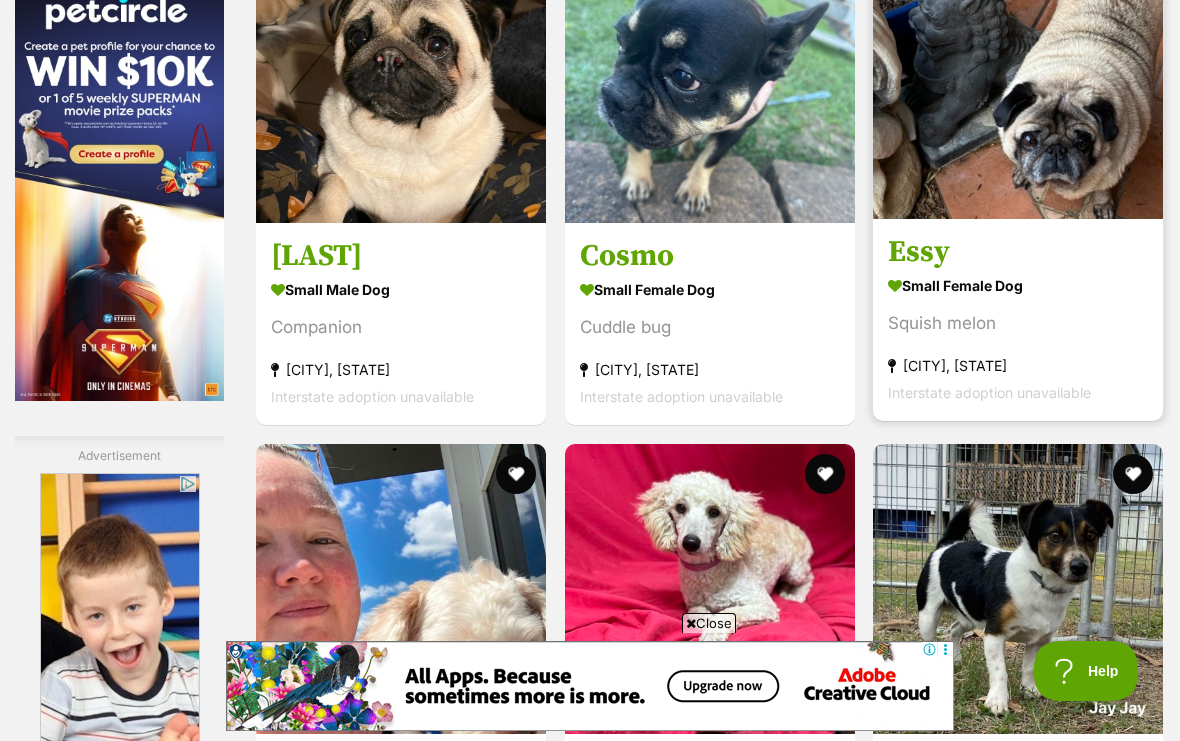 click at bounding box center (1018, 74) 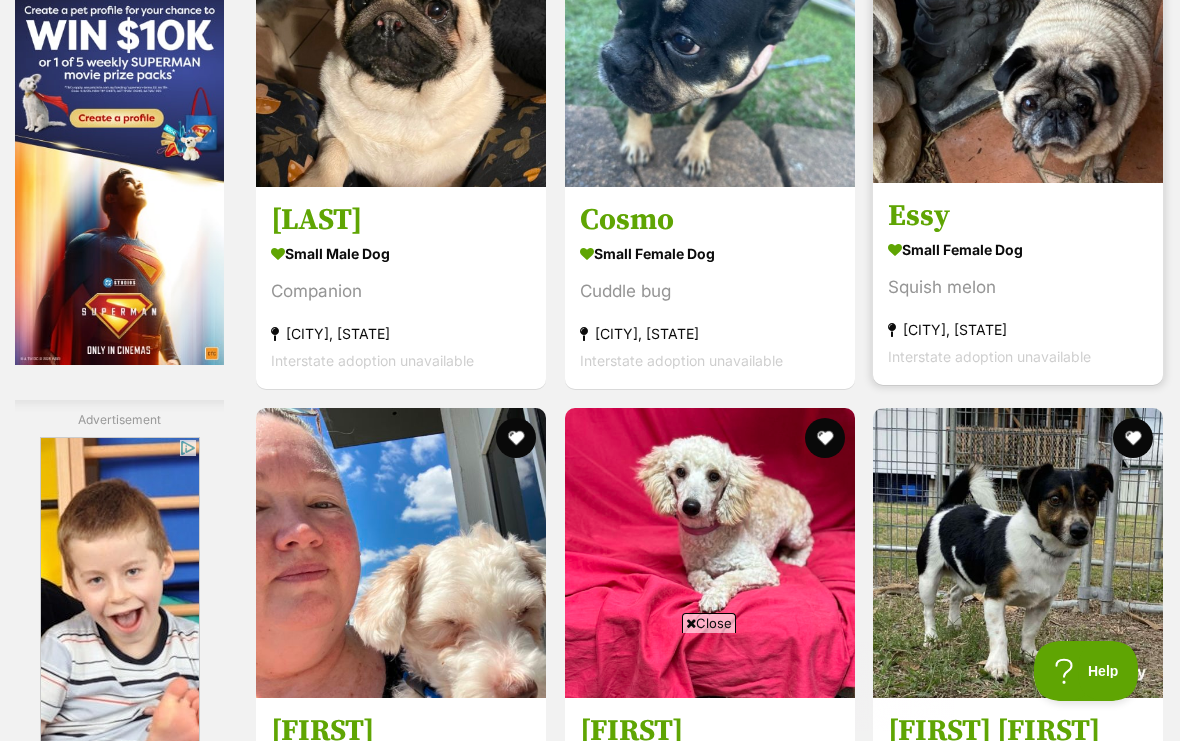 scroll, scrollTop: 0, scrollLeft: 0, axis: both 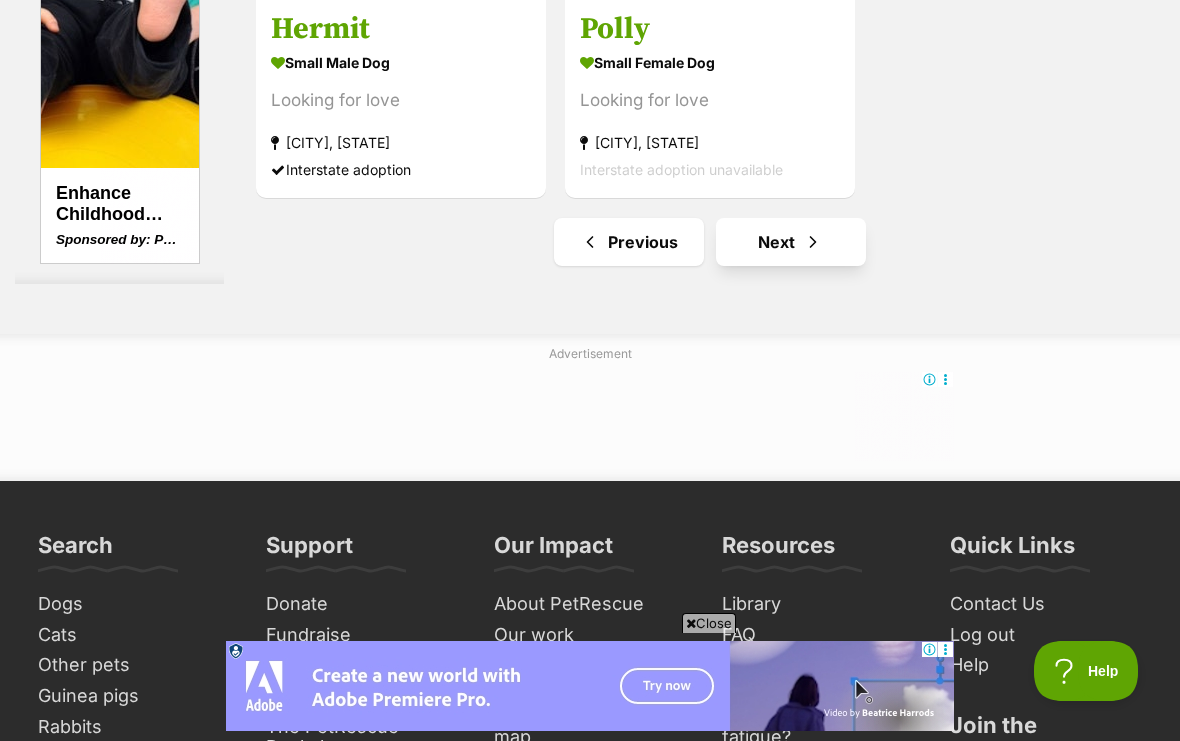 click on "Next" at bounding box center [791, 242] 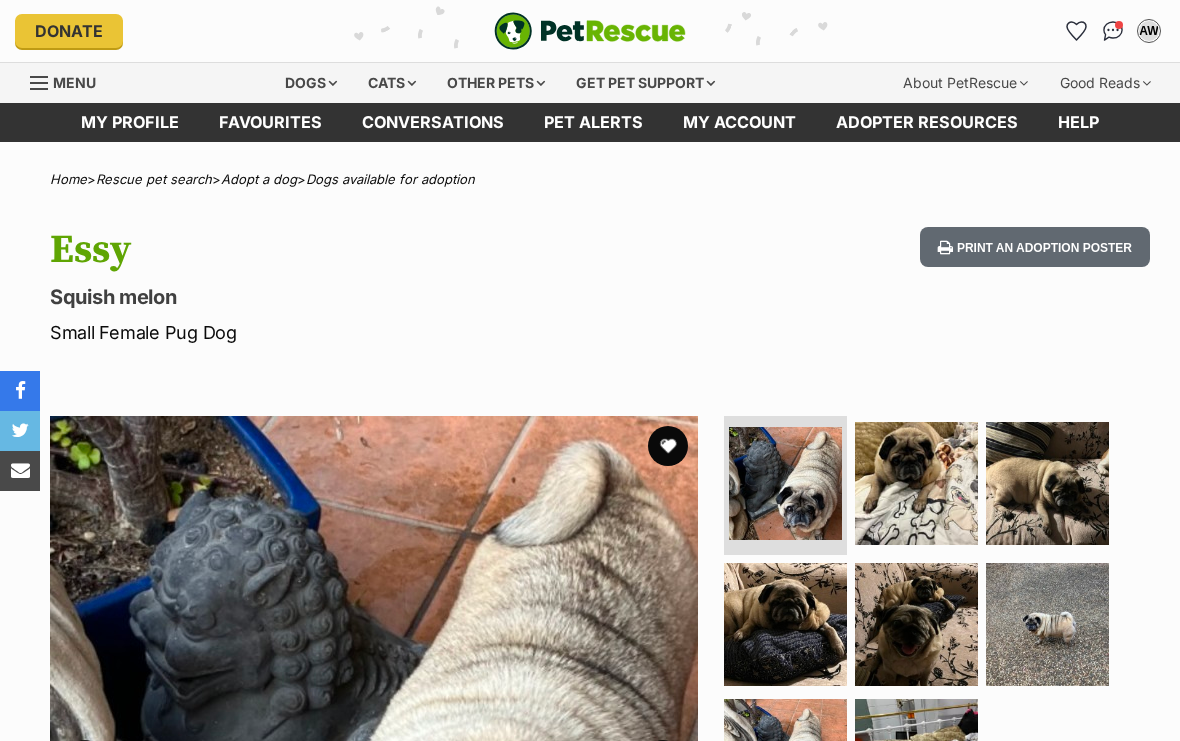 scroll, scrollTop: 0, scrollLeft: 0, axis: both 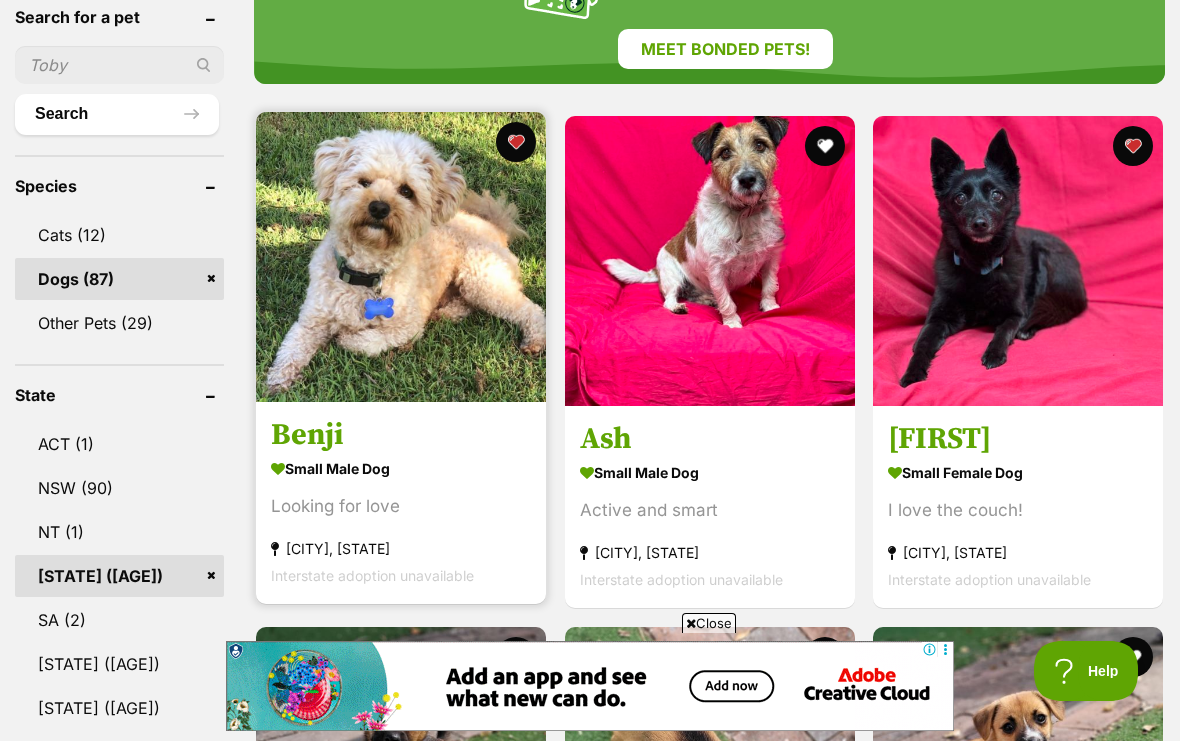click at bounding box center [401, 257] 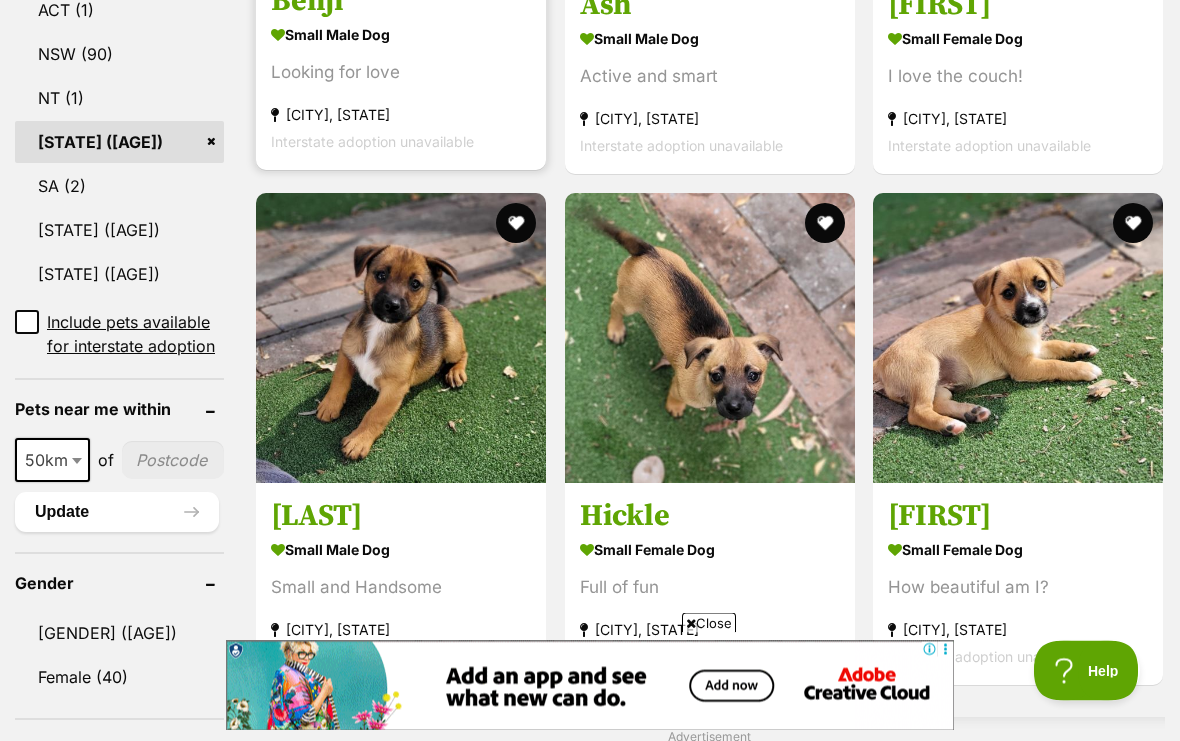 scroll, scrollTop: 0, scrollLeft: 0, axis: both 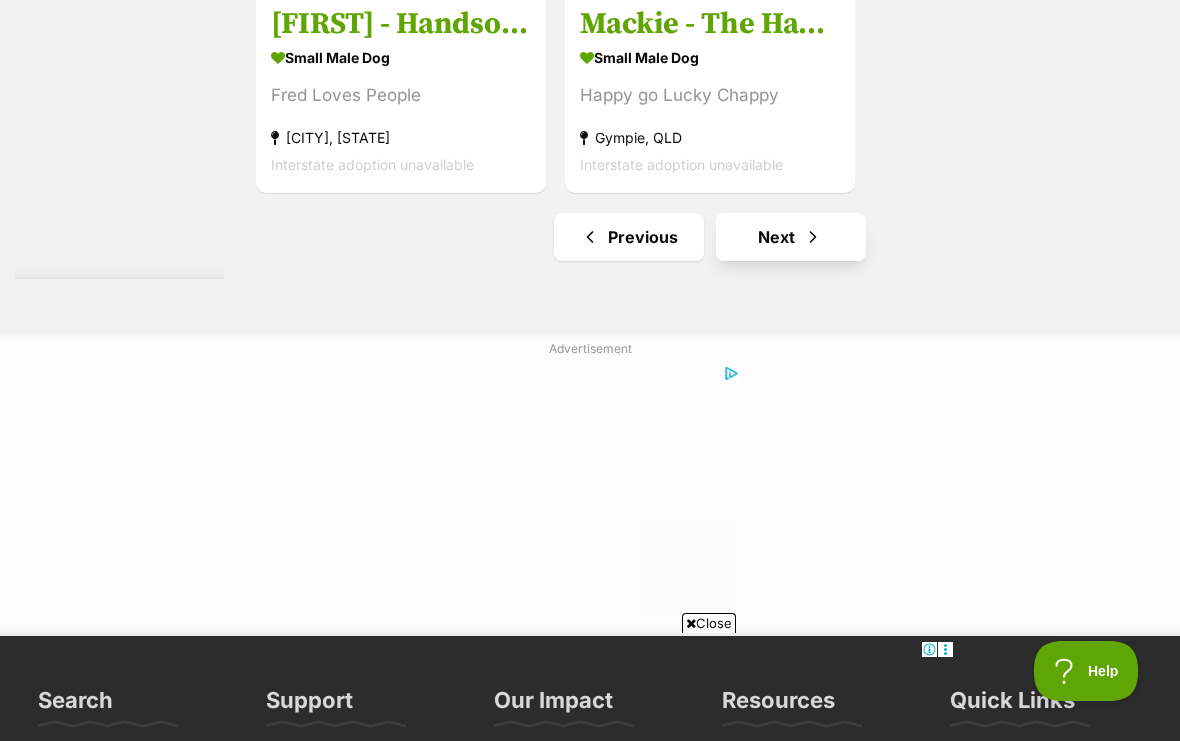 click at bounding box center (813, 237) 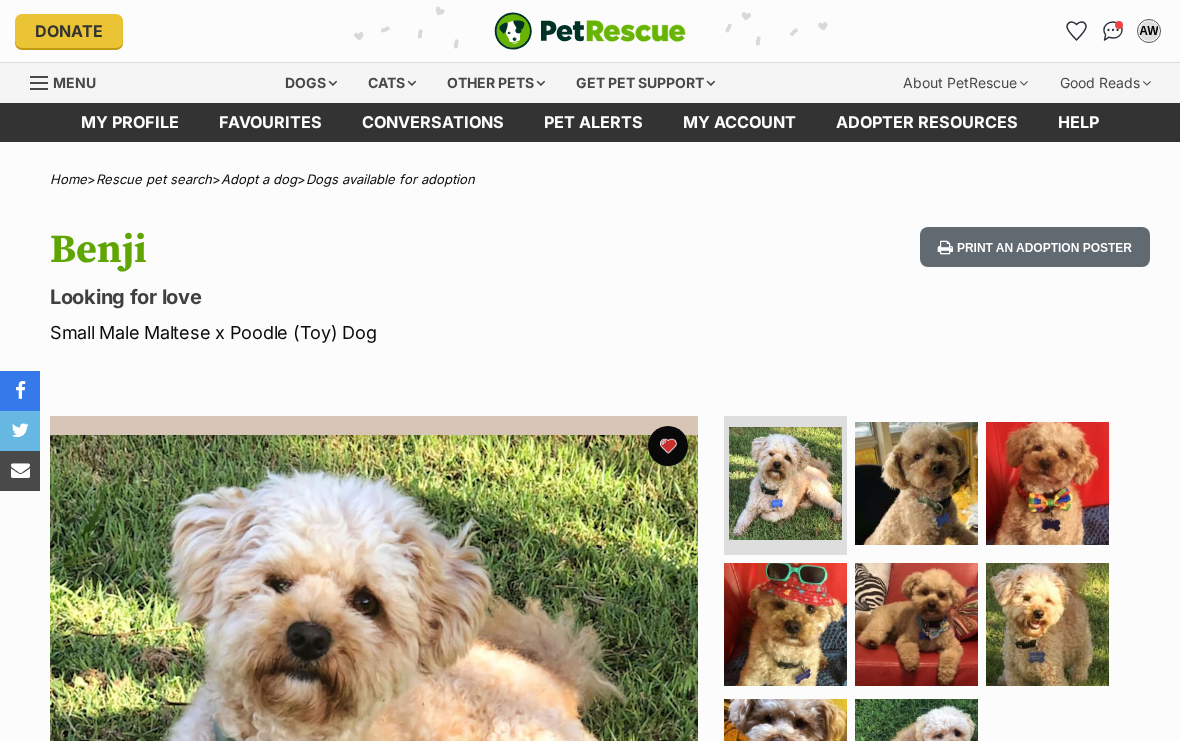 scroll, scrollTop: 0, scrollLeft: 0, axis: both 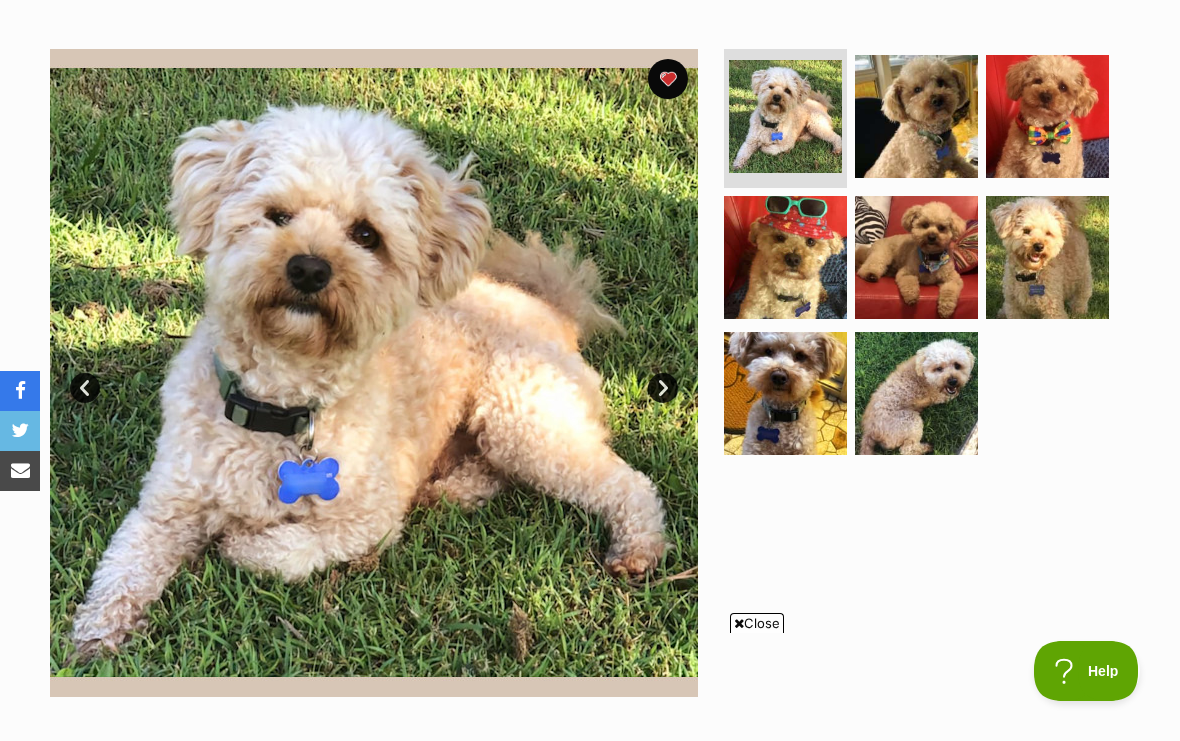 click at bounding box center [374, 373] 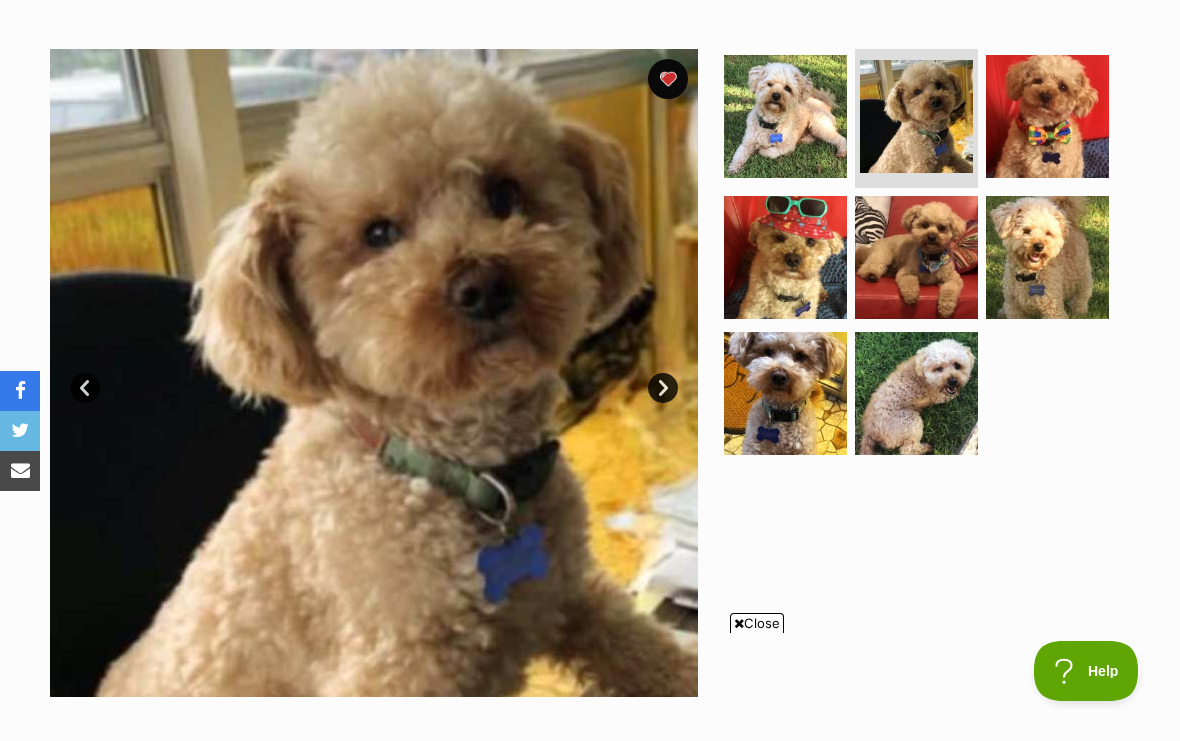 click on "Next" at bounding box center (663, 388) 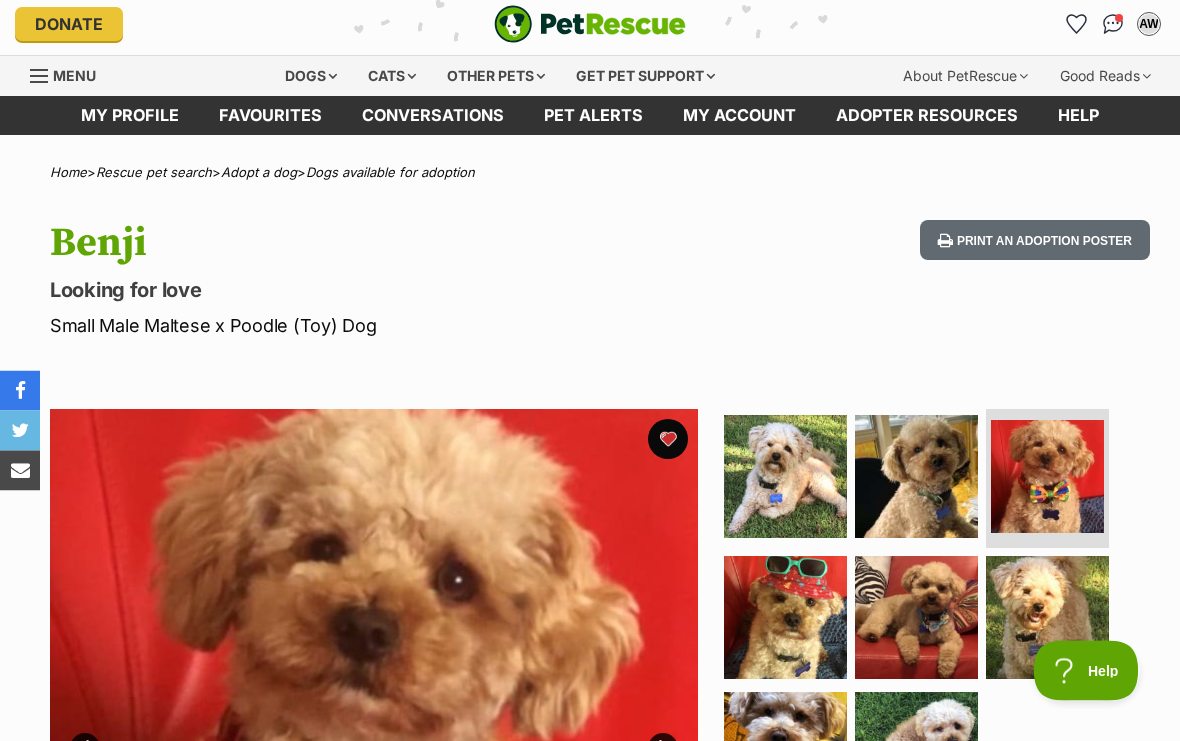 scroll, scrollTop: 0, scrollLeft: 0, axis: both 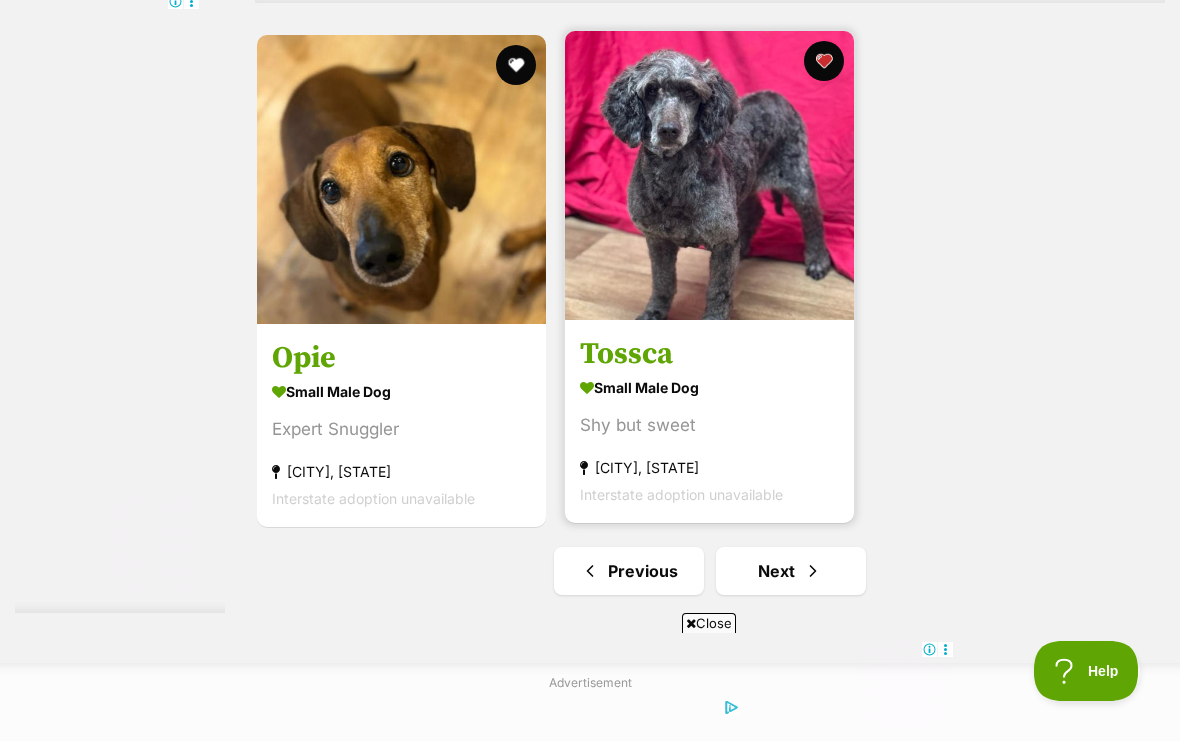 click at bounding box center [709, 175] 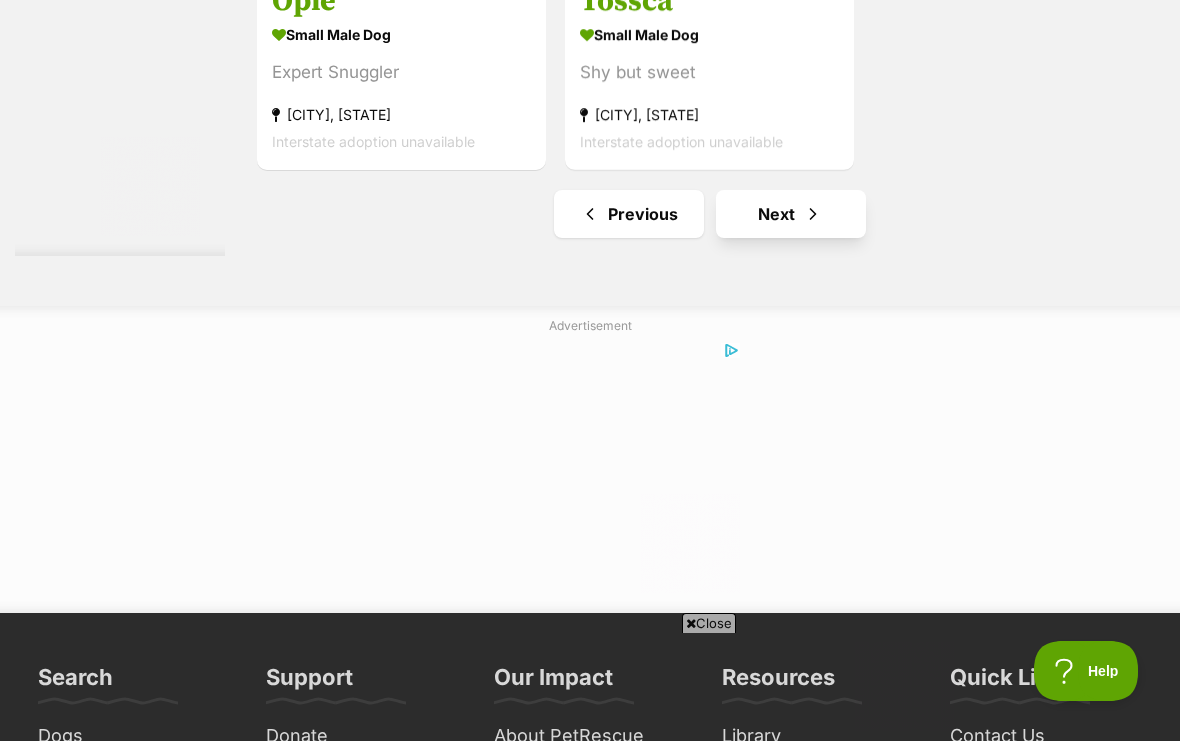 scroll, scrollTop: 0, scrollLeft: 0, axis: both 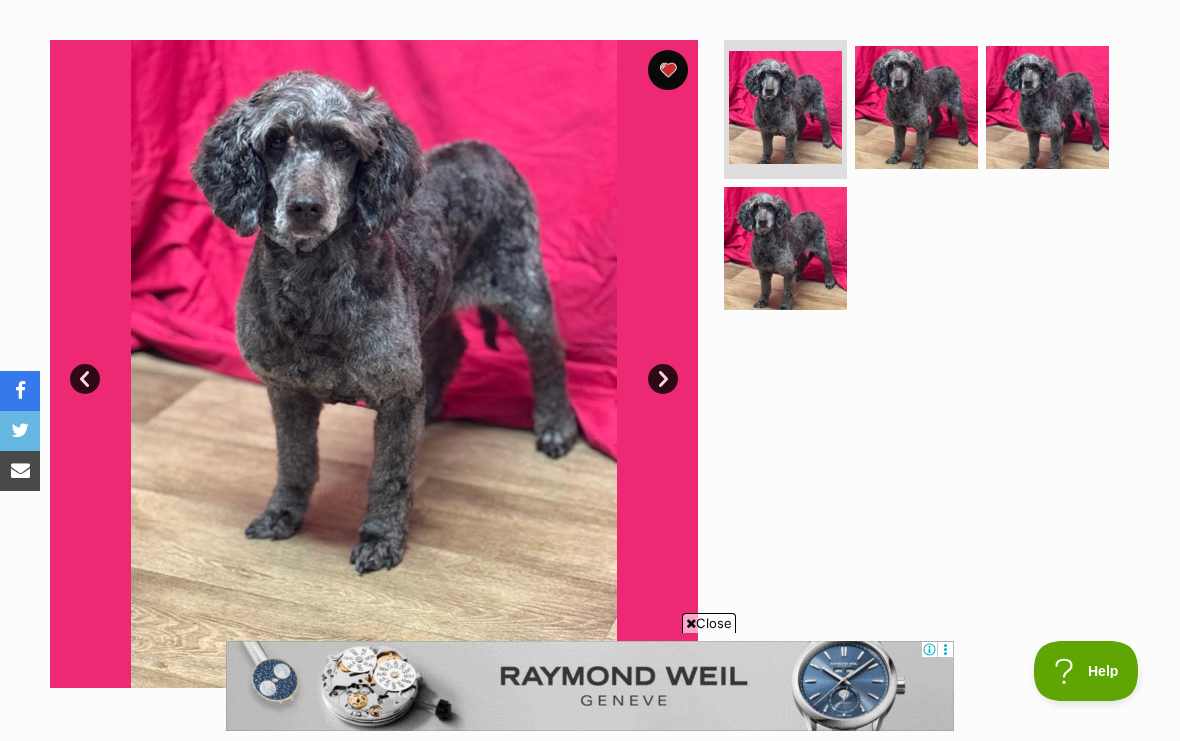 click on "Next" at bounding box center [663, 379] 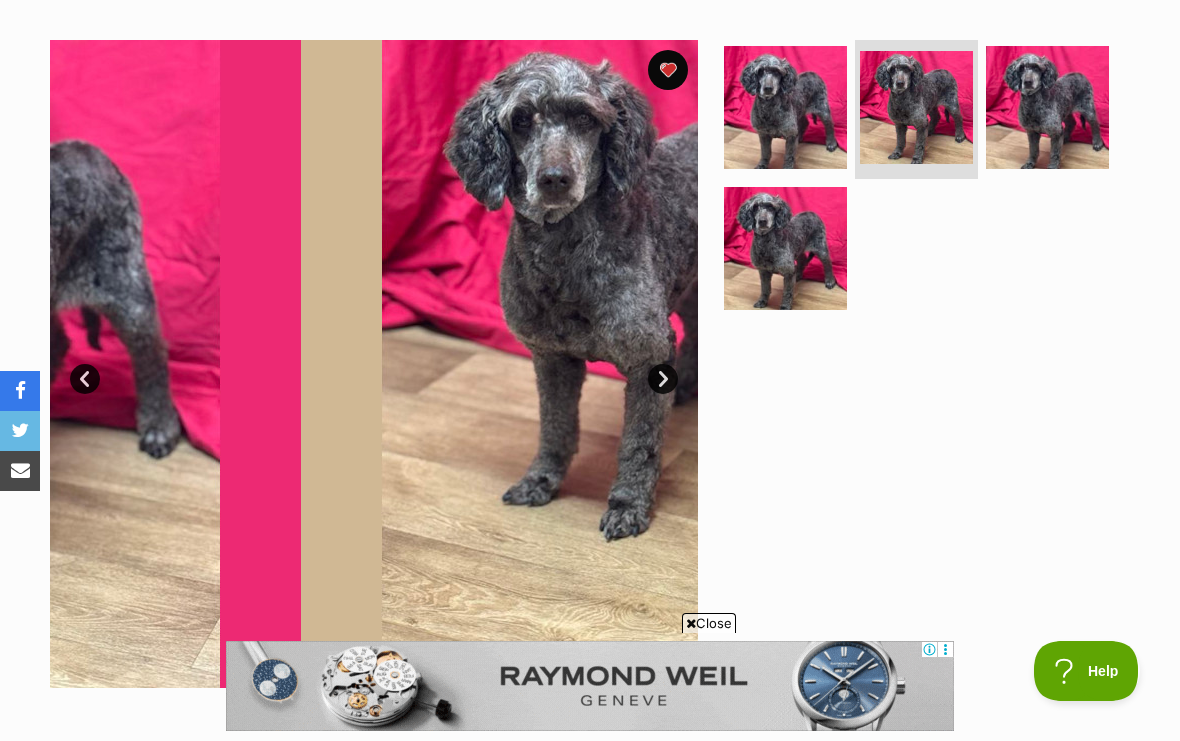 click on "Next" at bounding box center [663, 379] 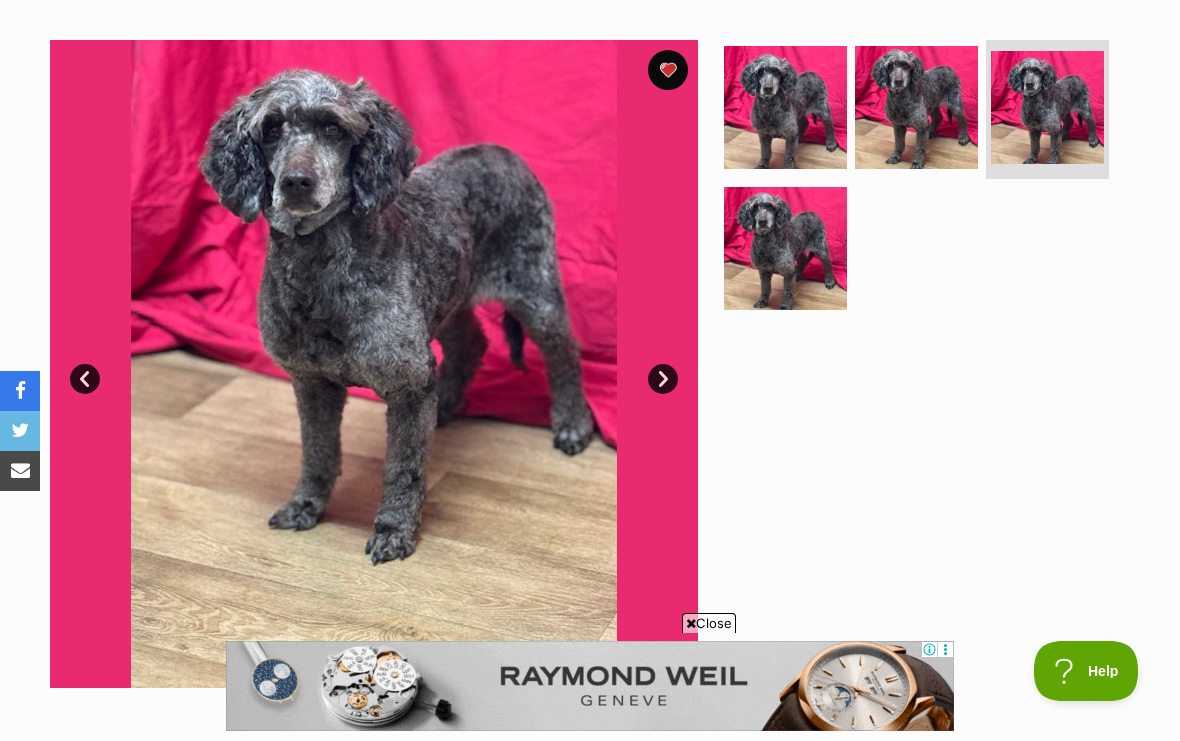 click on "Close" at bounding box center [709, 623] 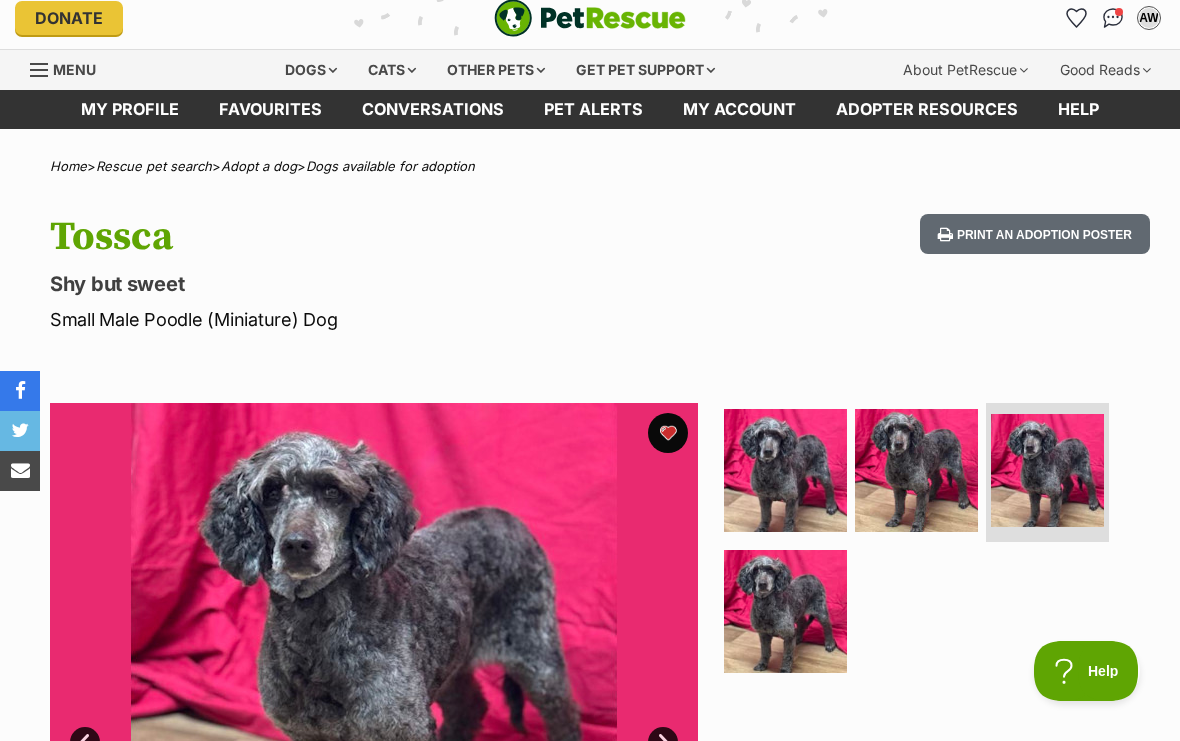 scroll, scrollTop: 0, scrollLeft: 0, axis: both 